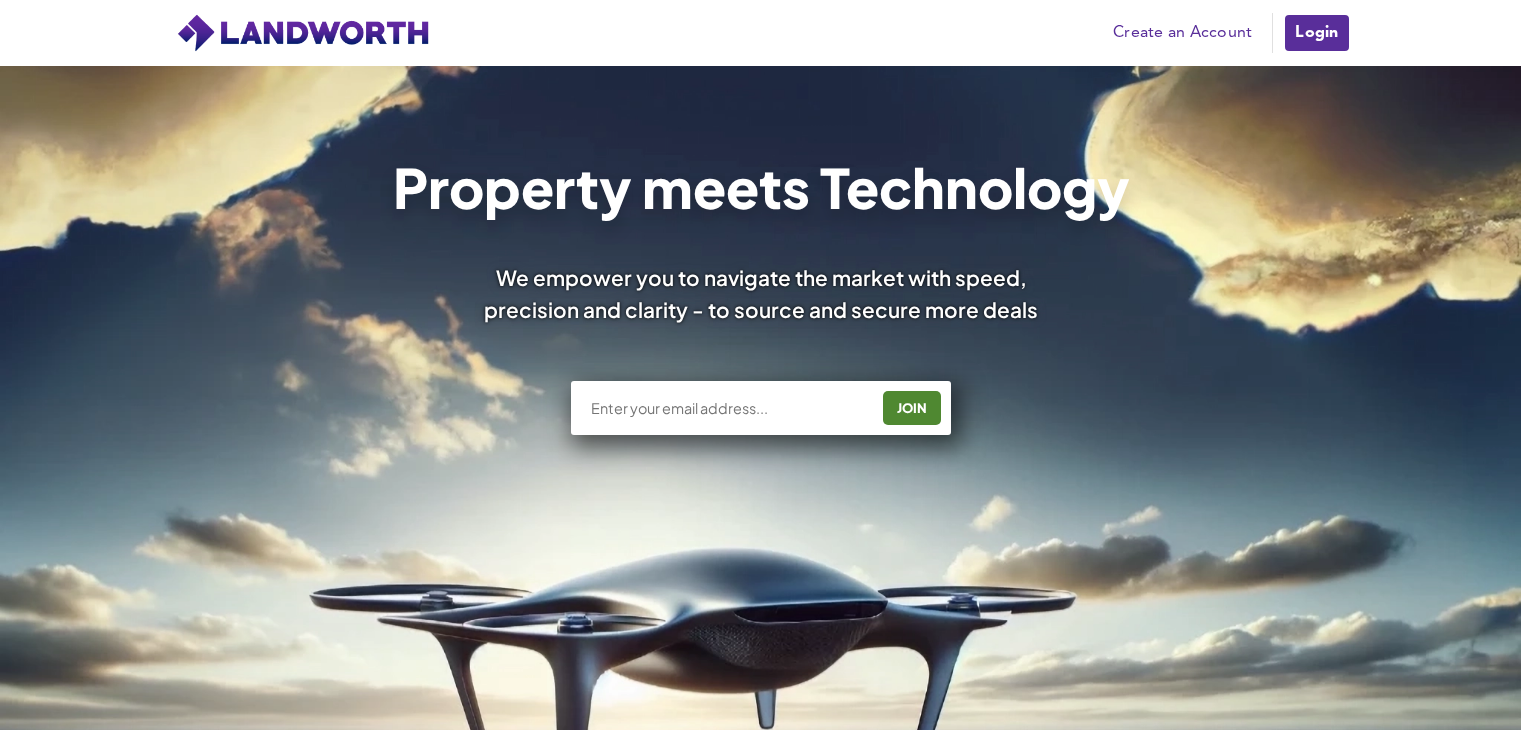 scroll, scrollTop: 1624, scrollLeft: 0, axis: vertical 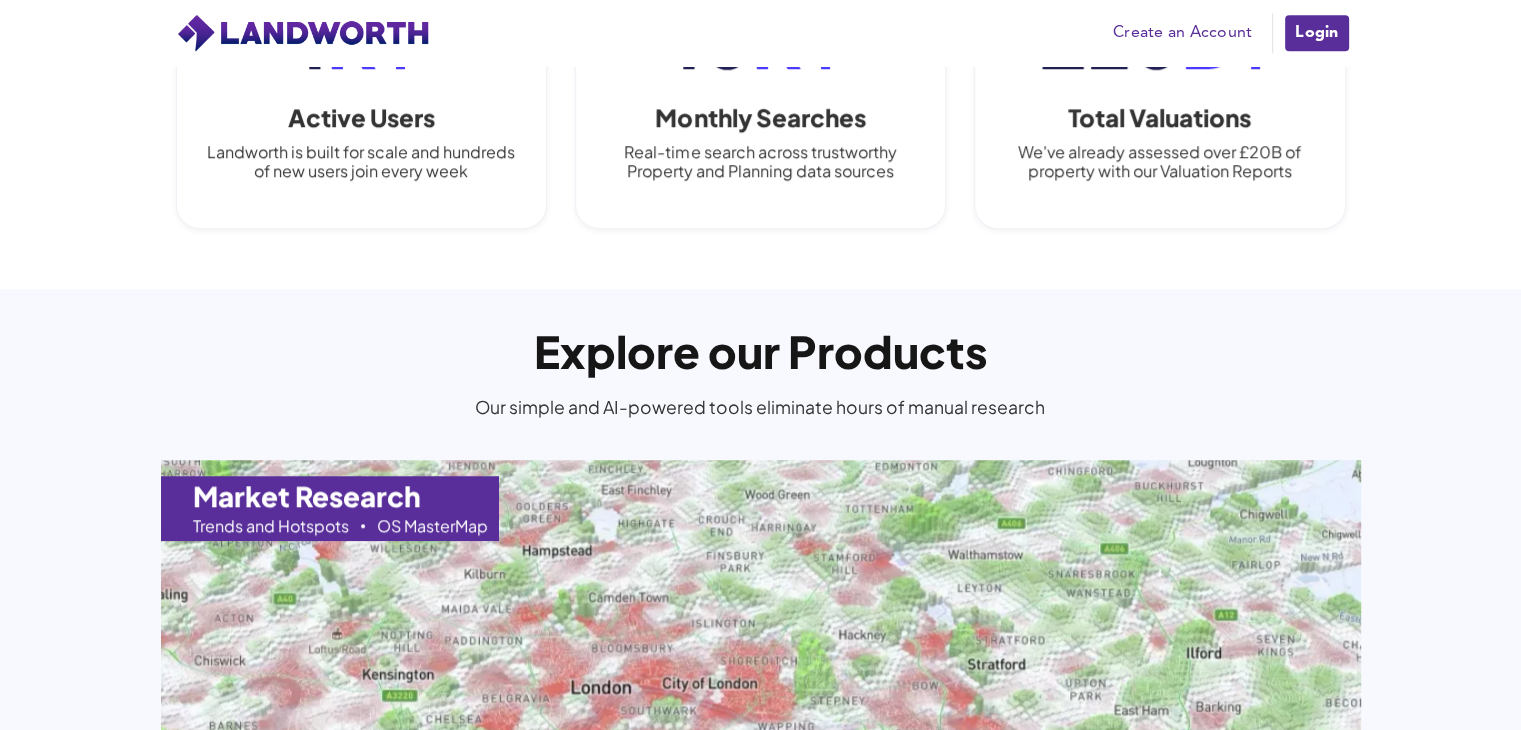 click on "Create an Account" at bounding box center (1182, 33) 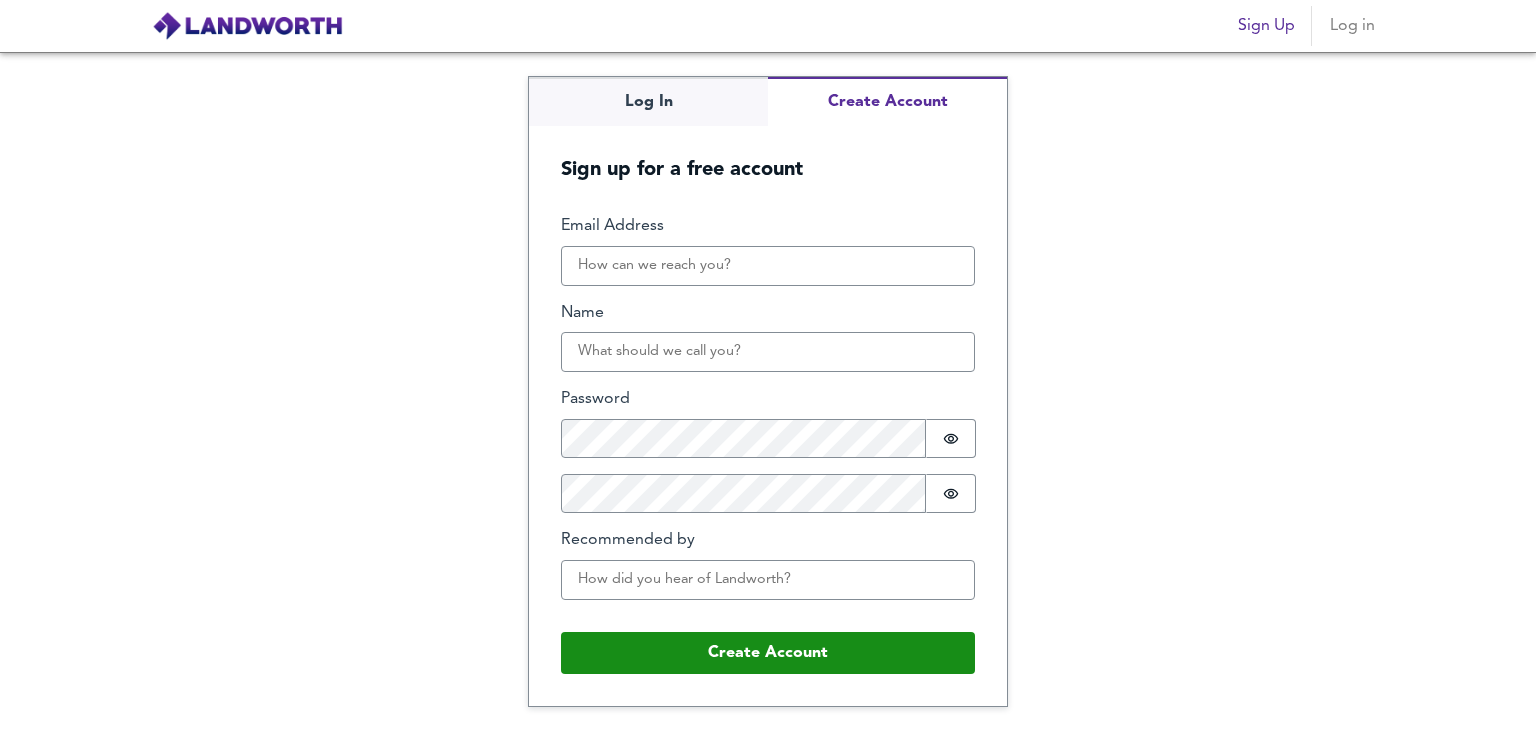 scroll, scrollTop: 0, scrollLeft: 0, axis: both 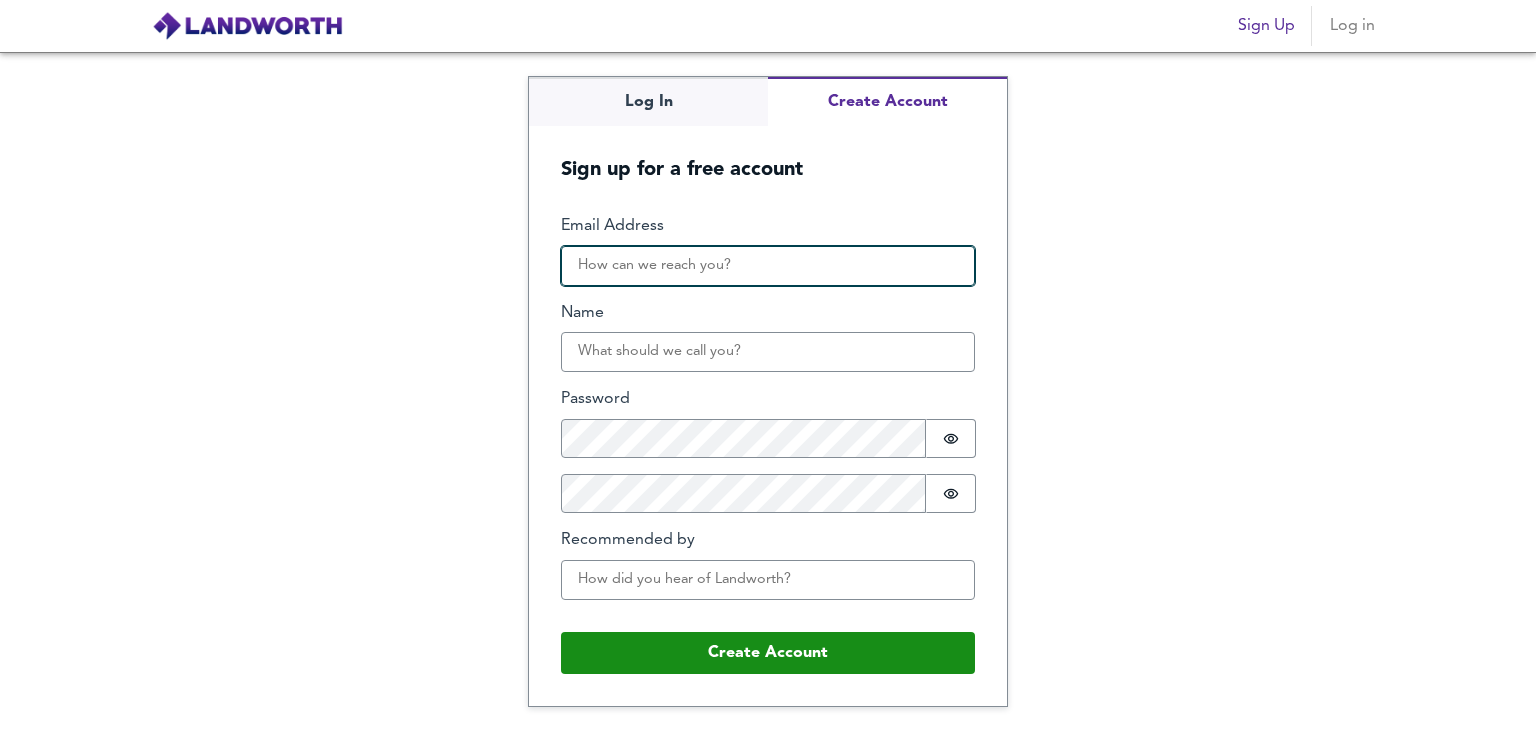 click on "Email Address" at bounding box center (768, 266) 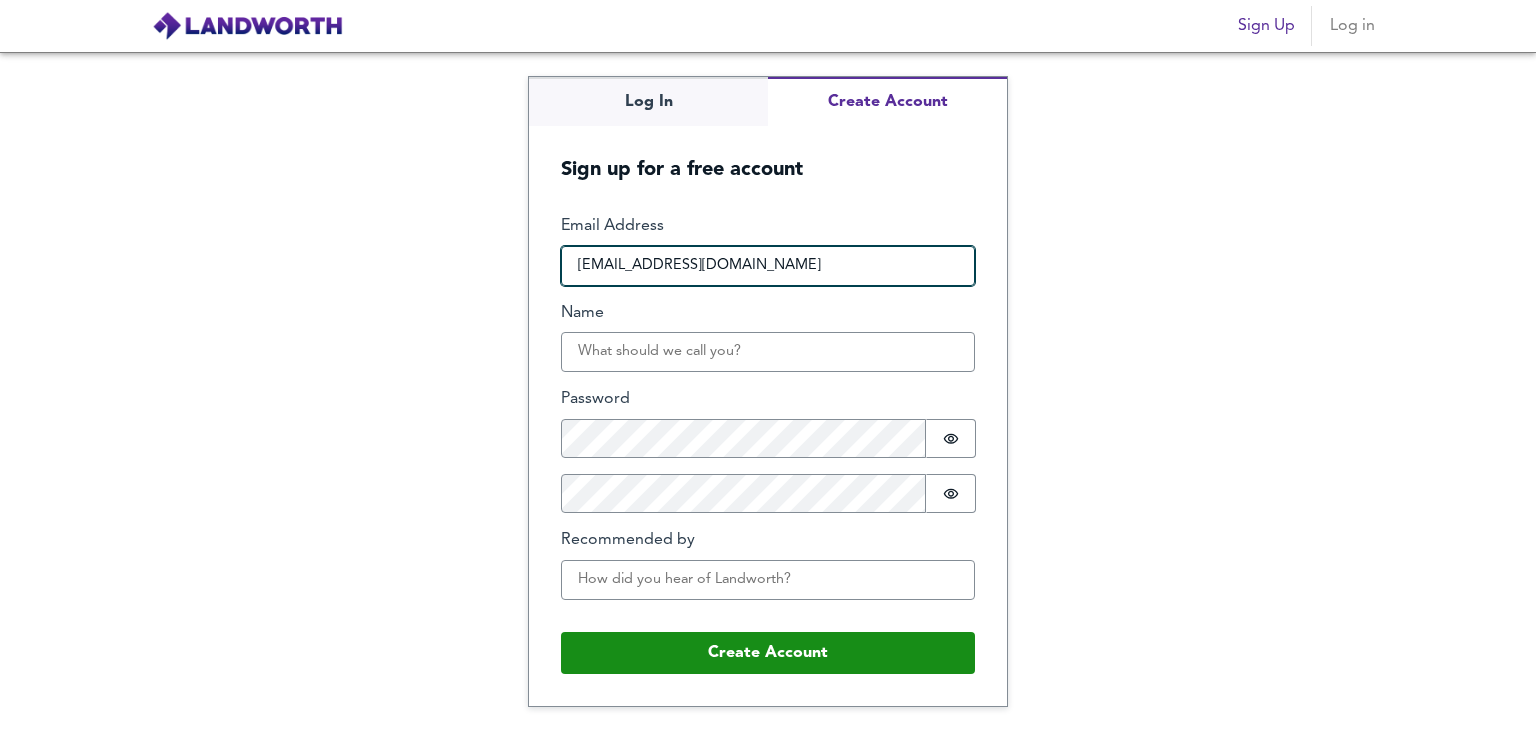 click on "sarthakarora723@gmail.com" at bounding box center [768, 266] 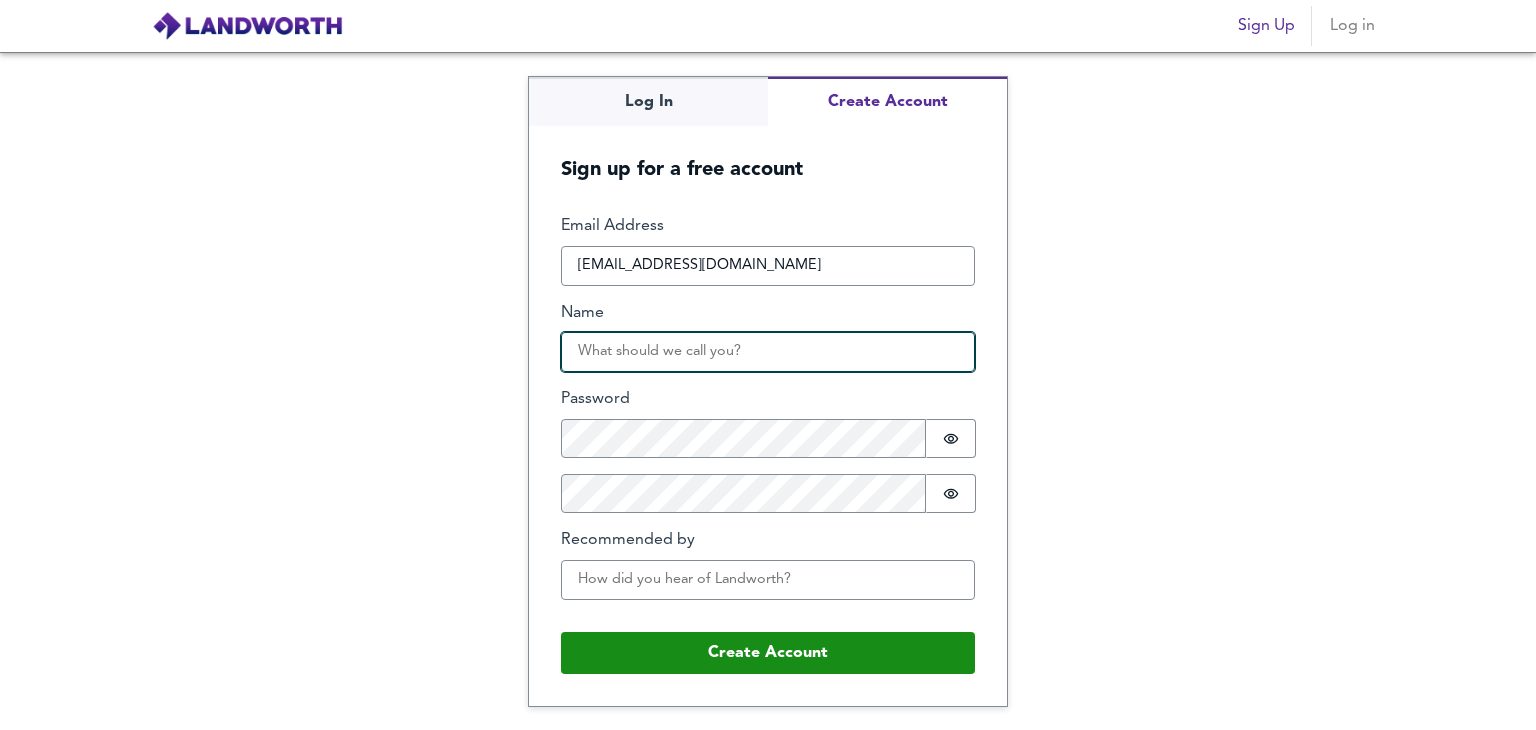 click on "Name" at bounding box center [768, 352] 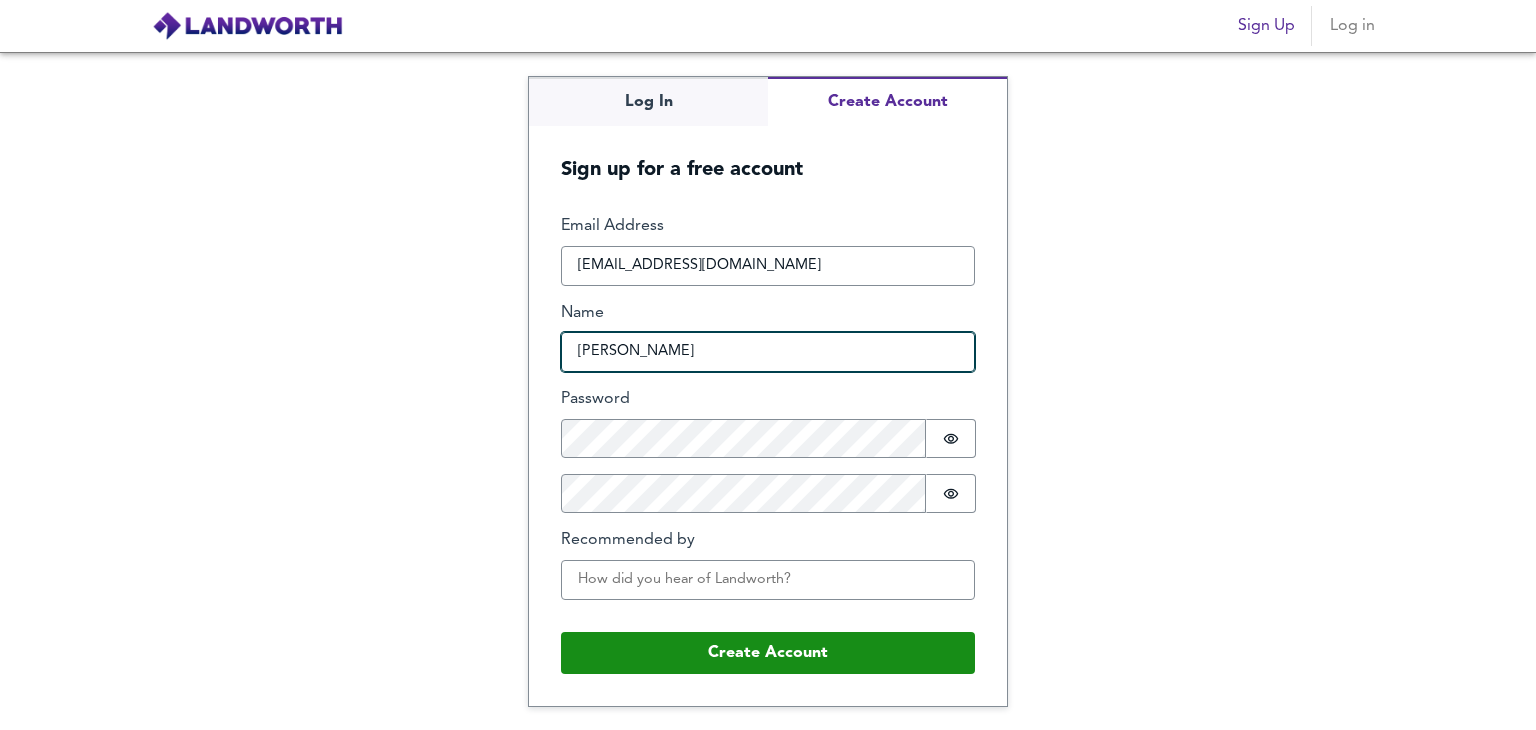 type on "Sarthak" 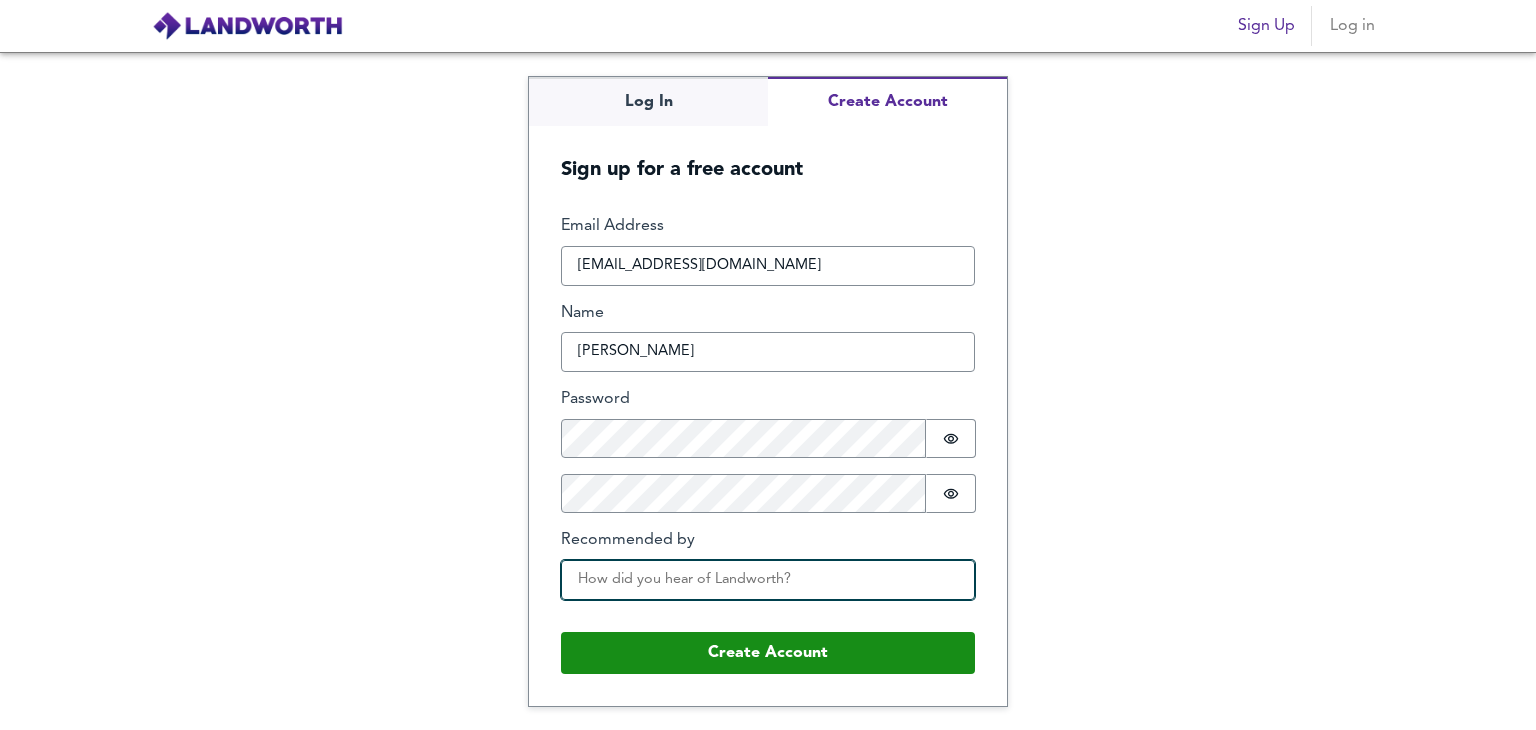 click on "Recommended by" at bounding box center (768, 580) 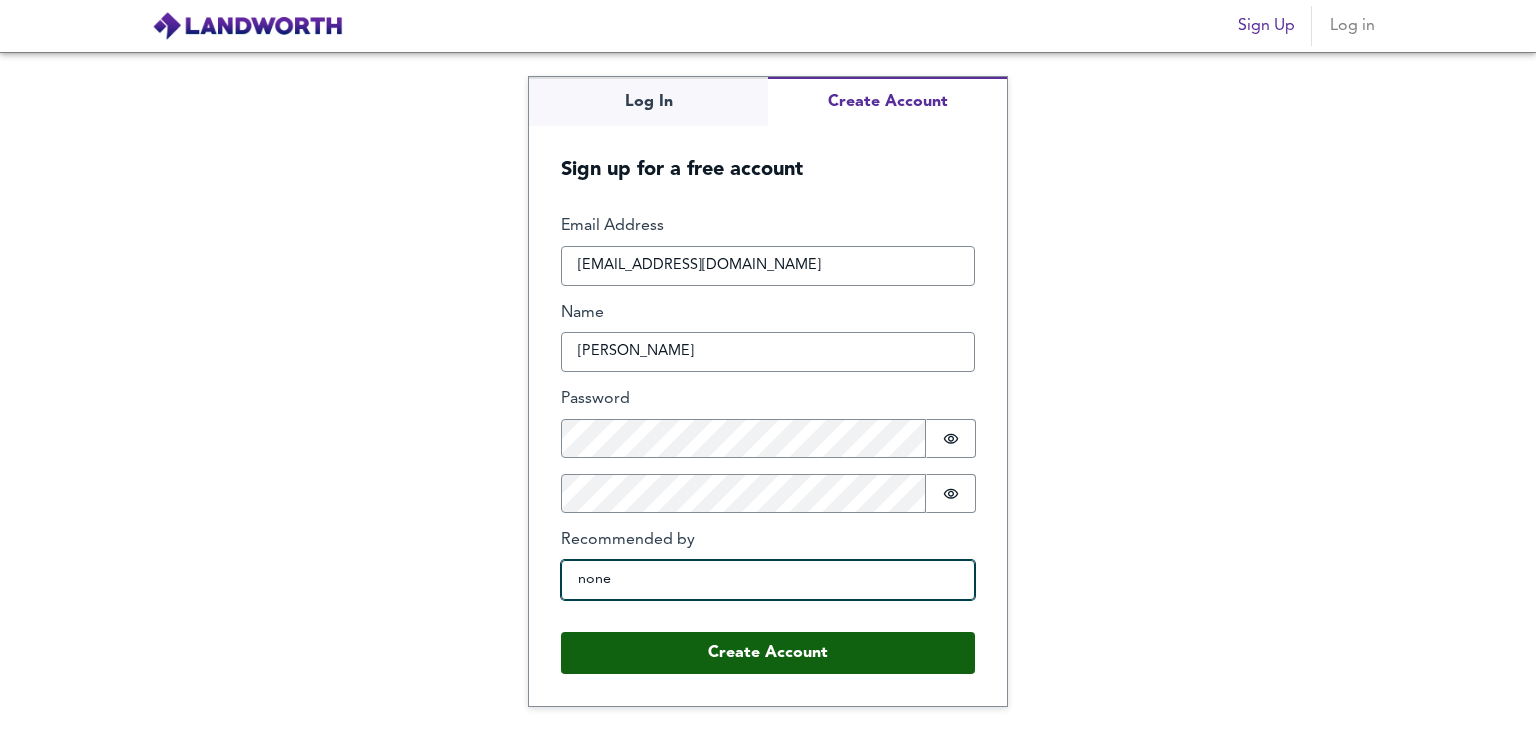 type on "none" 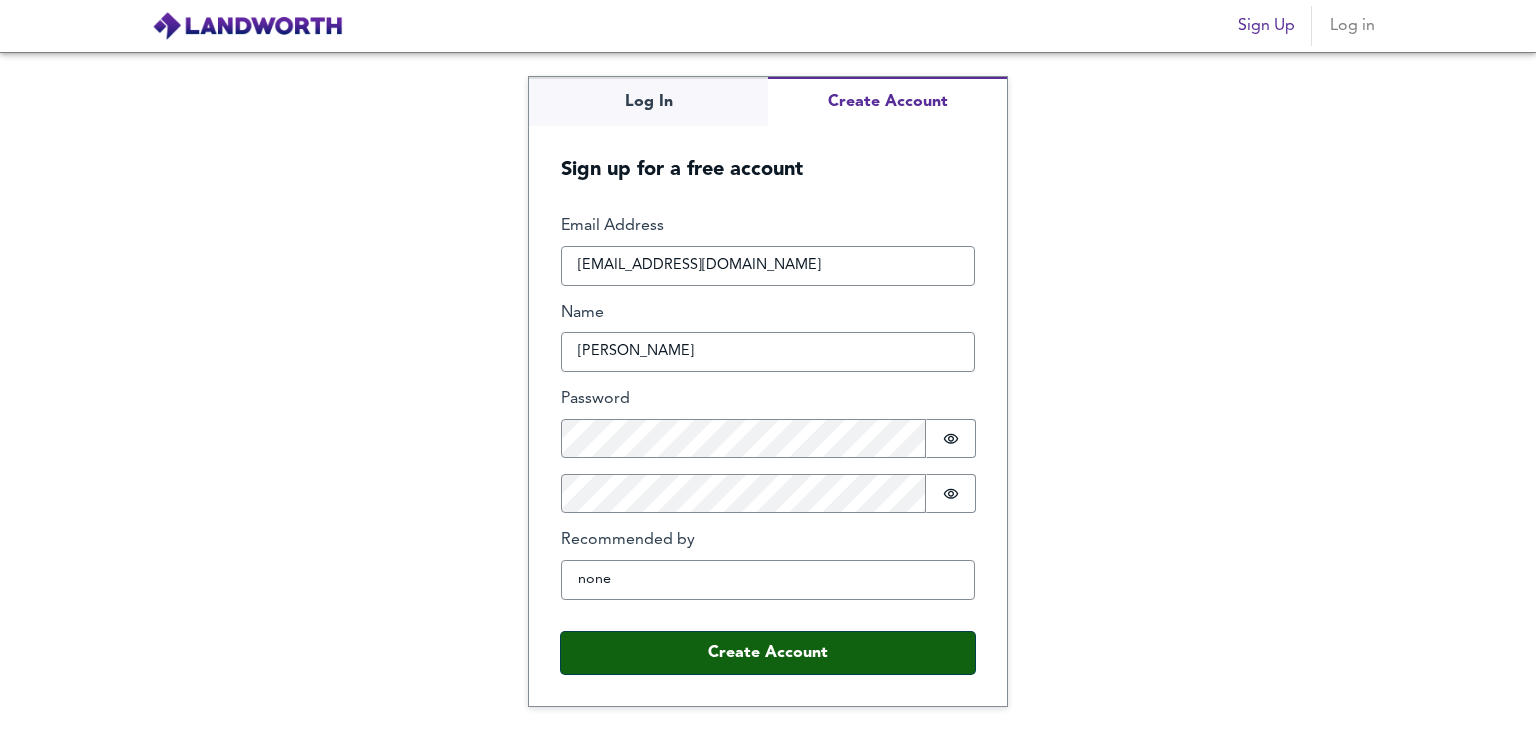 click on "Create Account" at bounding box center (768, 653) 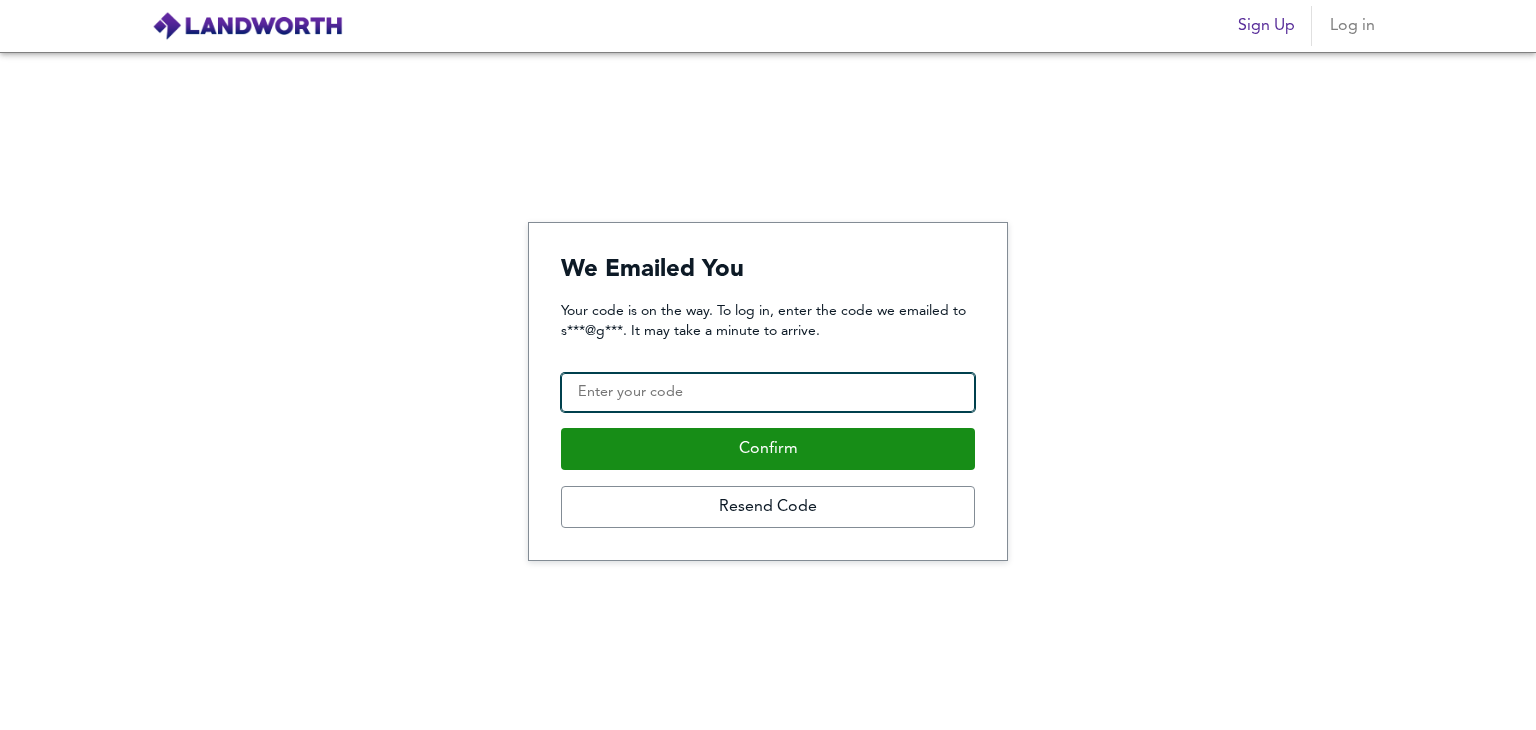 click on "Confirmation Code" at bounding box center [768, 393] 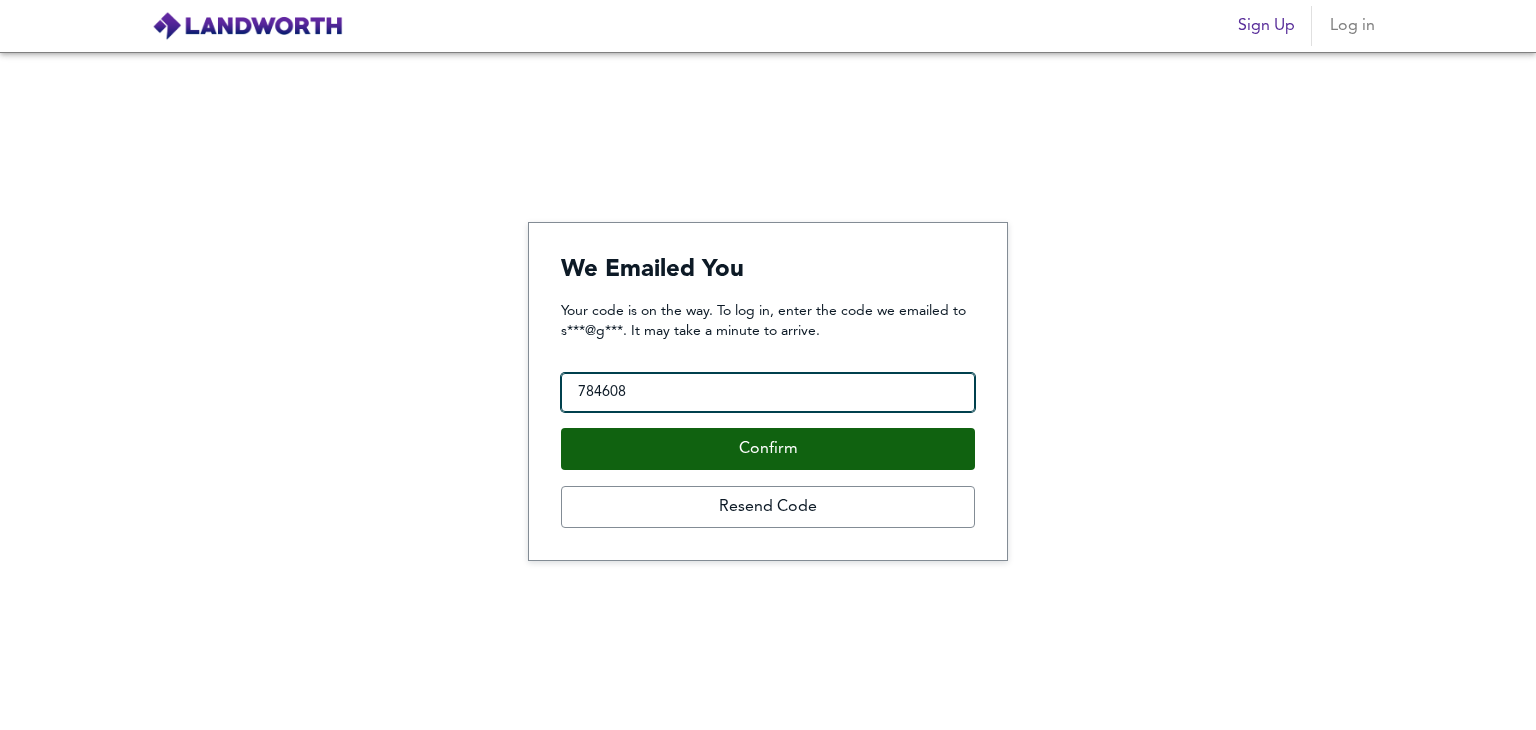 type on "784608" 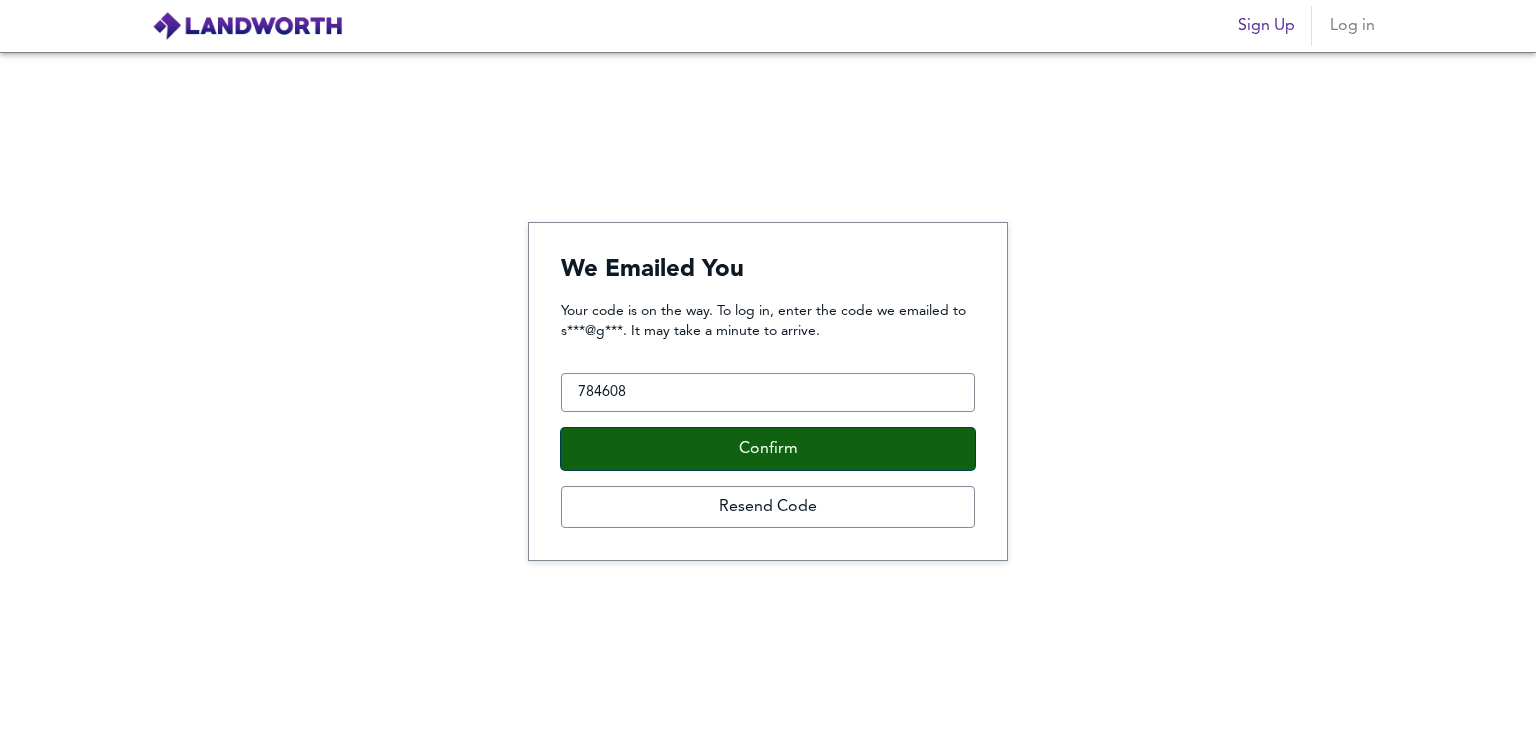 click on "Confirm" at bounding box center [768, 449] 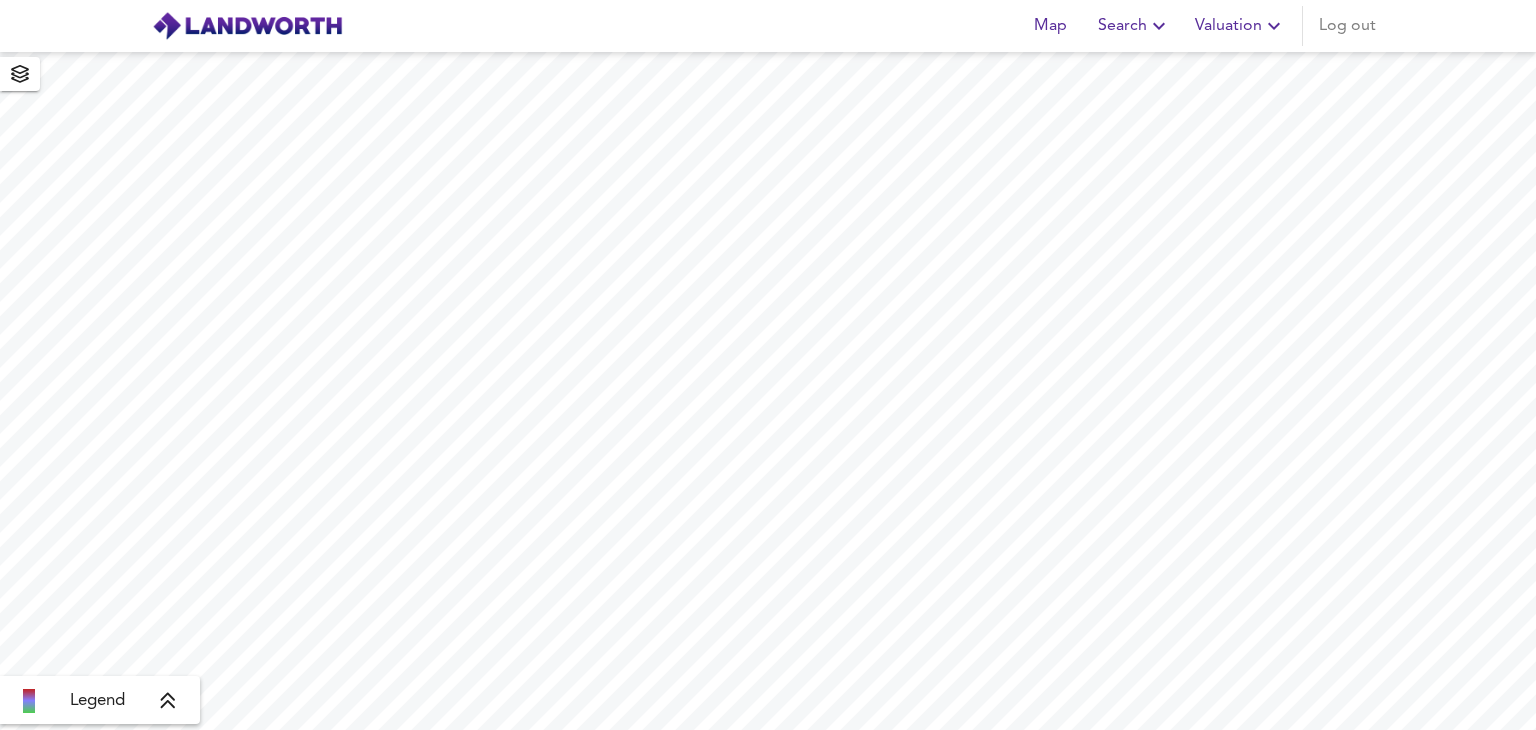 scroll, scrollTop: 0, scrollLeft: 0, axis: both 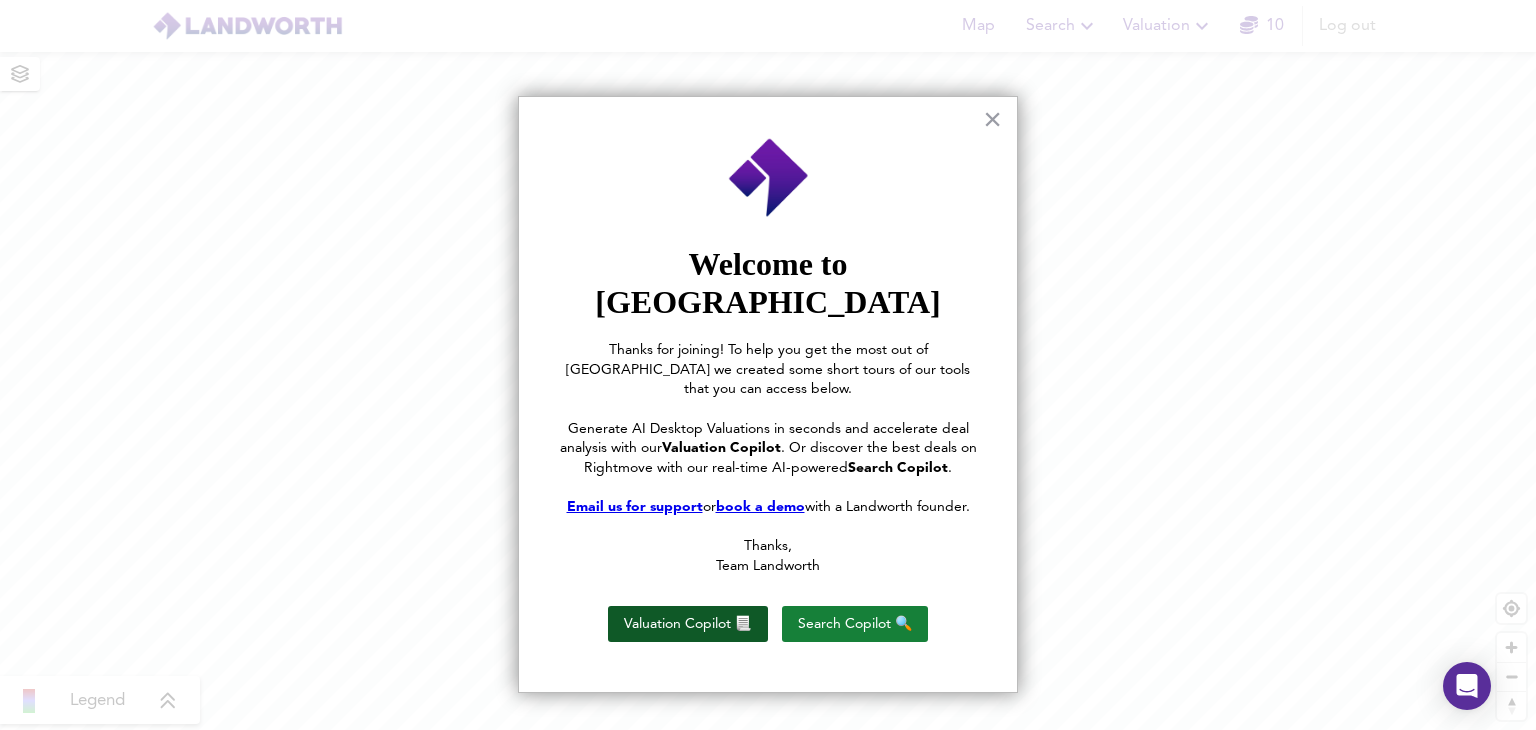 click on "Valuation Copilot 📃" at bounding box center [688, 624] 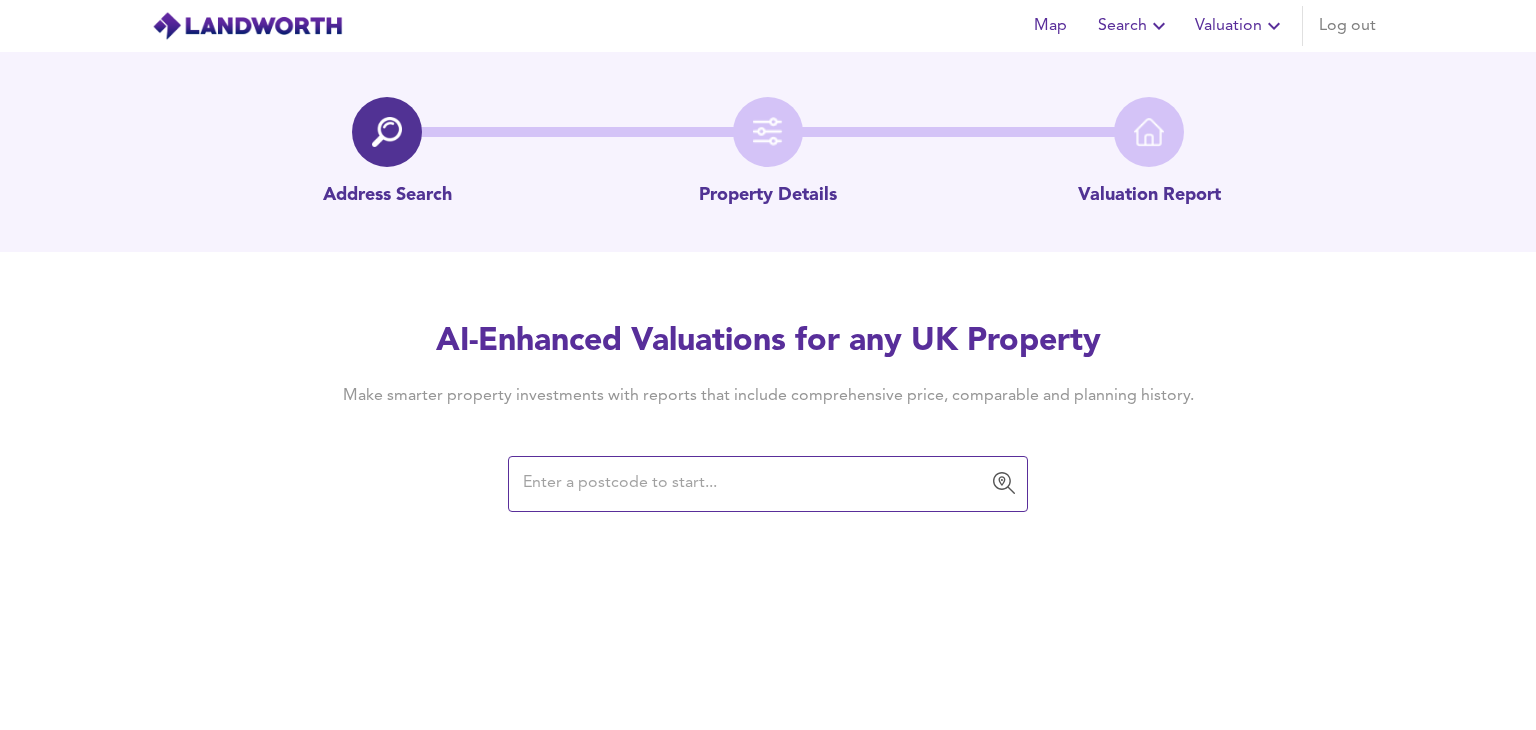 scroll, scrollTop: 0, scrollLeft: 0, axis: both 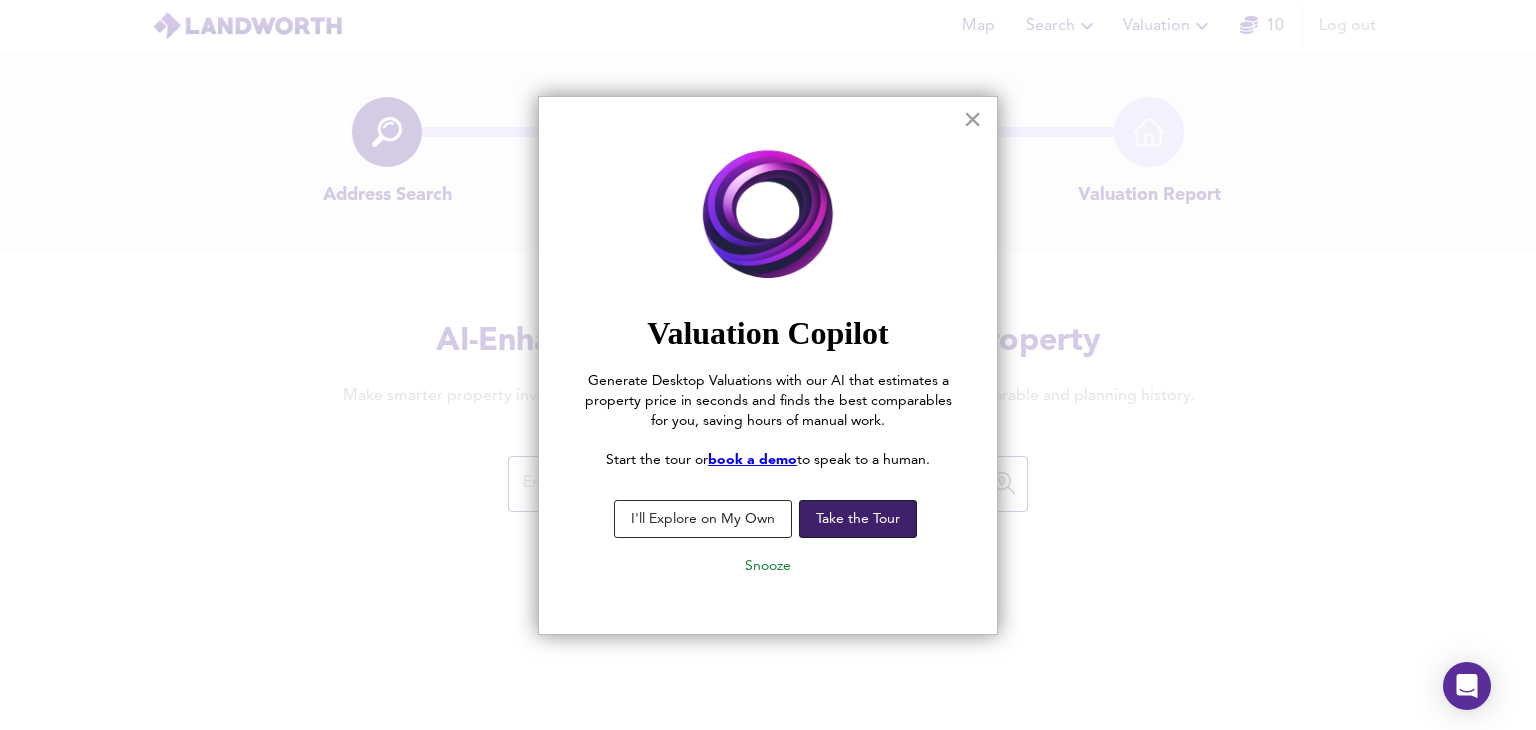 click on "Take the Tour" at bounding box center (858, 519) 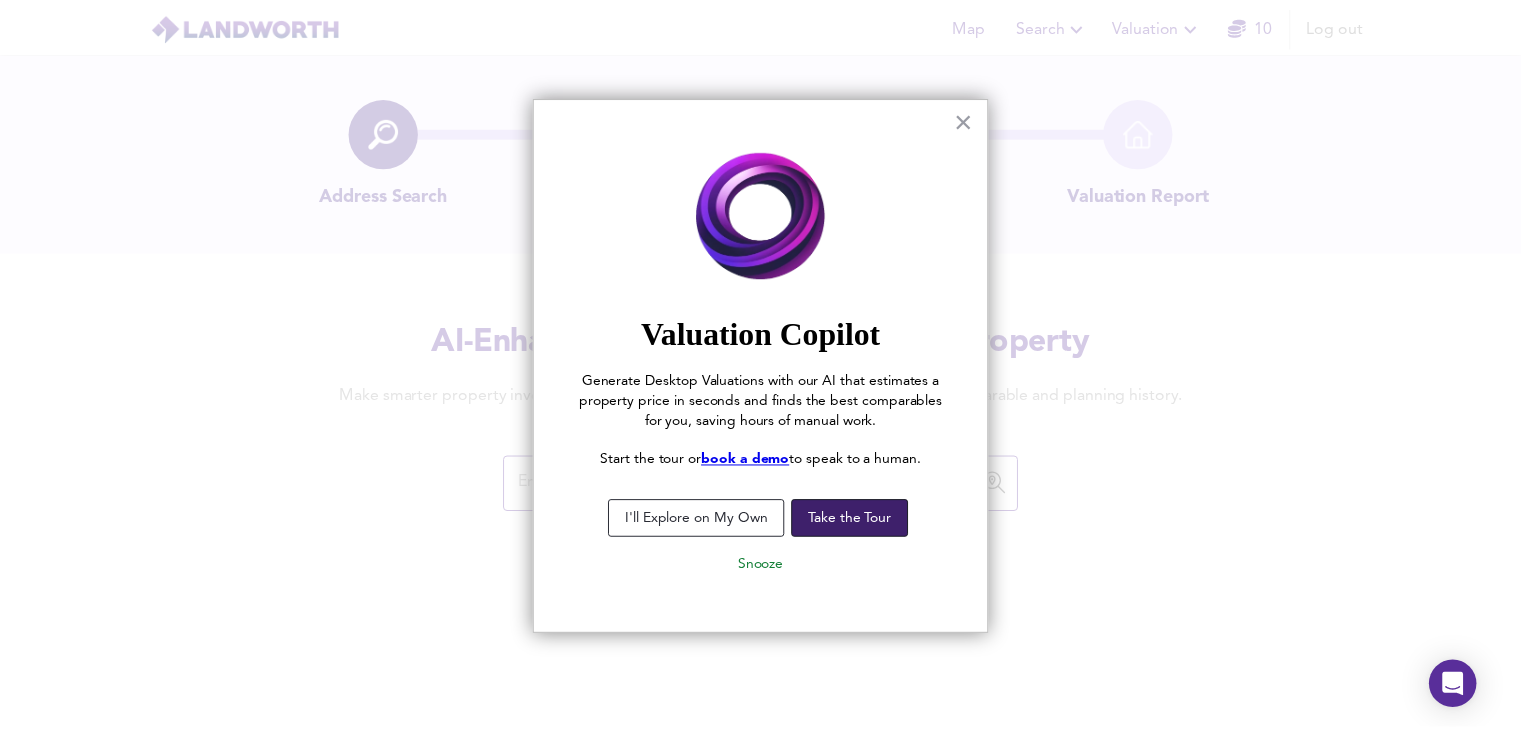scroll, scrollTop: 44, scrollLeft: 0, axis: vertical 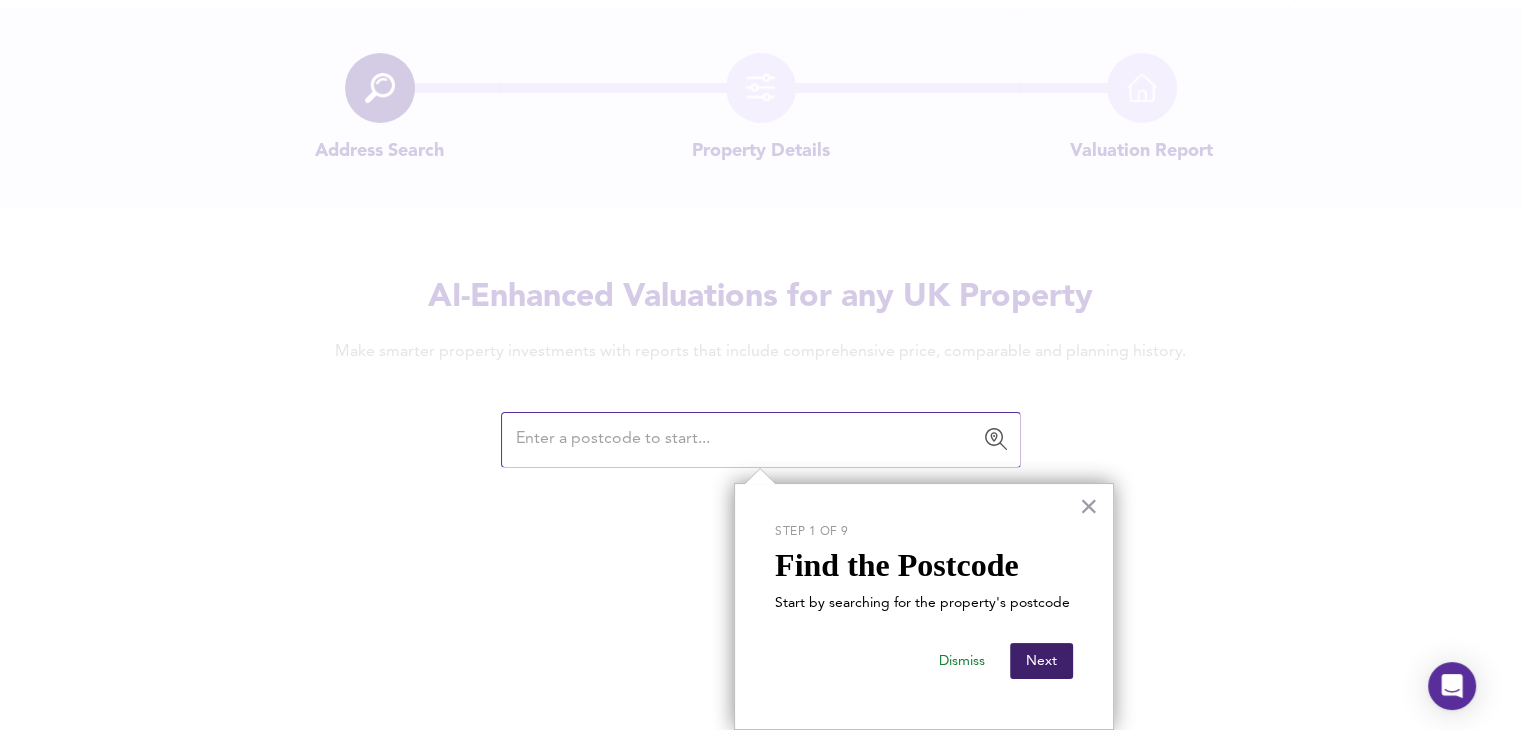 click on "Next" at bounding box center (1041, 661) 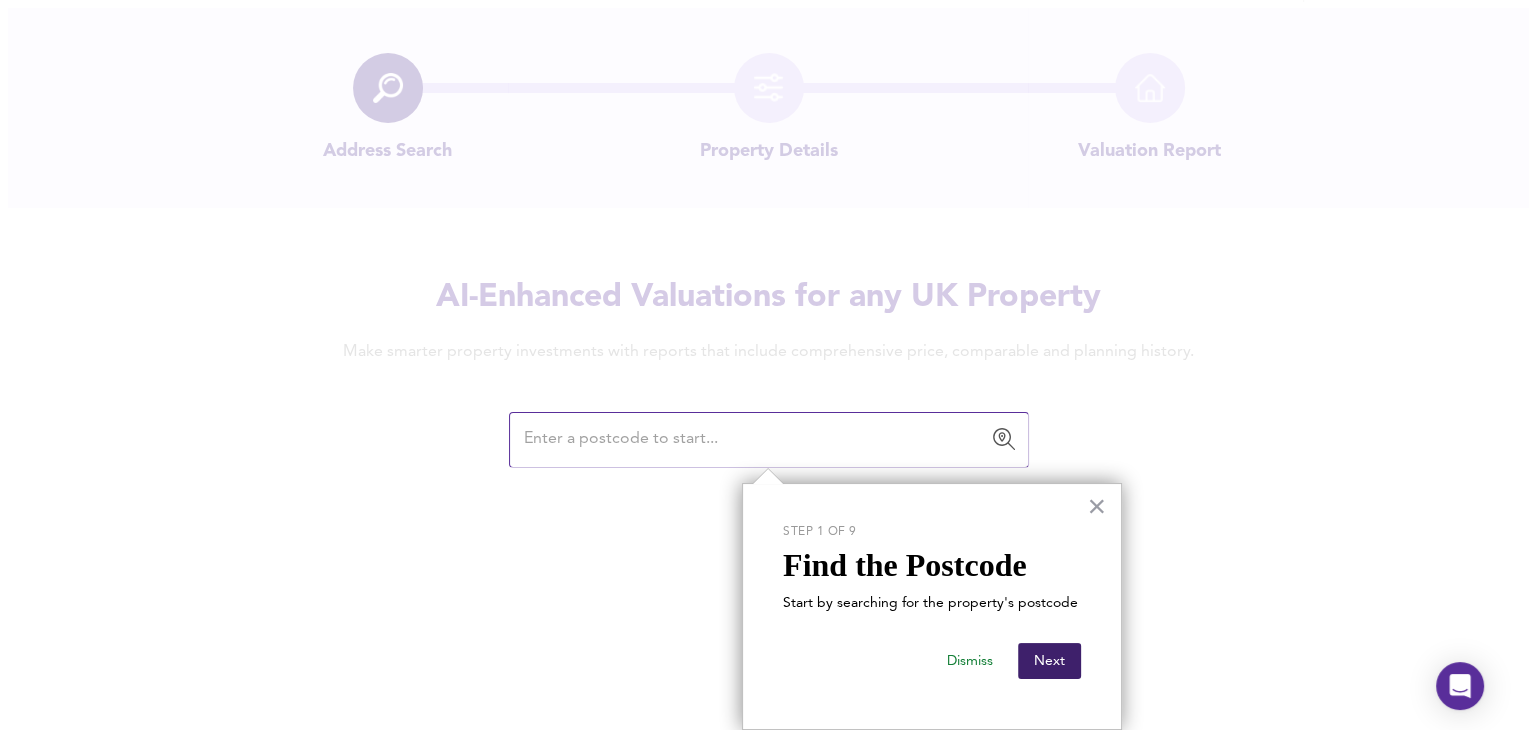 scroll, scrollTop: 0, scrollLeft: 0, axis: both 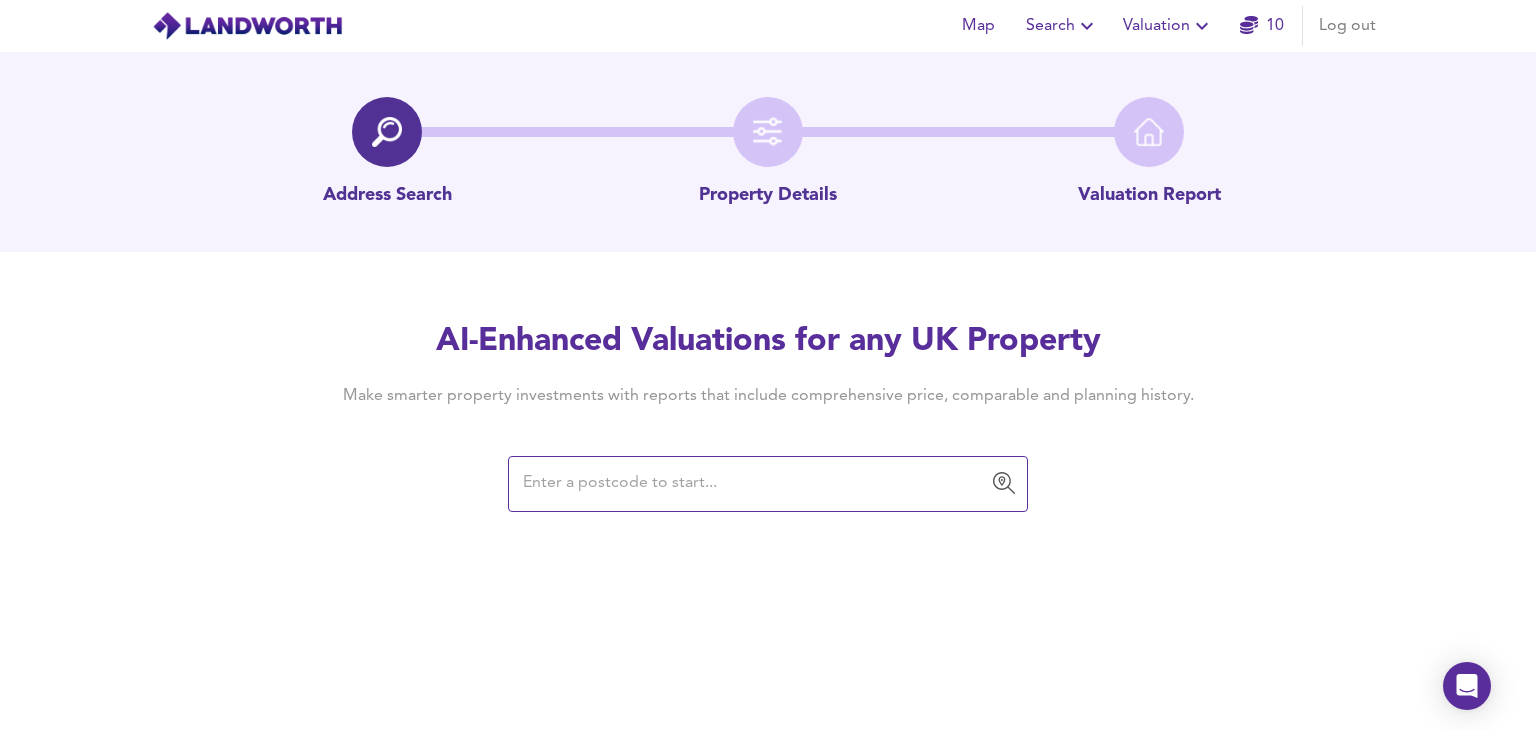 click at bounding box center [753, 484] 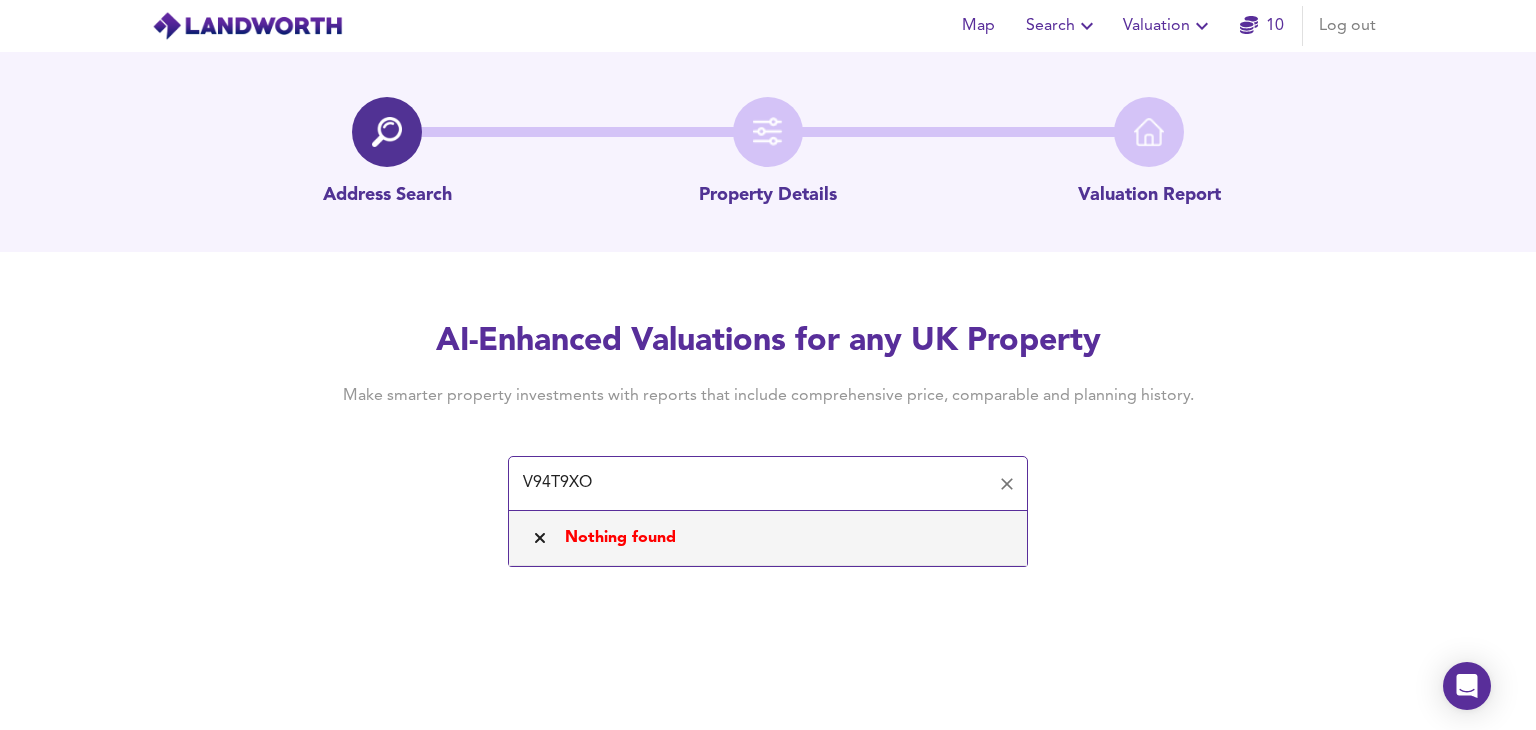 click on "V94T9XO" at bounding box center (753, 484) 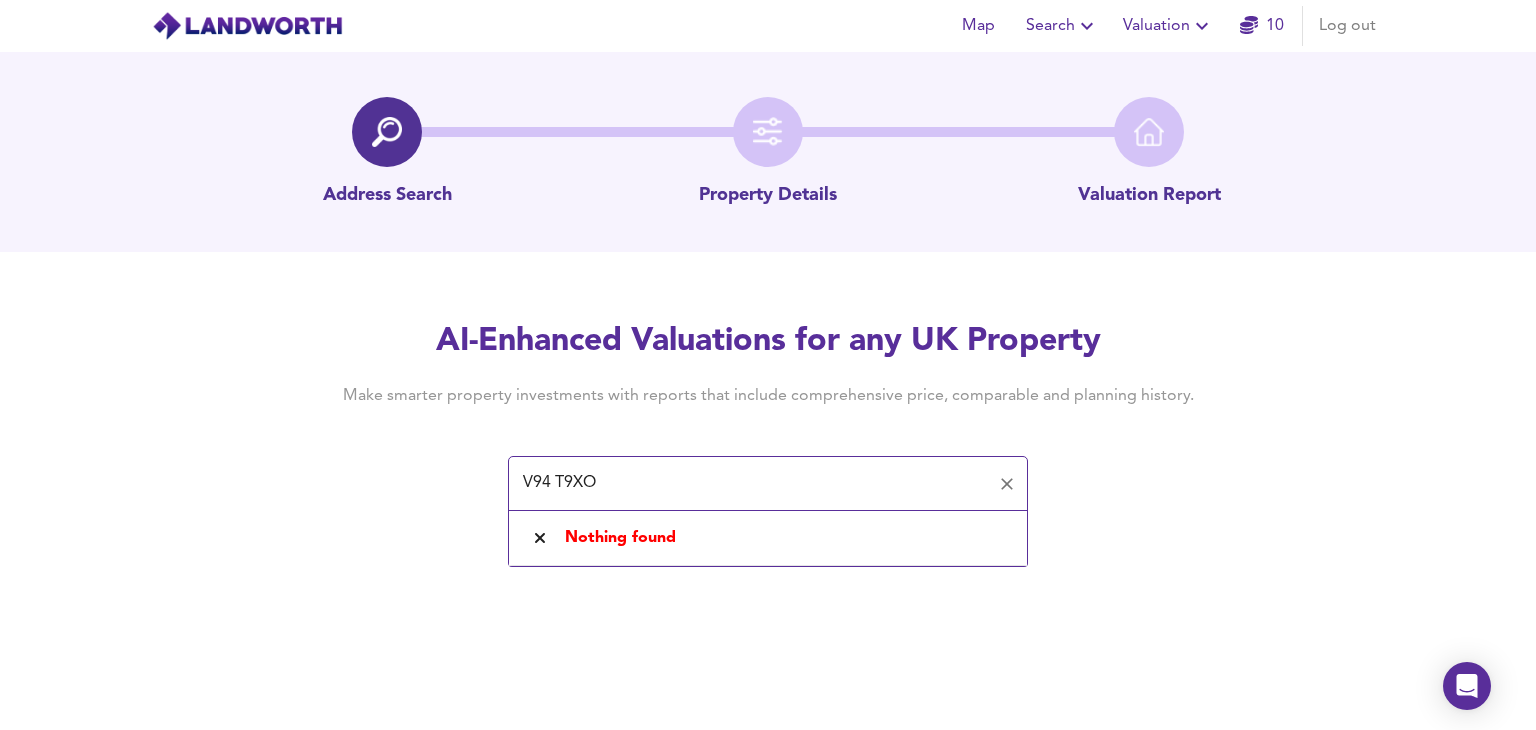 drag, startPoint x: 600, startPoint y: 479, endPoint x: 424, endPoint y: 91, distance: 426.05164 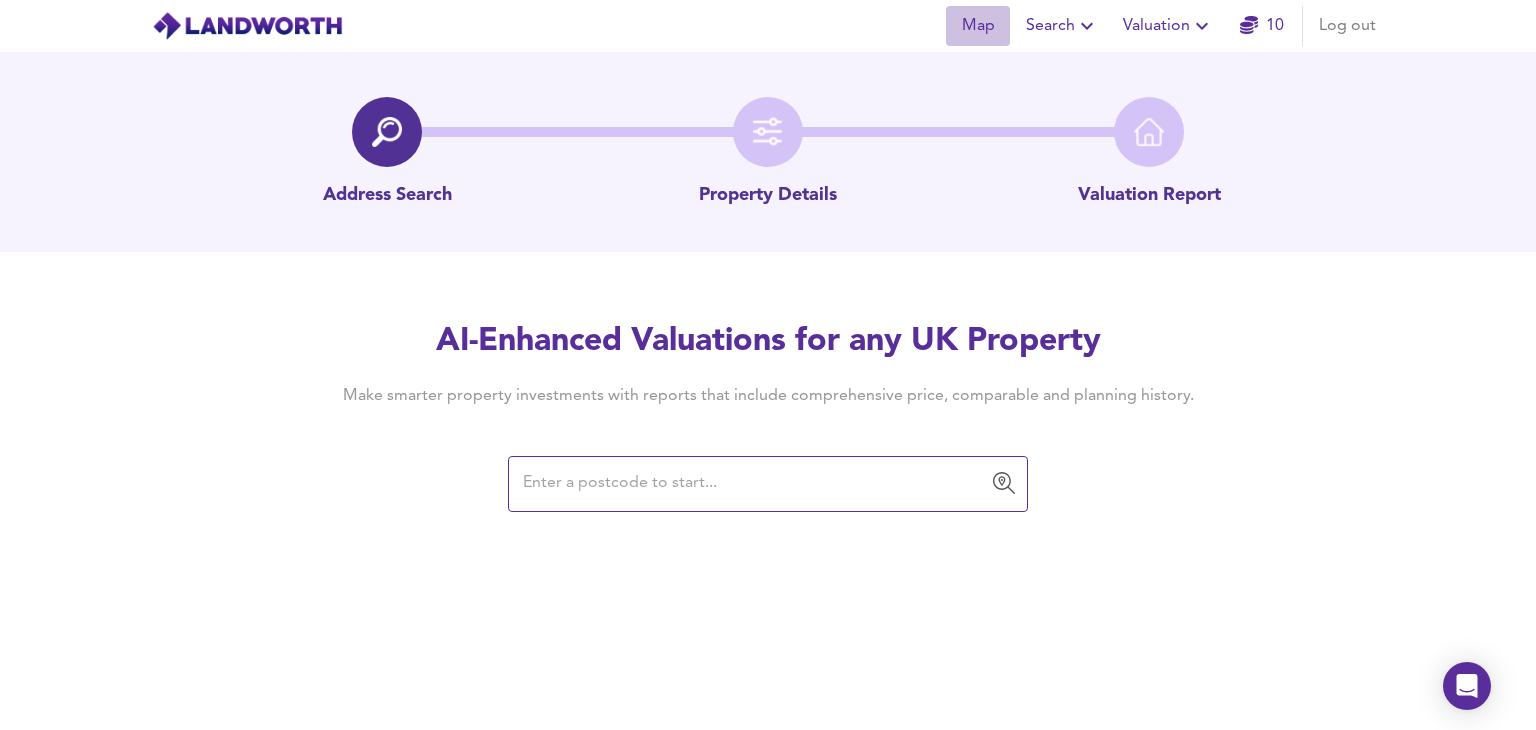 click on "Map" at bounding box center [978, 26] 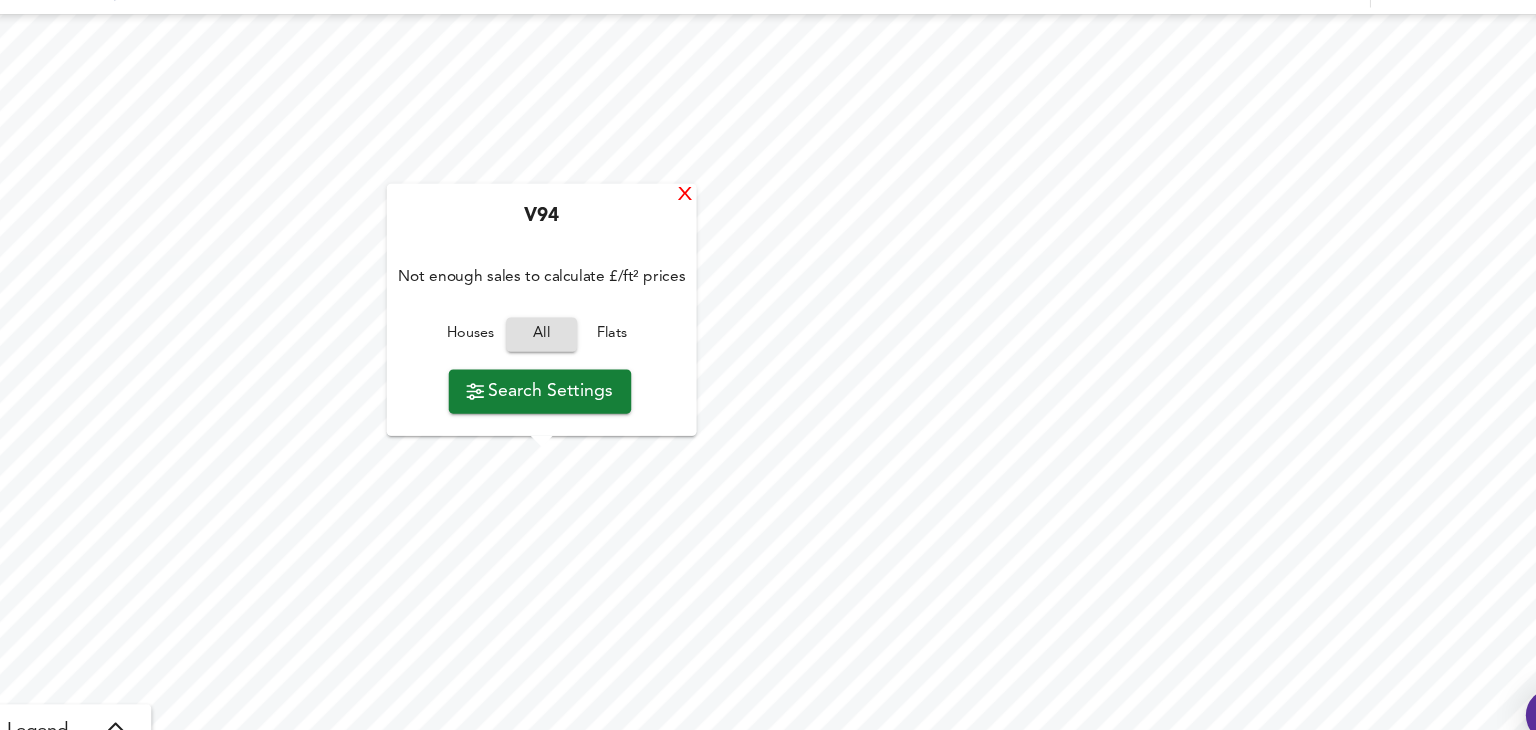 click on "X" at bounding box center (682, 216) 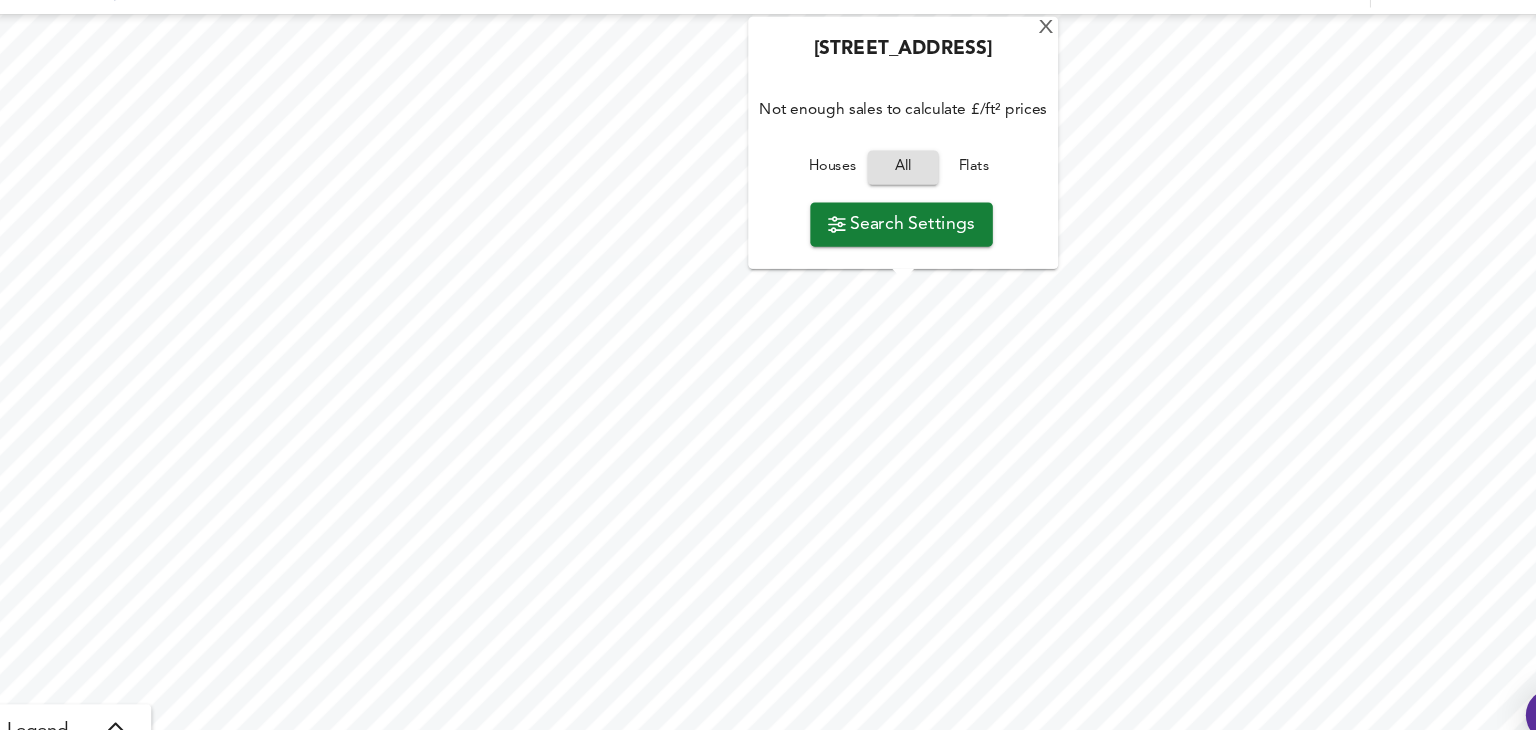 click on "Search Settings" at bounding box center (878, 242) 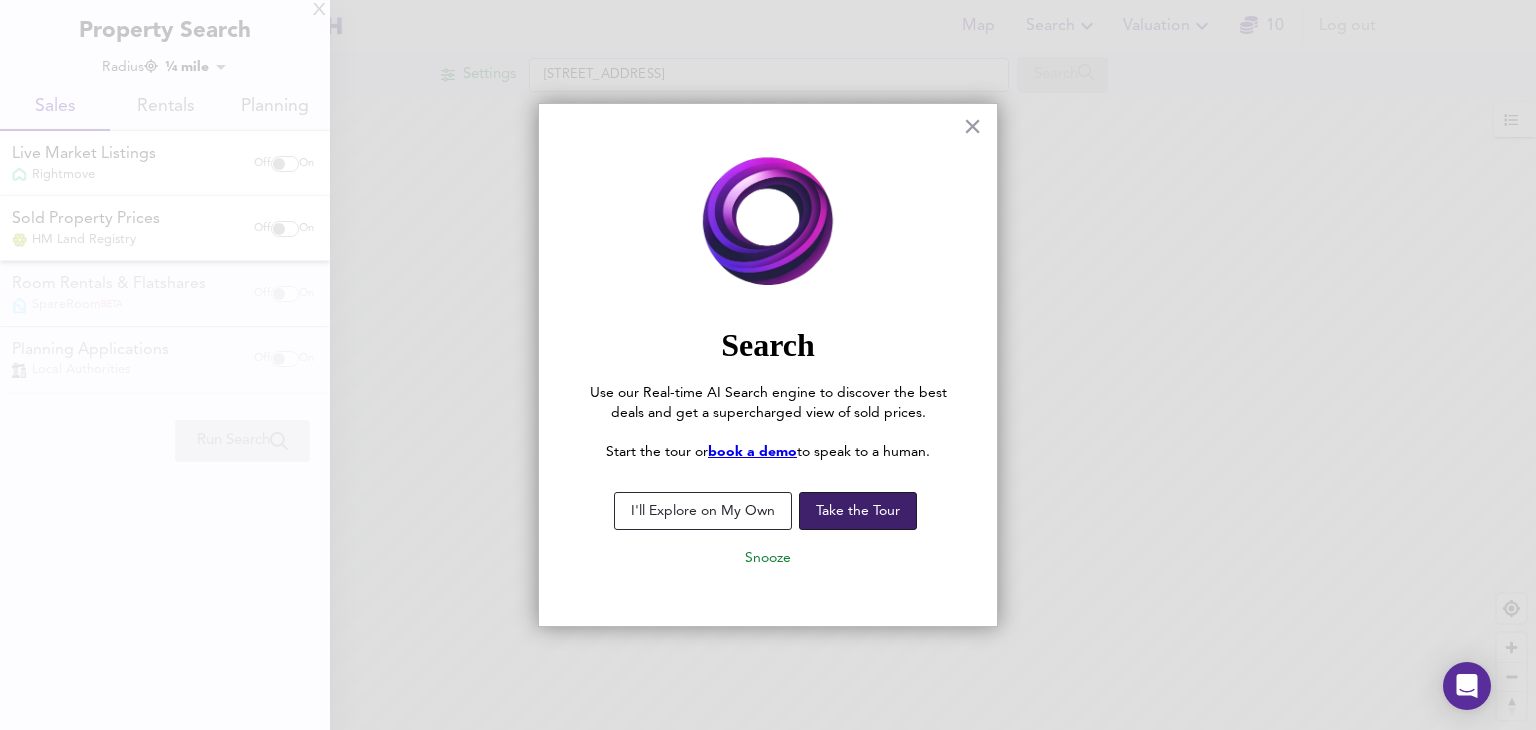 click on "Take the Tour" at bounding box center (858, 511) 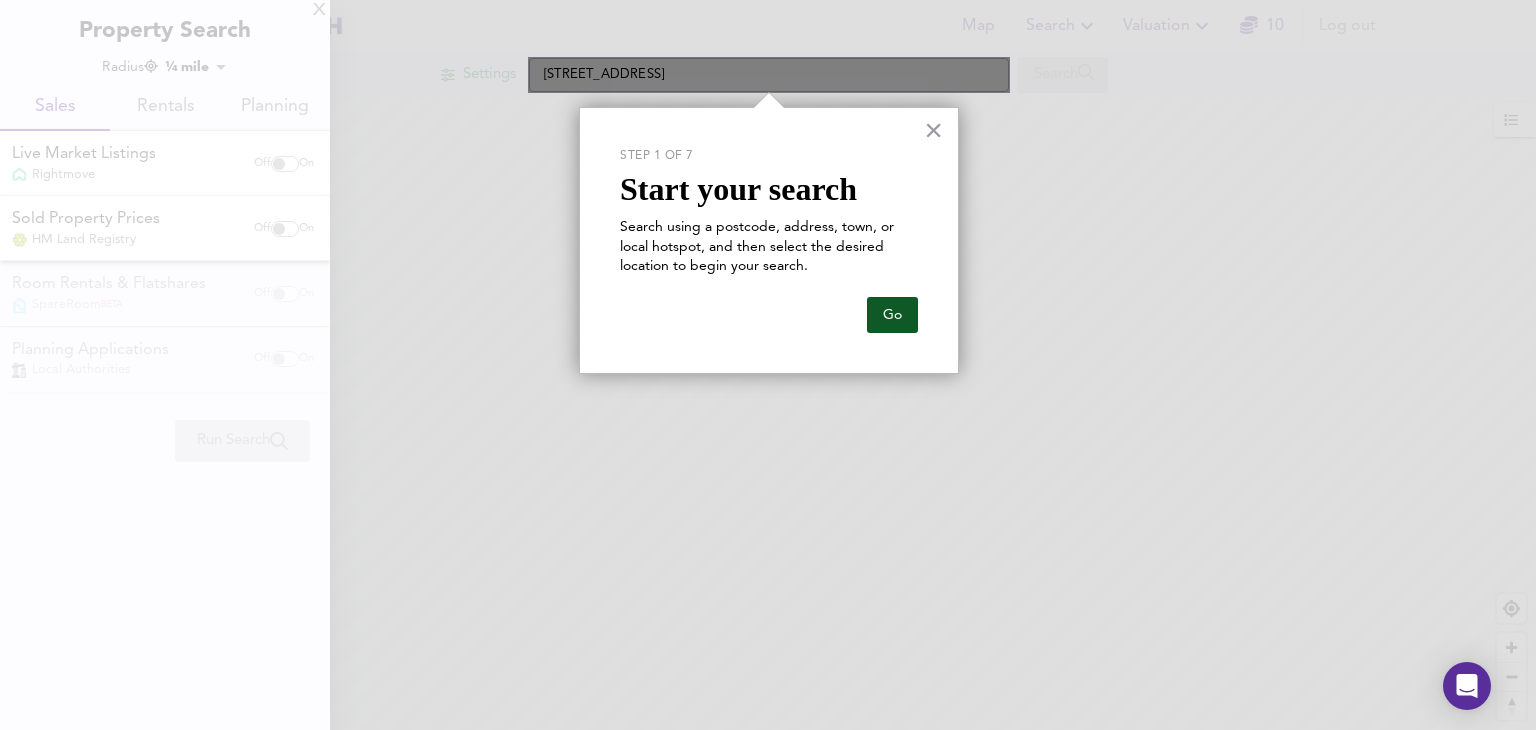 click on "Go" at bounding box center (892, 315) 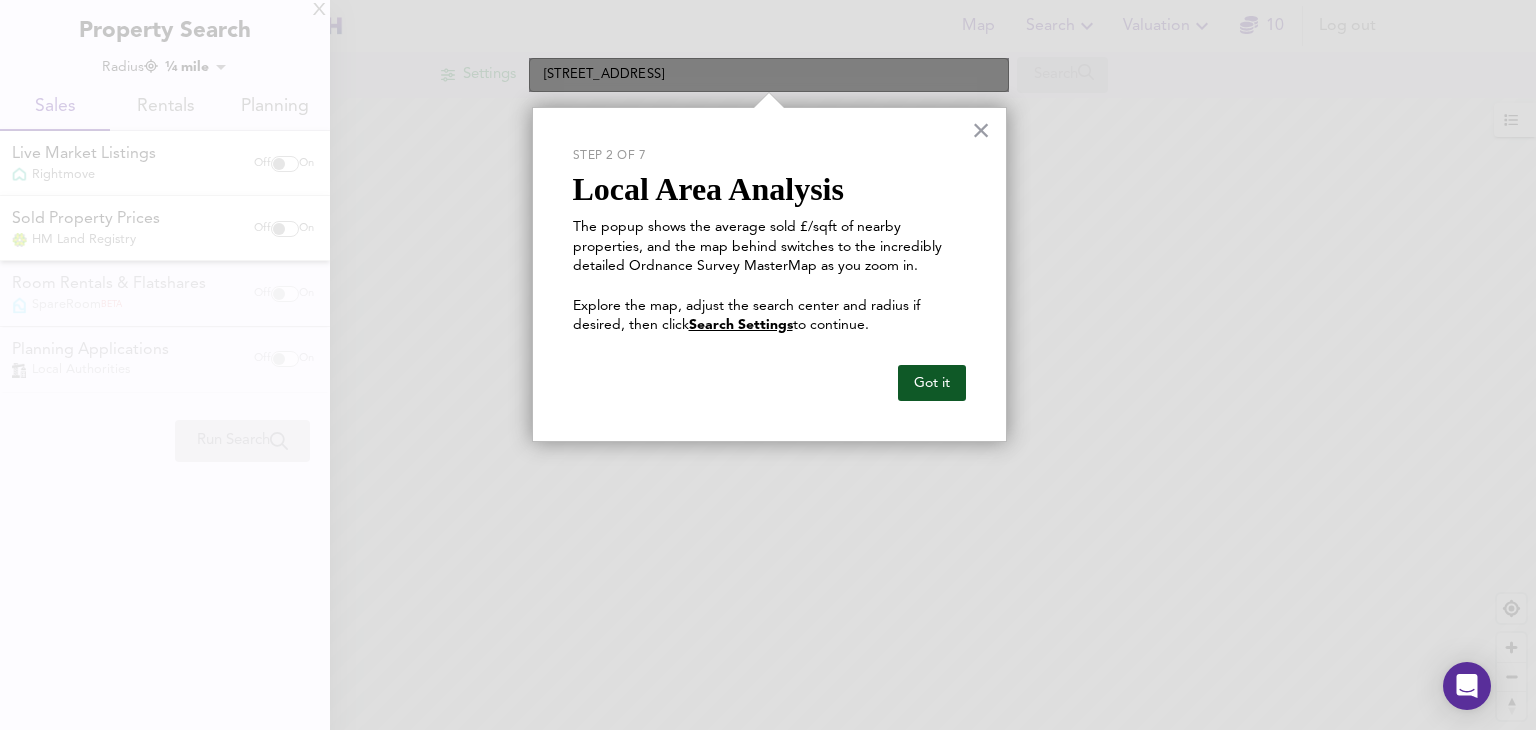 click on "Got it" at bounding box center (932, 383) 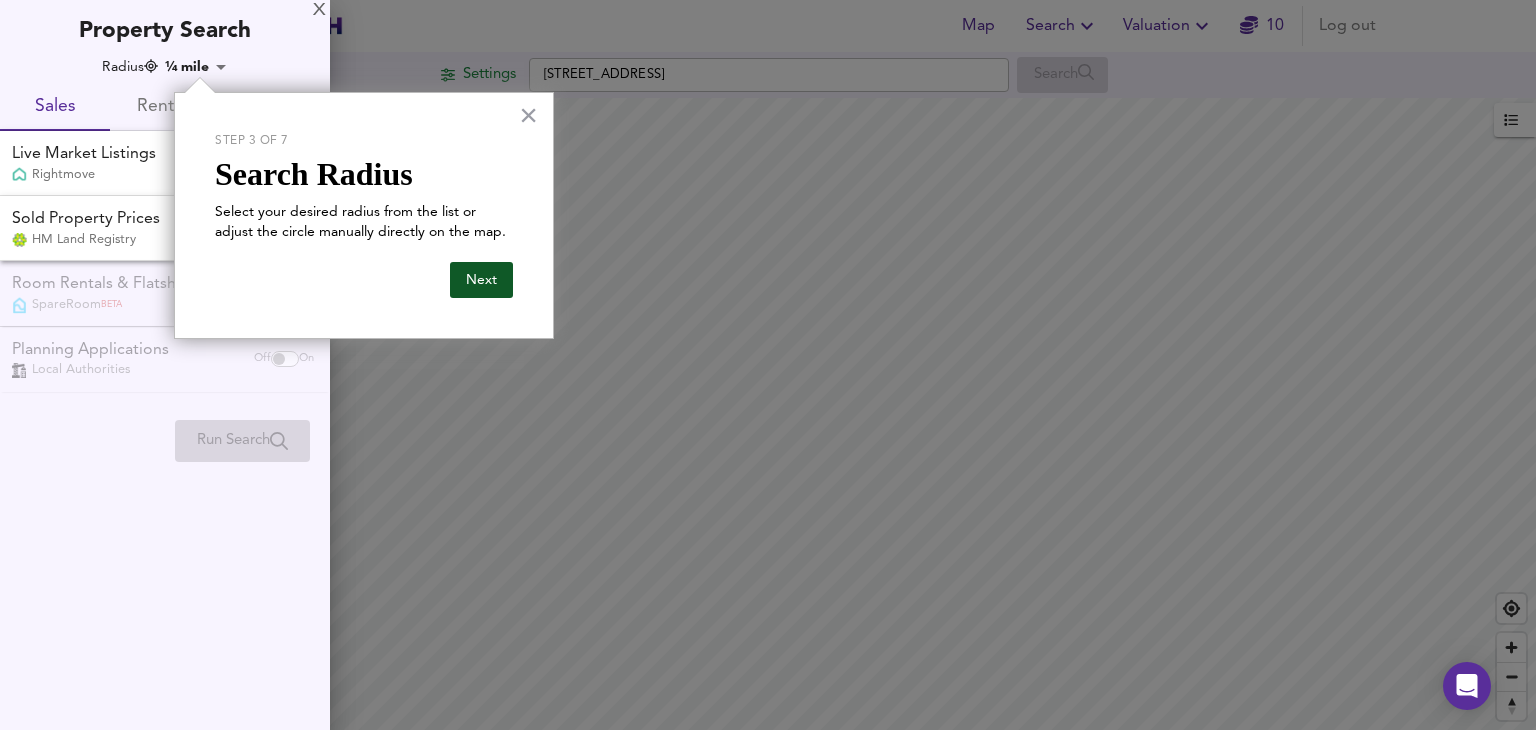 click on "Next" at bounding box center (481, 280) 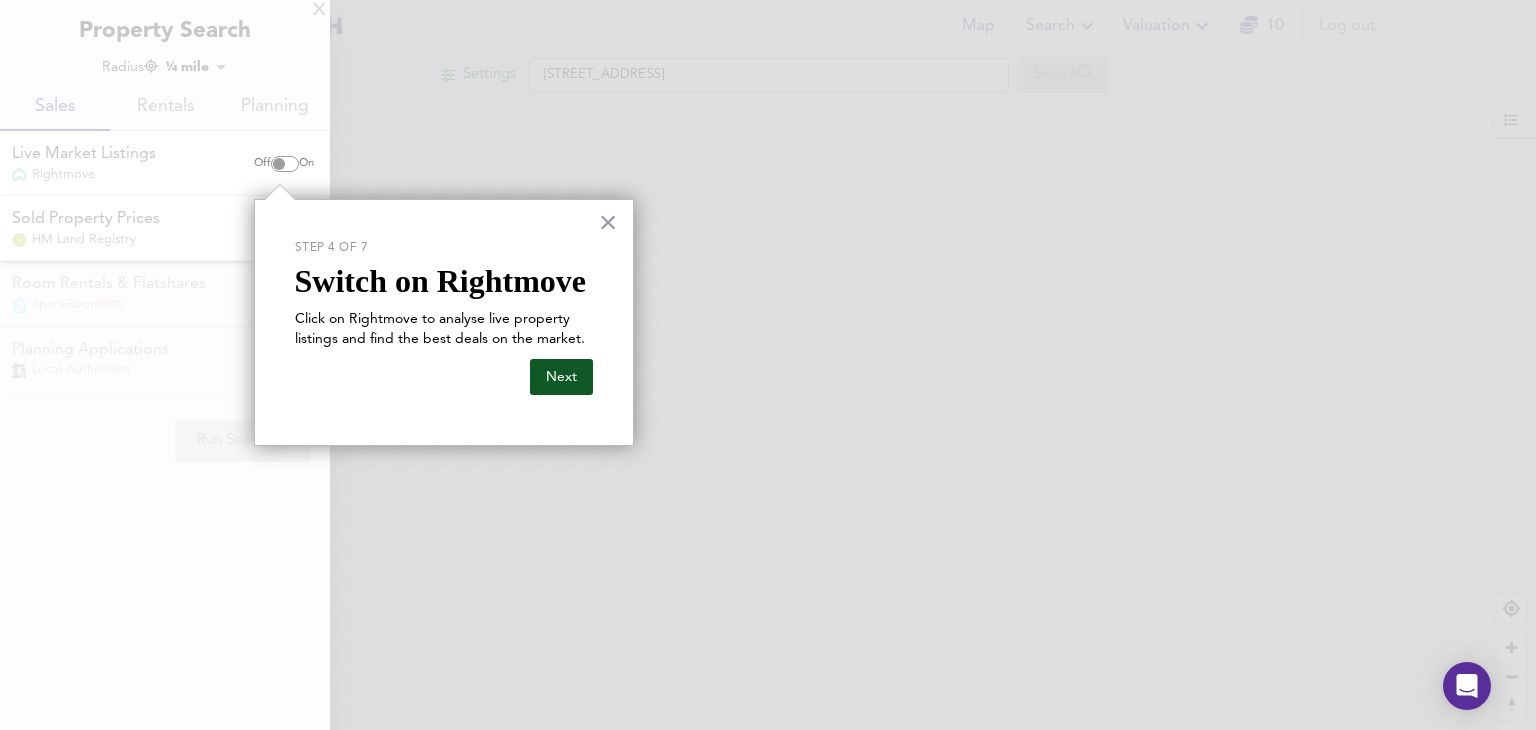 click on "Next" at bounding box center [561, 377] 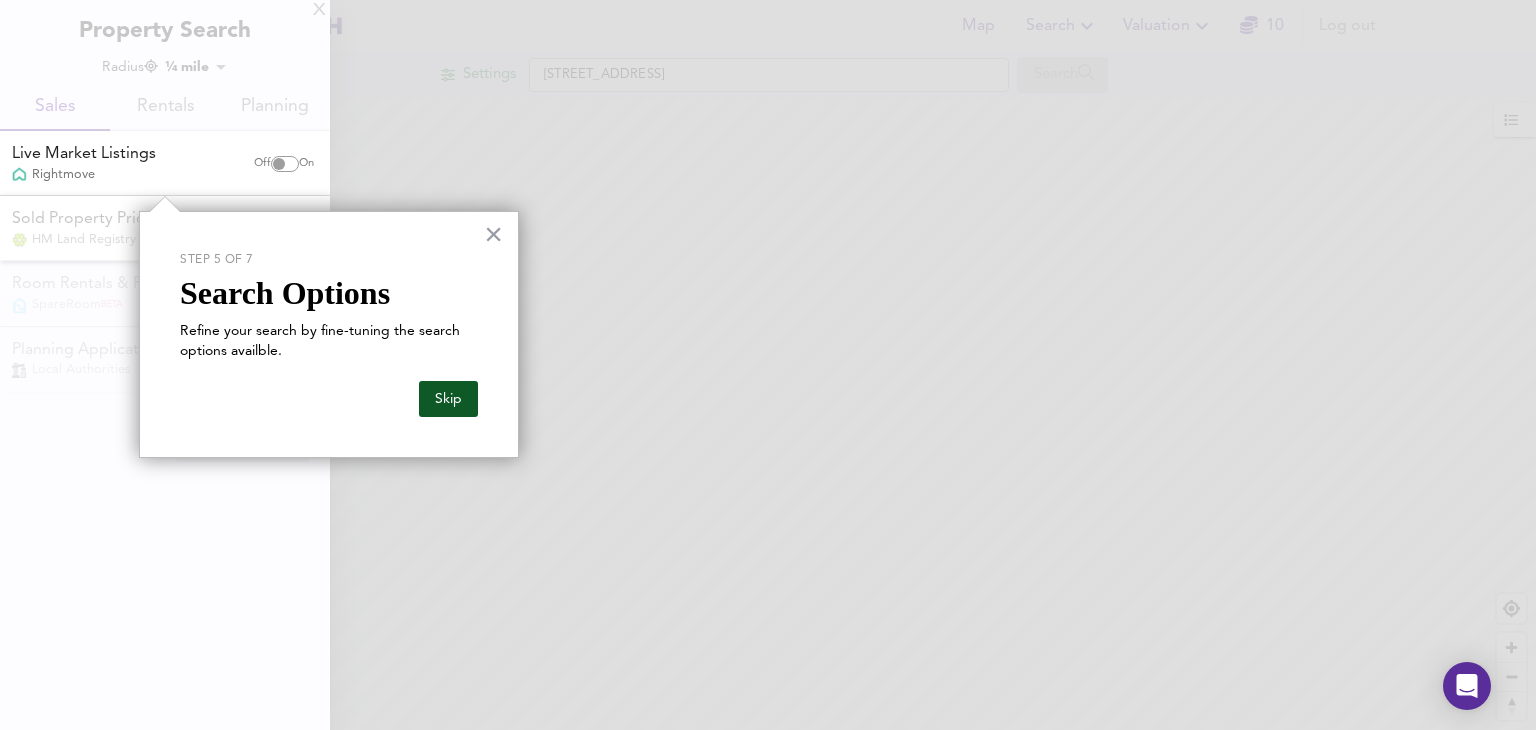 click on "Skip" at bounding box center (448, 399) 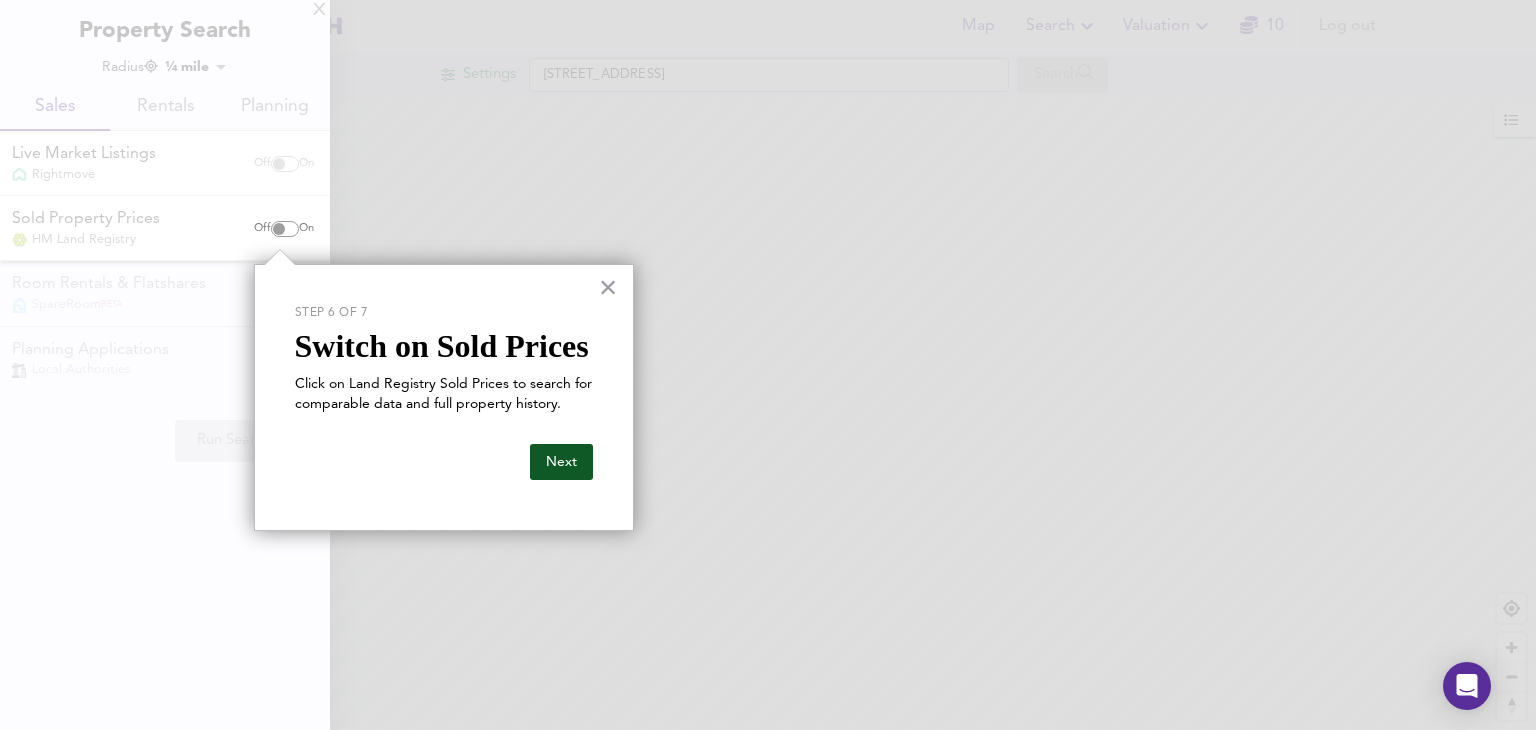 click on "Next" at bounding box center [561, 462] 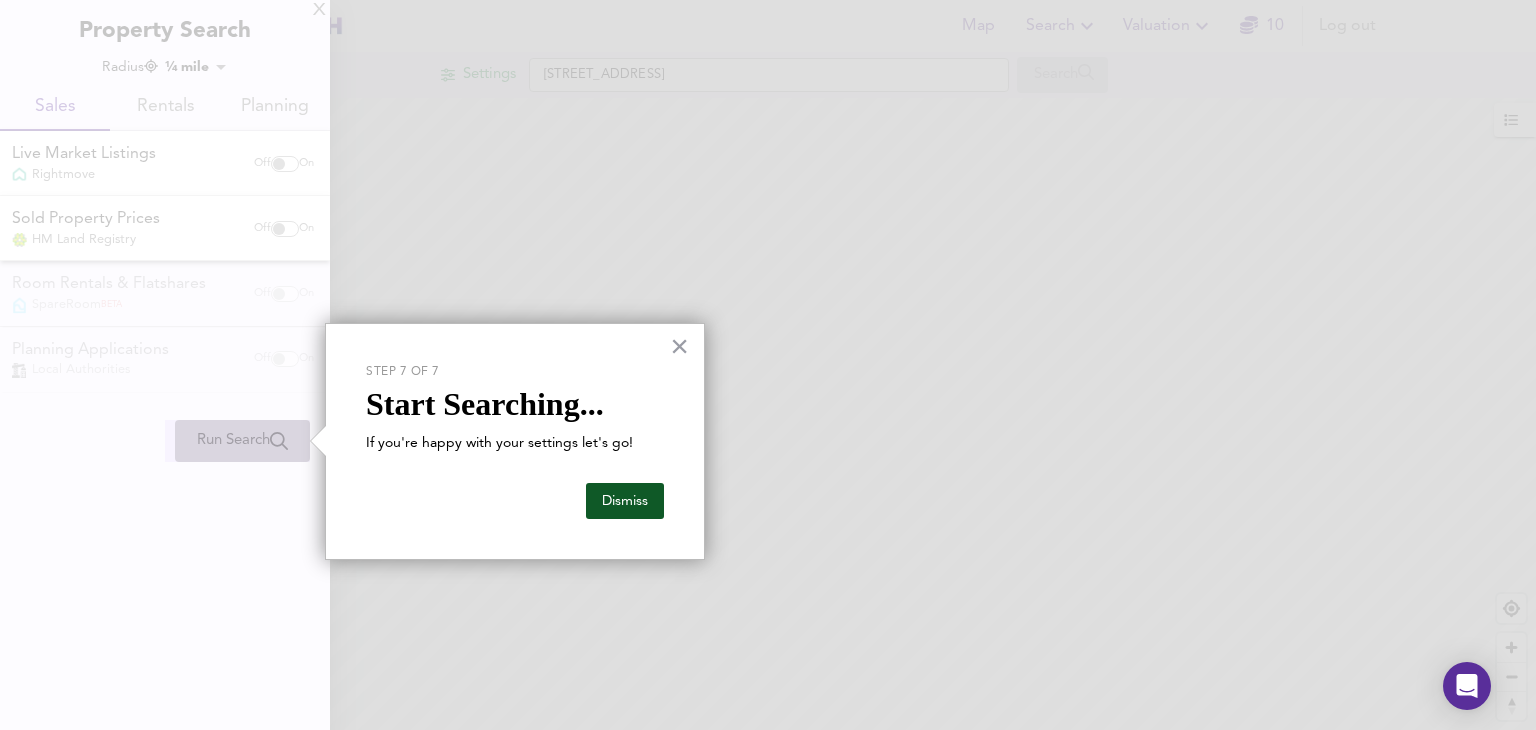 click on "Dismiss" at bounding box center [625, 501] 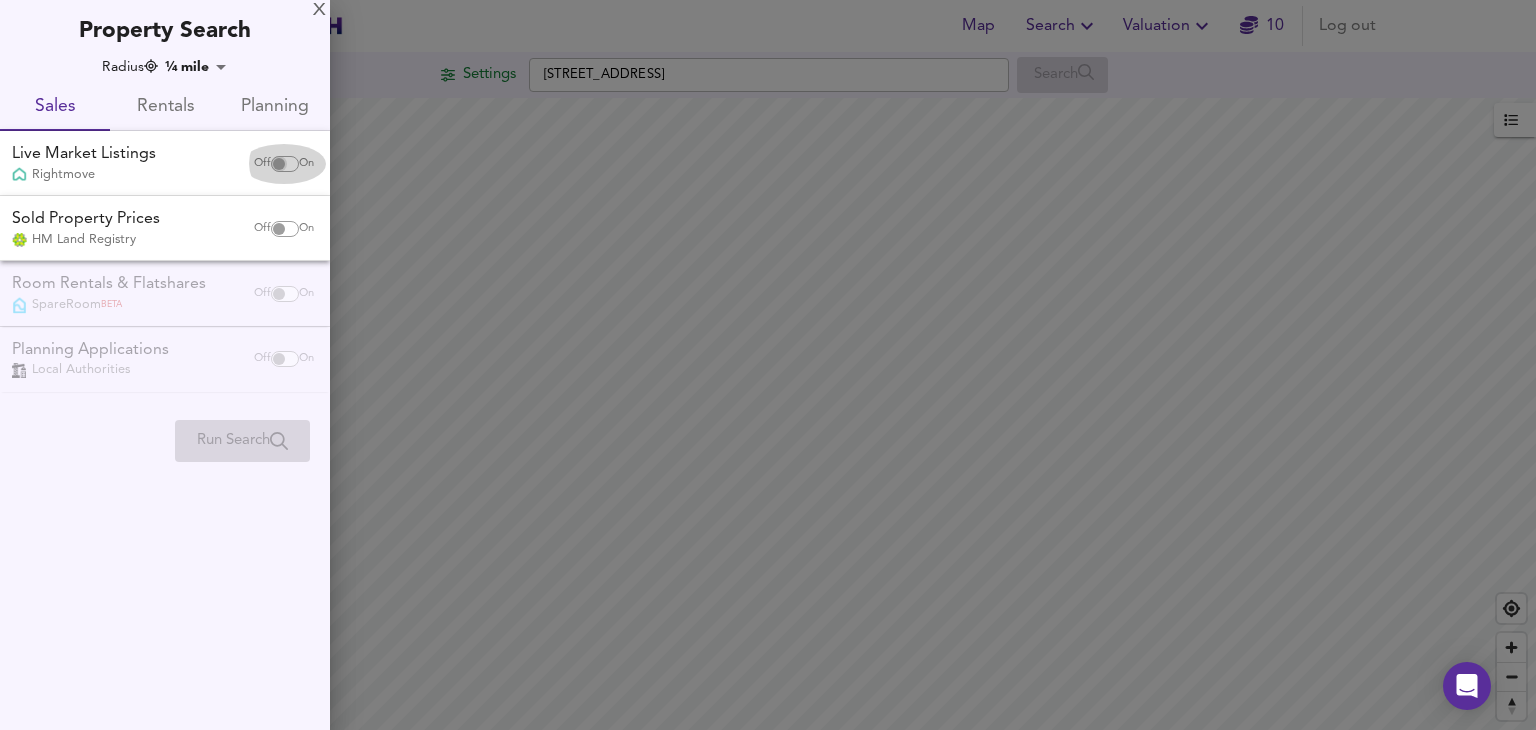 click at bounding box center [279, 164] 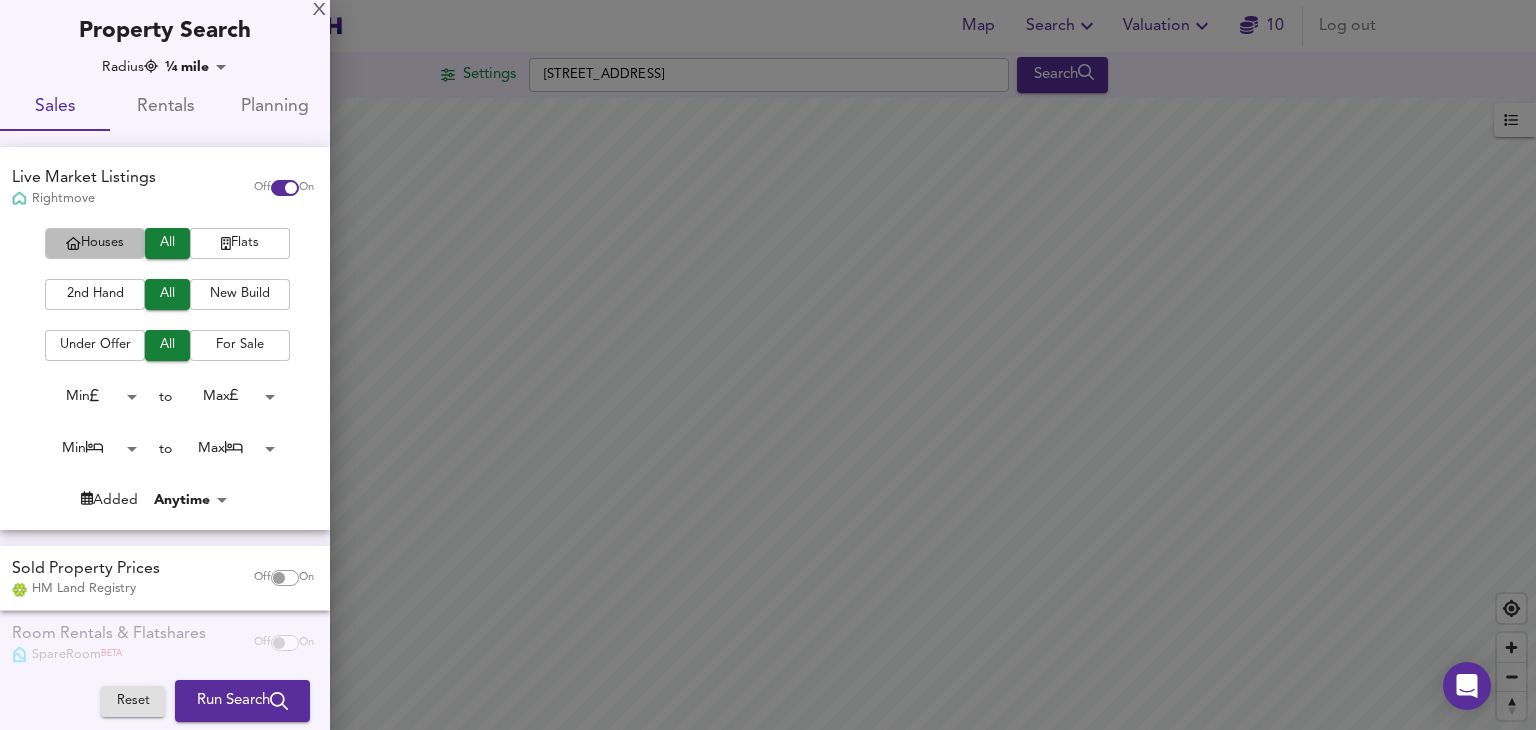 click on "Houses" at bounding box center (95, 243) 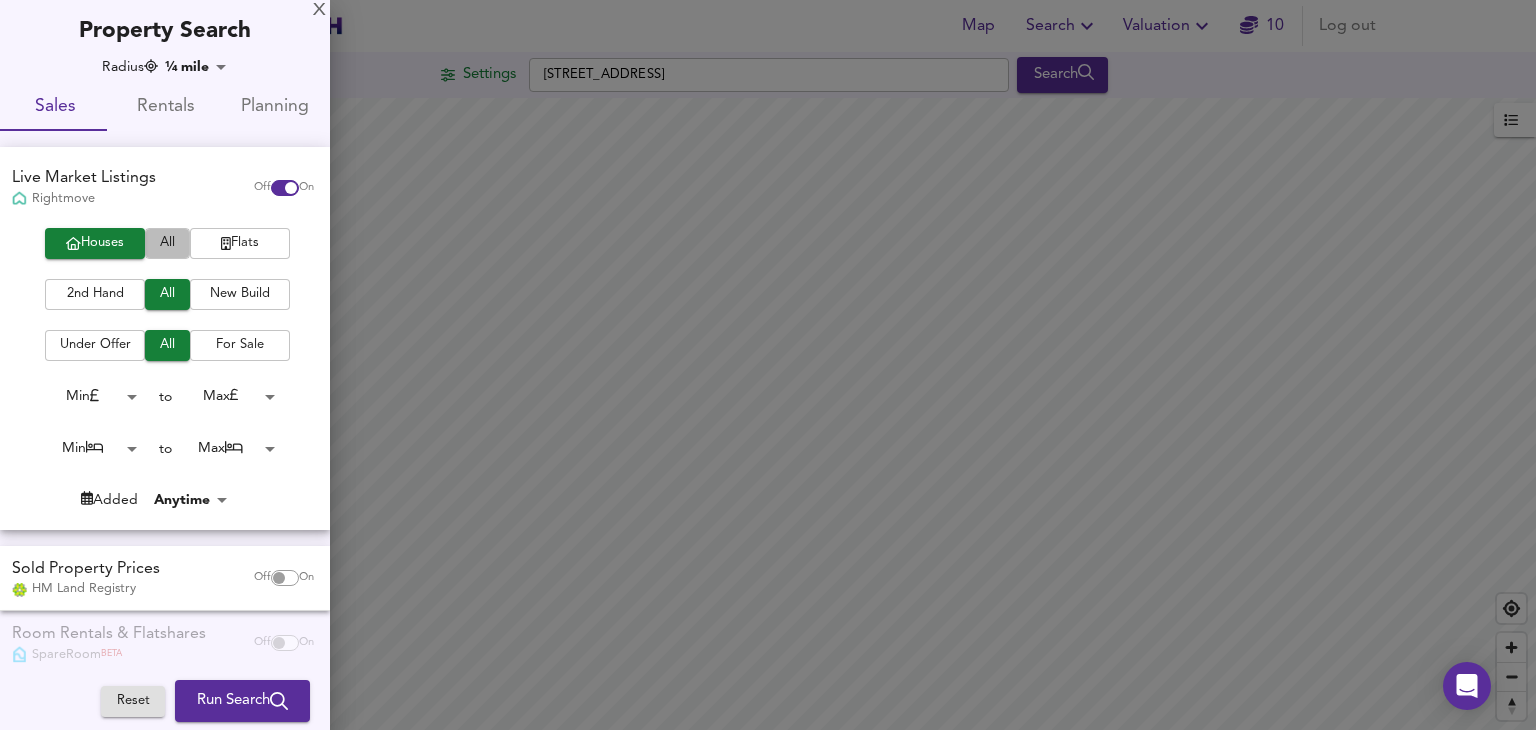 click on "All" at bounding box center (167, 243) 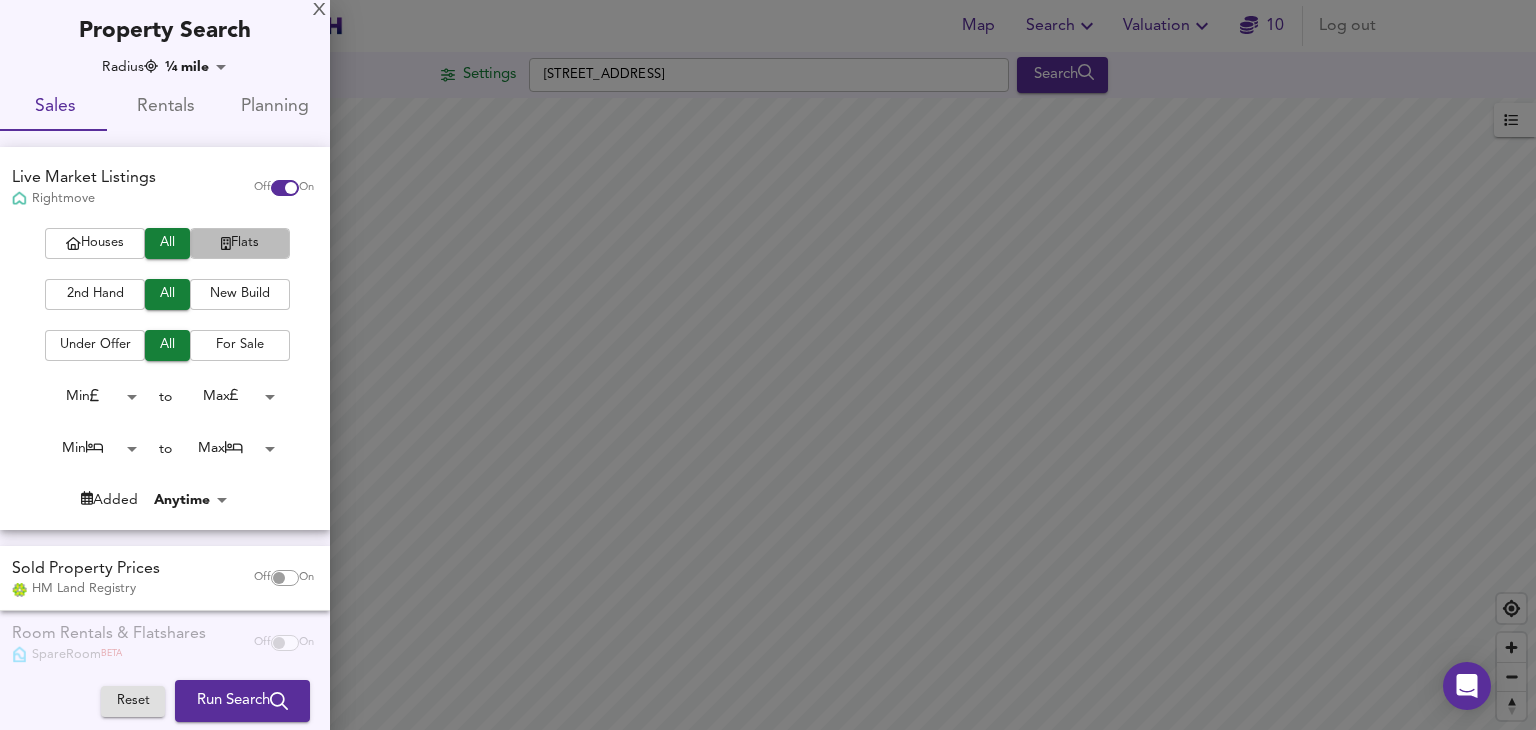 click on "Flats" at bounding box center (240, 243) 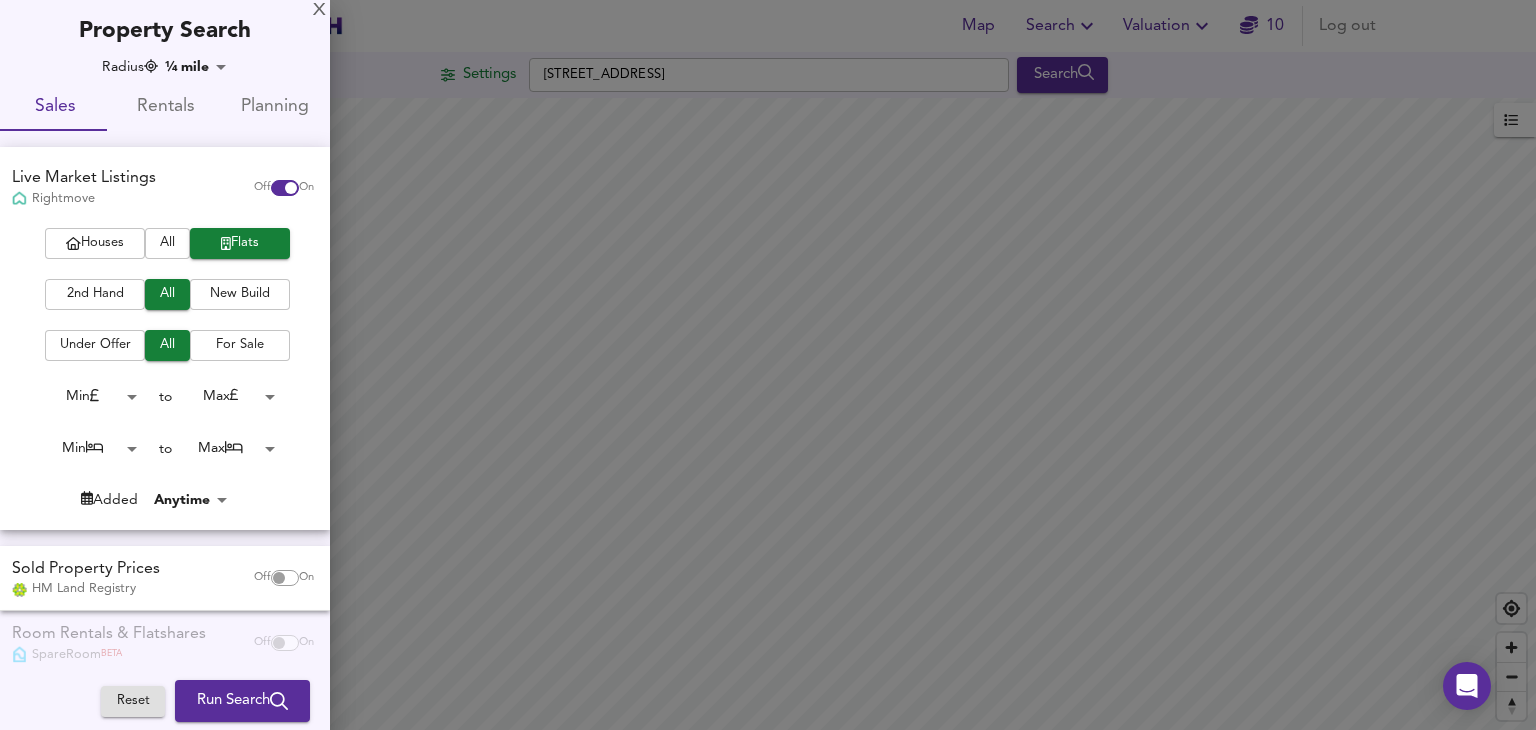click on "2nd Hand" at bounding box center (95, 294) 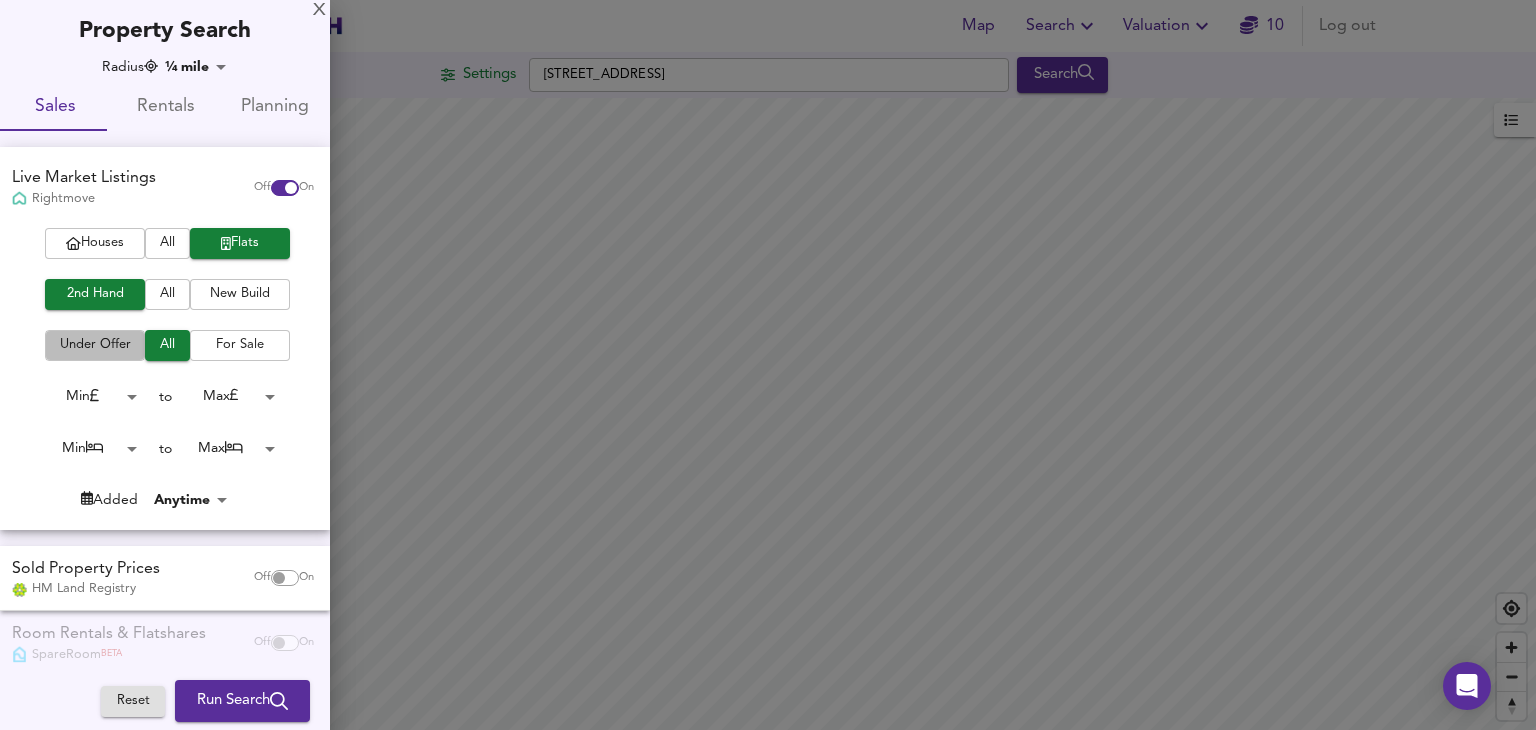 click on "Under Offer" at bounding box center [95, 345] 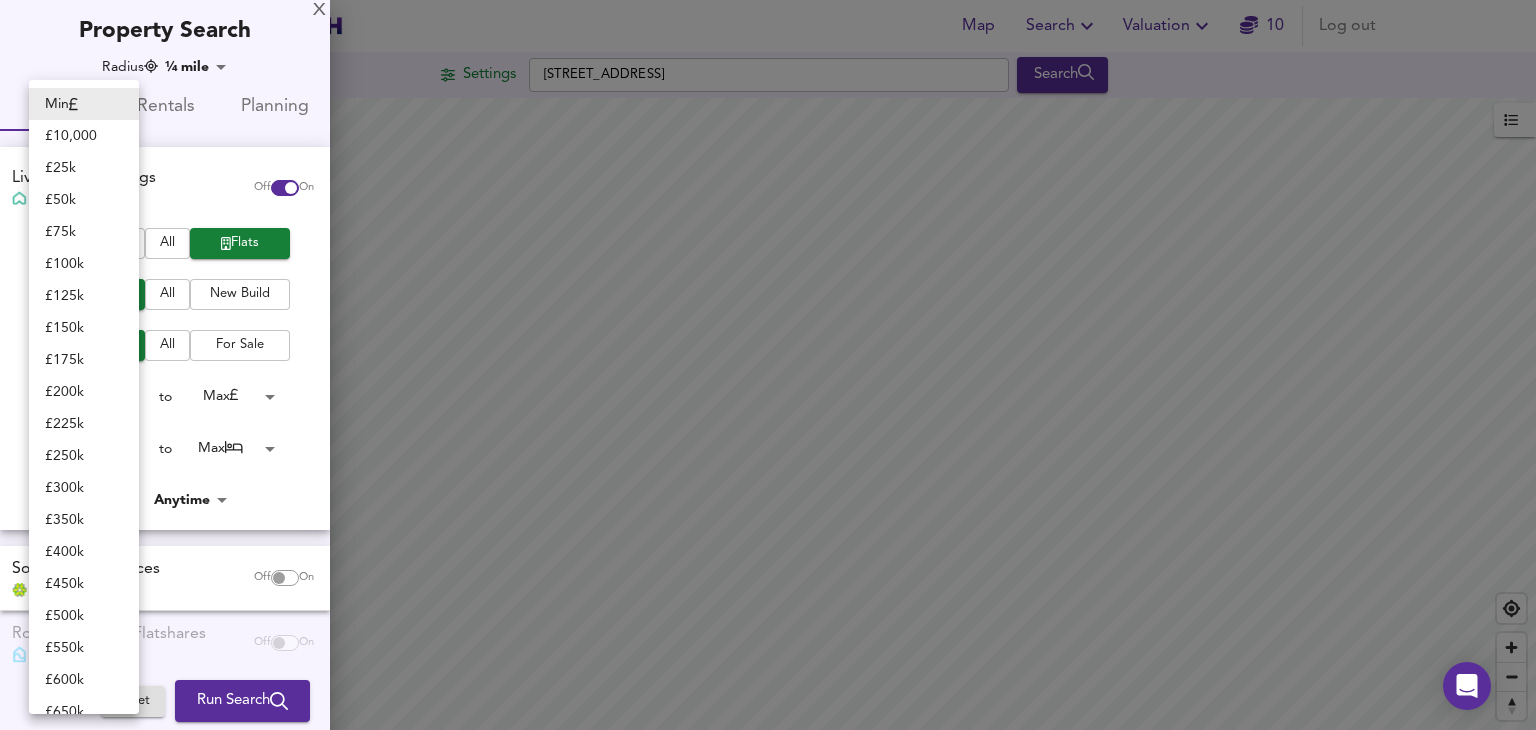 click on "Map Search Valuation    10 Log out        Settings     Hampstead Avenue, D09 P034        Search              Legend       UK Average Price   for July 2025 £ 338 / ft²      +6% Source:   Land Registry Data - May 2025 England & Wales - Average £/ ft²  History England & Wales - Total Quarterly Sales History
X Map Settings Basemap          Default hybrid Heatmap          Average Price landworth 3D   View Dynamic Heatmap   Off Show Postcodes Show Boroughs 2D 3D Find Me X Property Search Radius   ¼ mile 402 Sales Rentals Planning    Live Market Listings   Rightmove Off   On    Houses All   Flats 2nd Hand All New Build Under Offer All For Sale Min   0 to Max   200000000   Min   0 to Max   50   Added Anytime -1    Sold Property Prices   HM Land Registry Off   On     Room Rentals & Flatshares   SpareRoom   BETA Off   On     Planning Applications Local Authorities Off   On  Reset Run Search   Min   £ 10,000 £ 25k £" at bounding box center [768, 365] 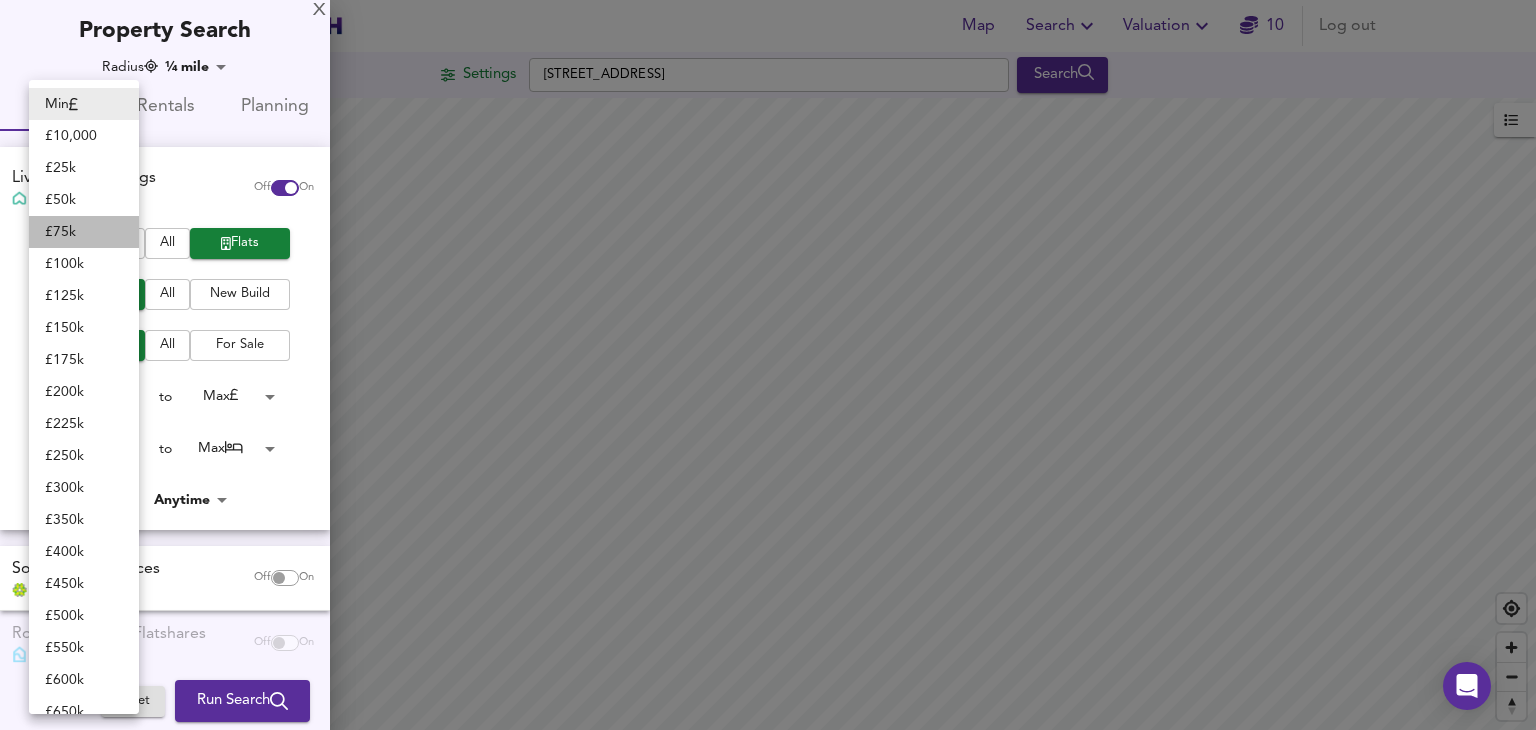 click on "£ 75k" at bounding box center [84, 232] 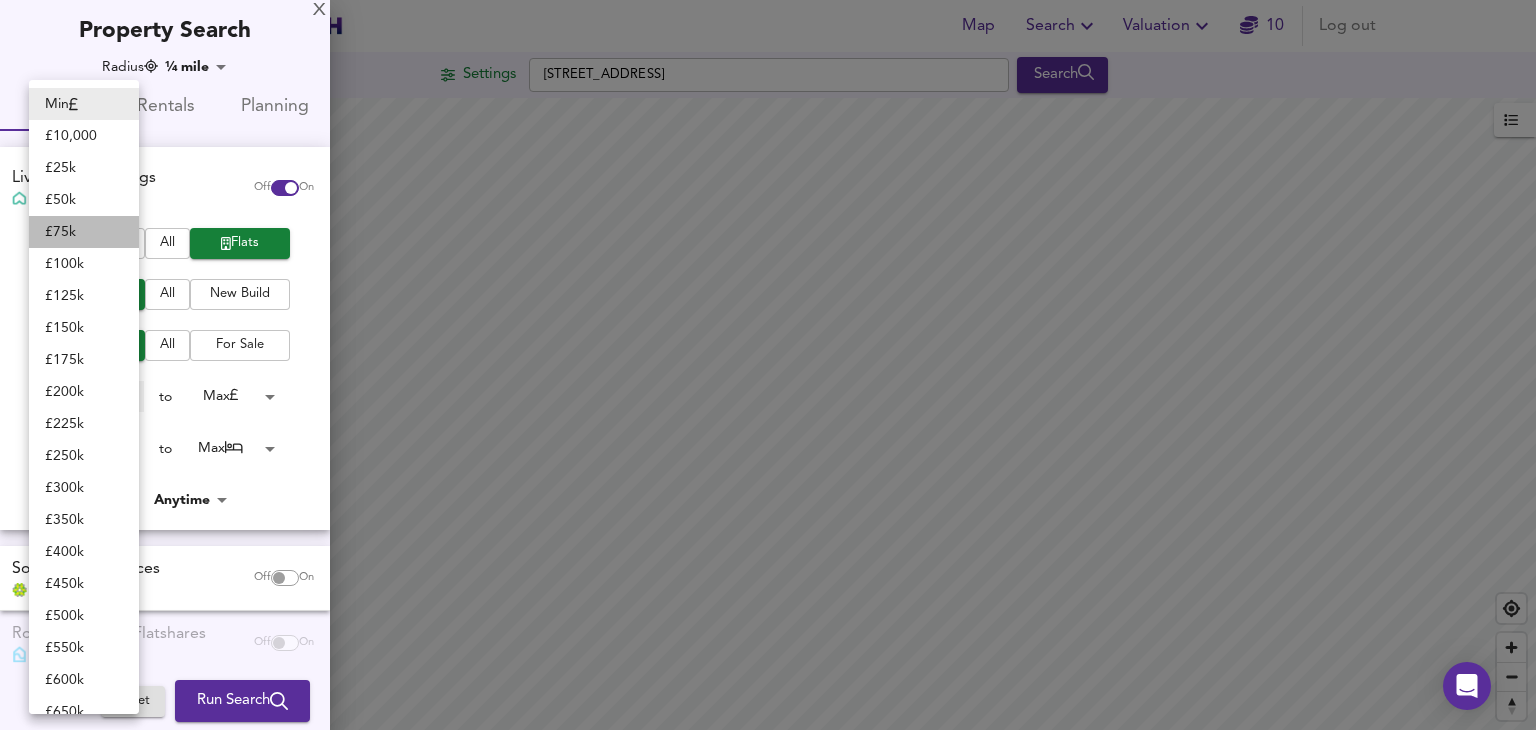 type on "75000" 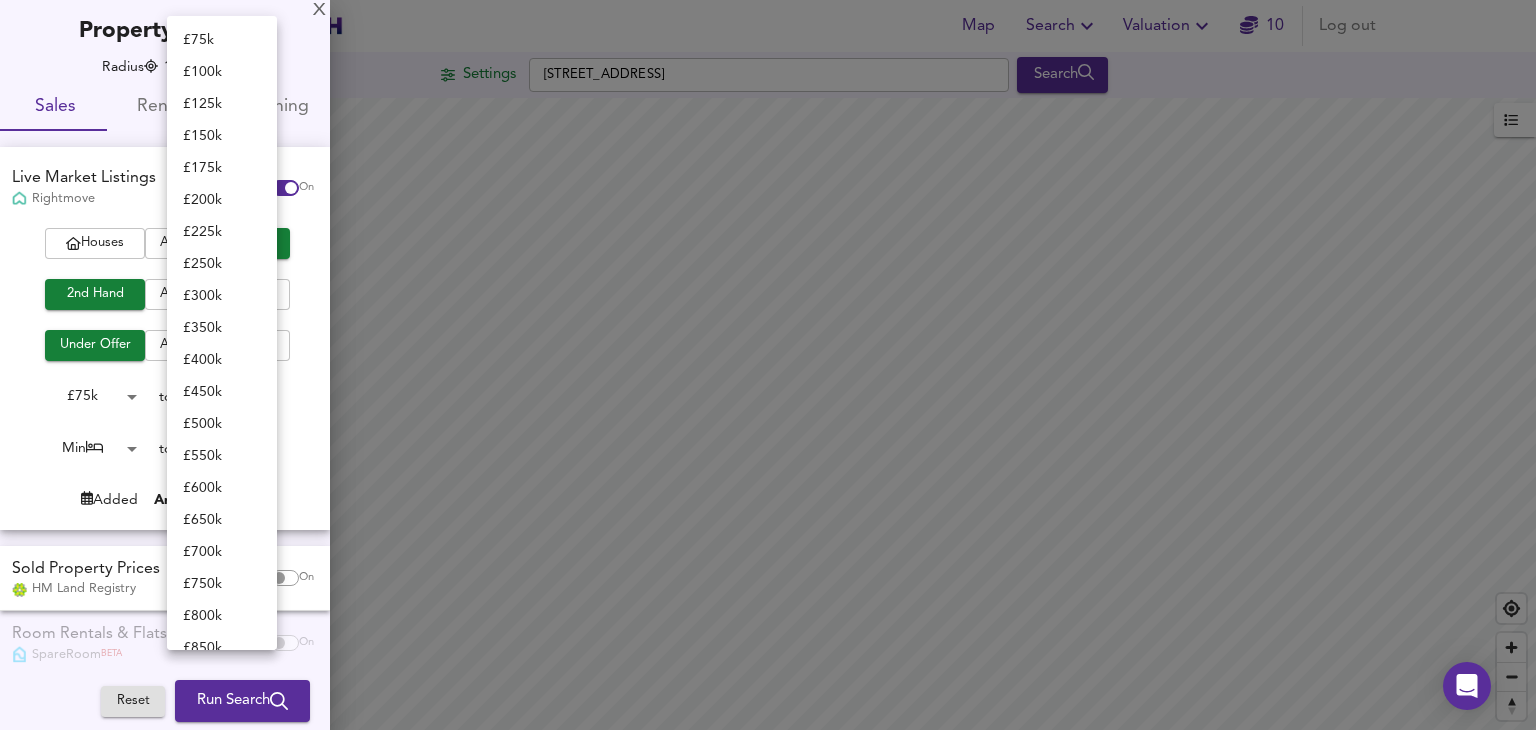 click on "Map Search Valuation    10 Log out        Settings     Hampstead Avenue, D09 P034        Search              Legend       UK Average Price   for July 2025 £ 338 / ft²      +6% Source:   Land Registry Data - May 2025 England & Wales - Average £/ ft²  History England & Wales - Total Quarterly Sales History
X Map Settings Basemap          Default hybrid Heatmap          Average Price landworth 3D   View Dynamic Heatmap   Off Show Postcodes Show Boroughs 2D 3D Find Me X Property Search Radius   ¼ mile 402 Sales Rentals Planning    Live Market Listings   Rightmove Off   On    Houses All   Flats 2nd Hand All New Build Under Offer All For Sale £ 75k 75000 to Max   200000000   Min   0 to Max   50   Added Anytime -1    Sold Property Prices   HM Land Registry Off   On     Room Rentals & Flatshares   SpareRoom   BETA Off   On     Planning Applications Local Authorities Off   On  Reset Run Search   £ 75k £ 100k £ 125k £" at bounding box center (768, 365) 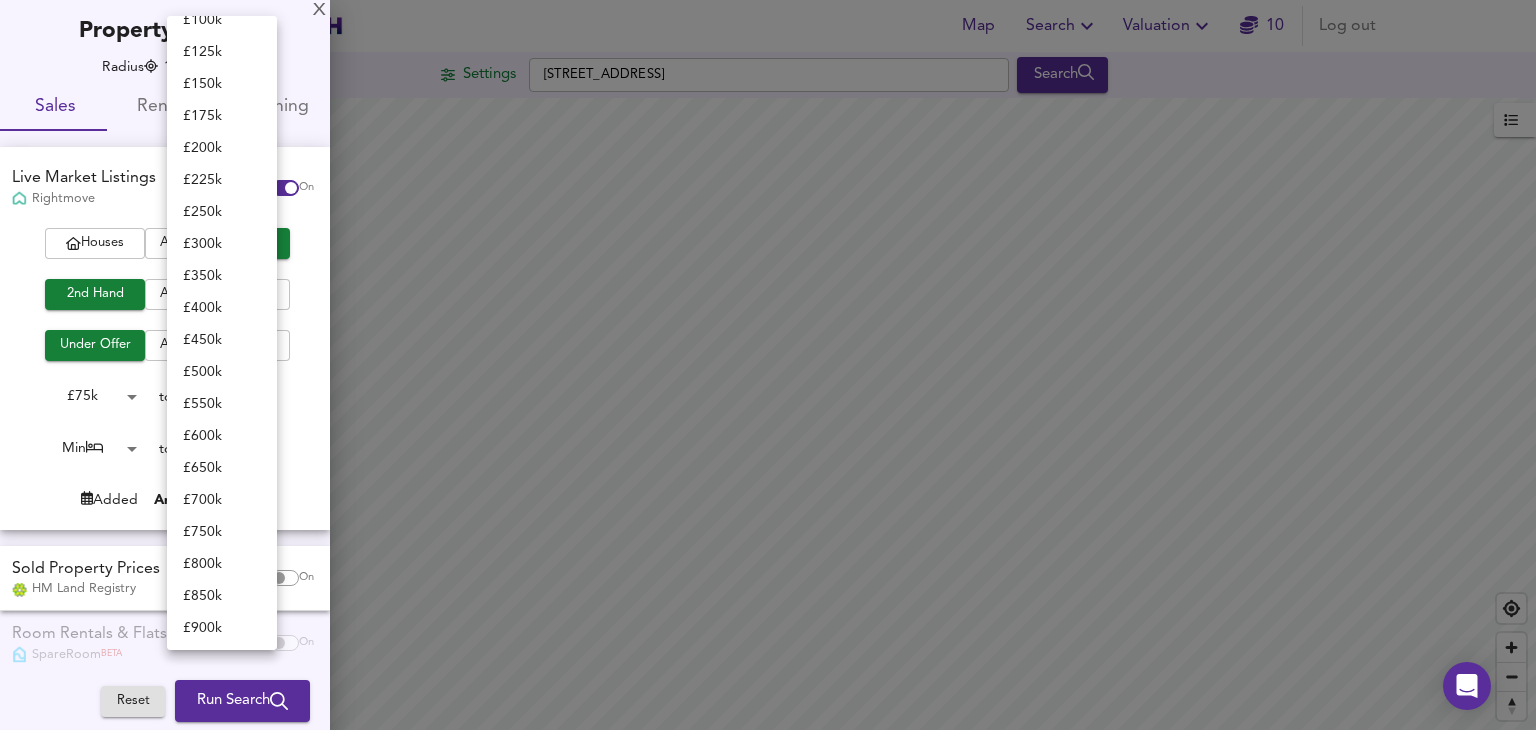 scroll, scrollTop: 53, scrollLeft: 0, axis: vertical 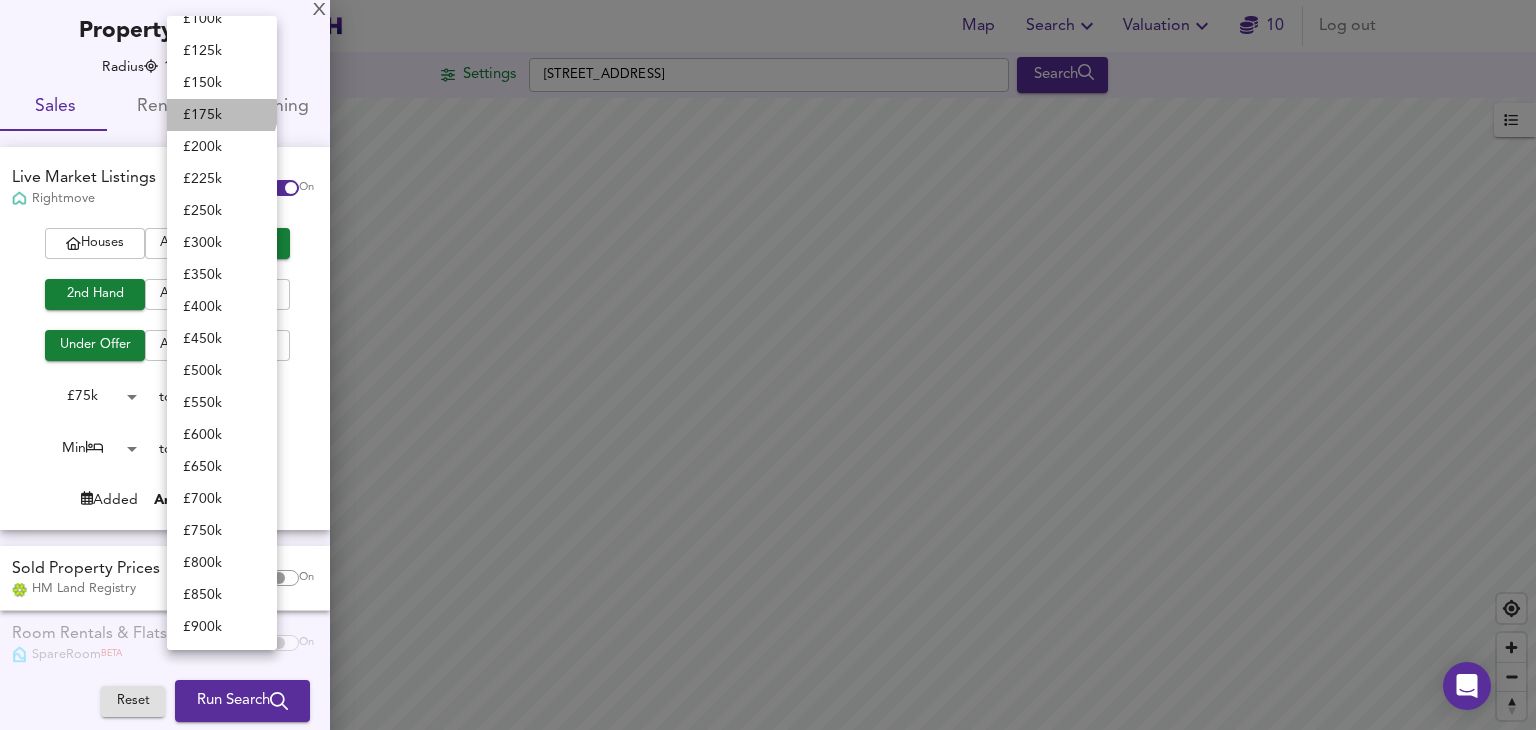 click on "£ 175k" at bounding box center (222, 115) 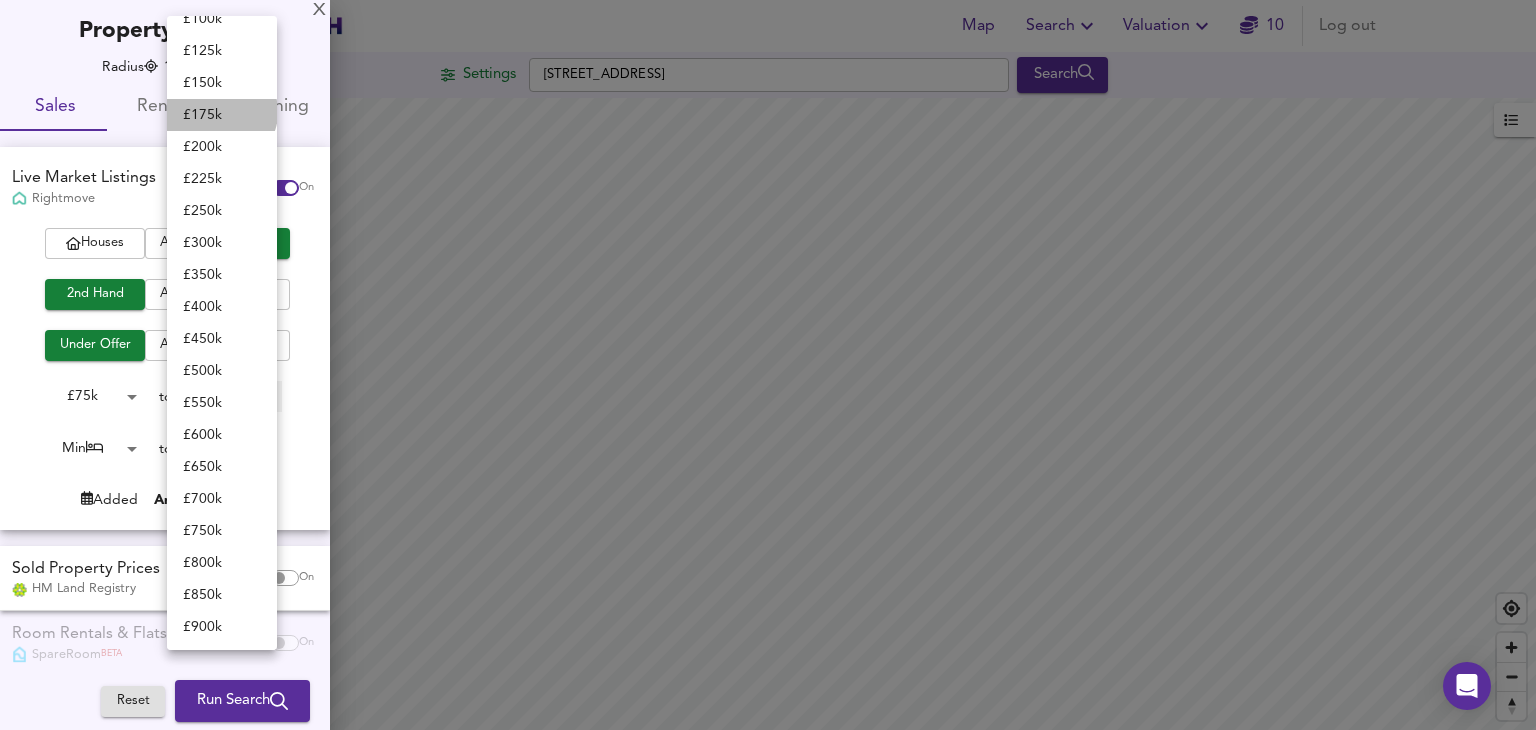 type on "175000" 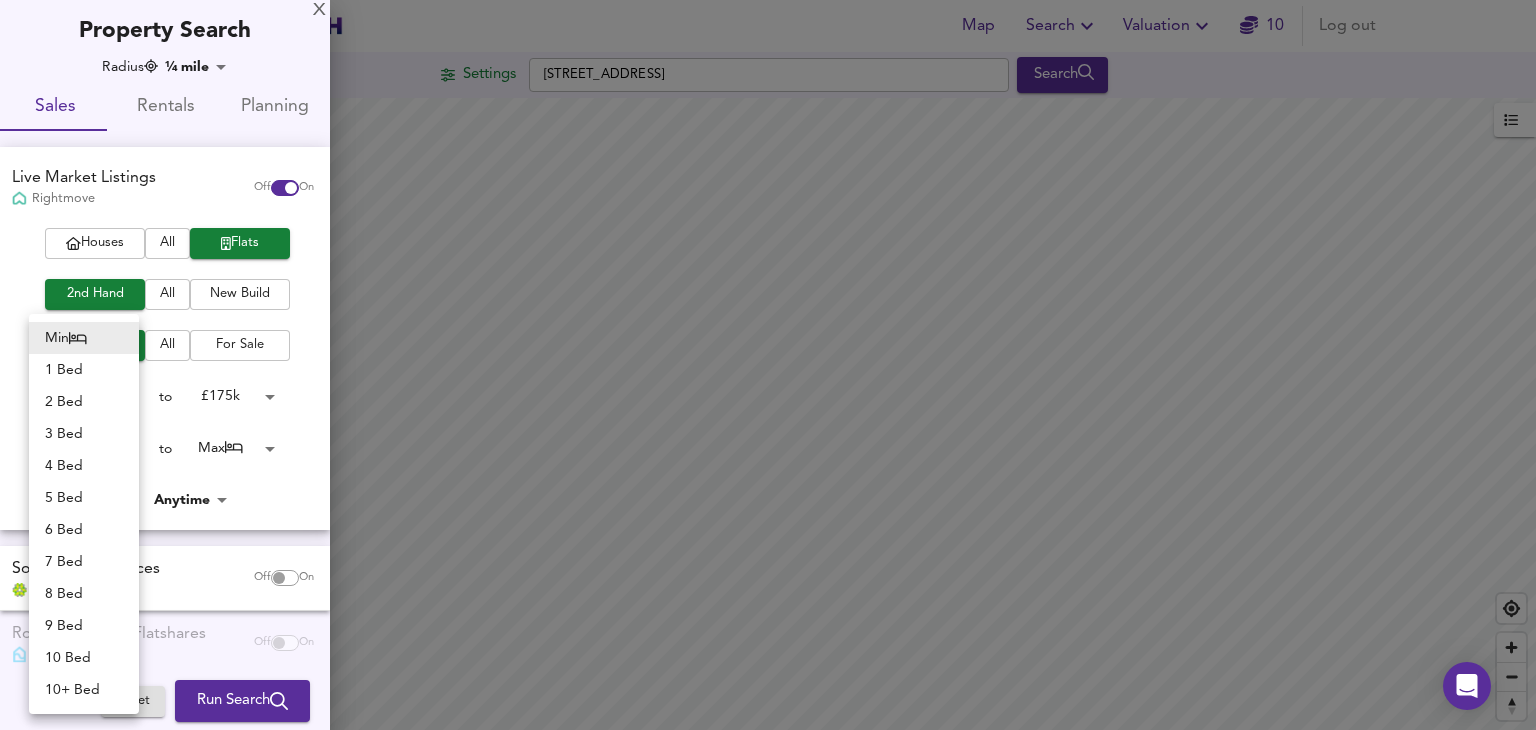 click on "Map Search Valuation    10 Log out        Settings     Hampstead Avenue, D09 P034        Search              Legend       UK Average Price   for July 2025 £ 338 / ft²      +6% Source:   Land Registry Data - May 2025 England & Wales - Average £/ ft²  History England & Wales - Total Quarterly Sales History
X Map Settings Basemap          Default hybrid Heatmap          Average Price landworth 3D   View Dynamic Heatmap   Off Show Postcodes Show Boroughs 2D 3D Find Me X Property Search Radius   ¼ mile 402 Sales Rentals Planning    Live Market Listings   Rightmove Off   On    Houses All   Flats 2nd Hand All New Build Under Offer All For Sale £ 75k 75000 to £ 175k 175000   Min   0 to Max   50   Added Anytime -1    Sold Property Prices   HM Land Registry Off   On     Room Rentals & Flatshares   SpareRoom   BETA Off   On     Planning Applications Local Authorities Off   On  Reset Run Search   Min   1 Bed 2 Bed 3 Bed" at bounding box center [768, 365] 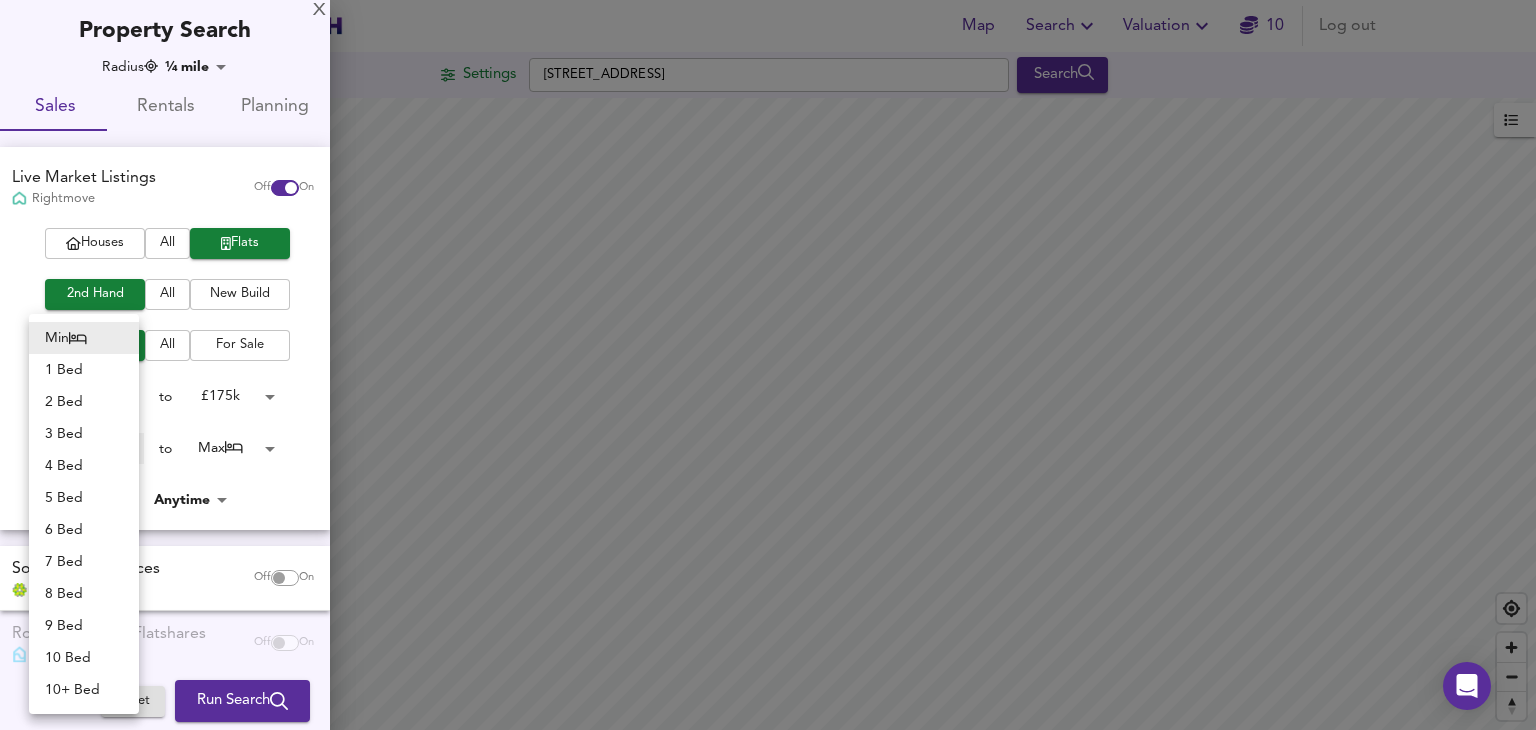 type on "2" 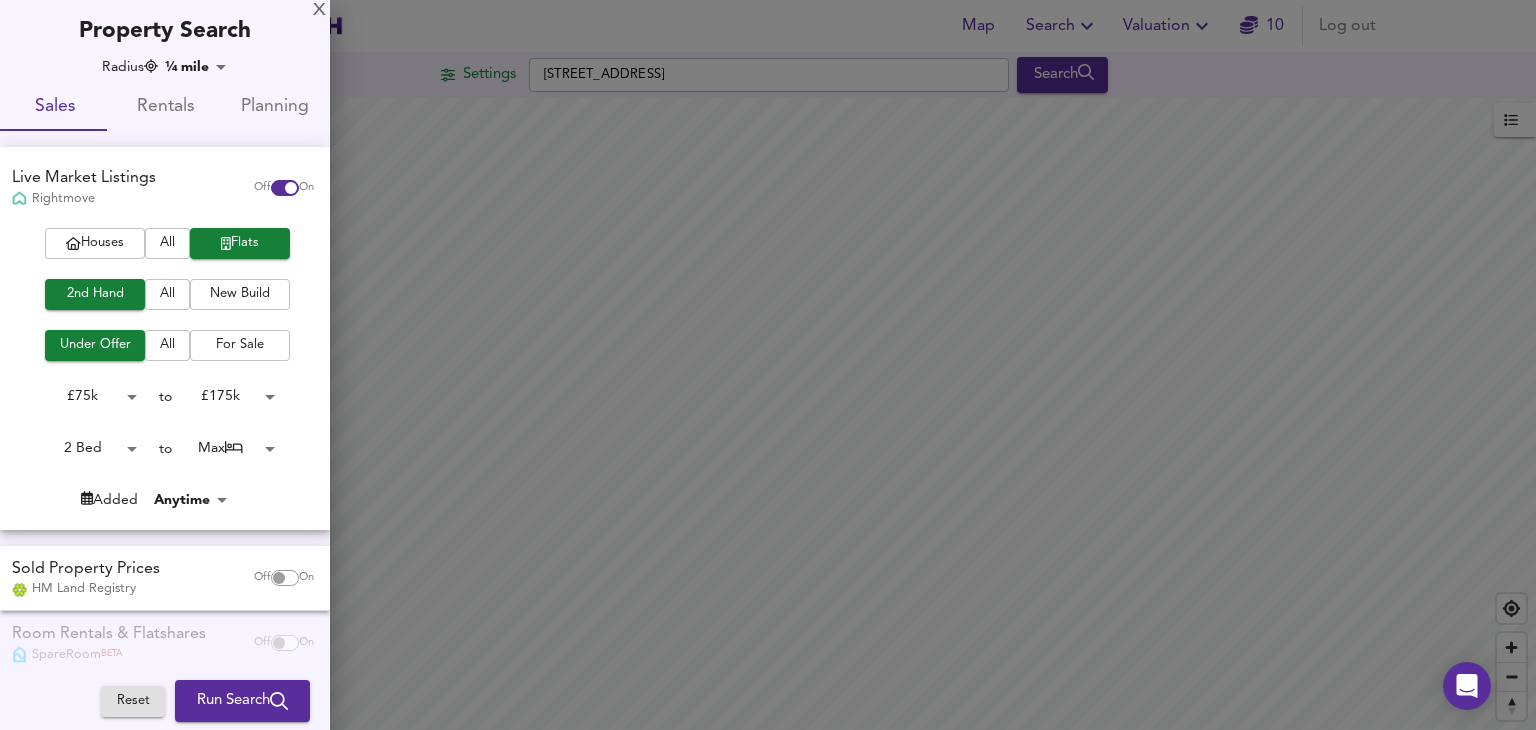 click on "Map Search Valuation    10 Log out        Settings     Hampstead Avenue, D09 P034        Search              Legend       UK Average Price   for July 2025 £ 338 / ft²      +6% Source:   Land Registry Data - May 2025 England & Wales - Average £/ ft²  History England & Wales - Total Quarterly Sales History
X Map Settings Basemap          Default hybrid Heatmap          Average Price landworth 3D   View Dynamic Heatmap   Off Show Postcodes Show Boroughs 2D 3D Find Me X Property Search Radius   ¼ mile 402 Sales Rentals Planning    Live Market Listings   Rightmove Off   On    Houses All   Flats 2nd Hand All New Build Under Offer All For Sale £ 75k 75000 to £ 175k 175000   2 Bed 2 to Max   50   Added Anytime -1    Sold Property Prices   HM Land Registry Off   On     Room Rentals & Flatshares   SpareRoom   BETA Off   On     Planning Applications Local Authorities Off   On  Reset Run Search" at bounding box center (768, 365) 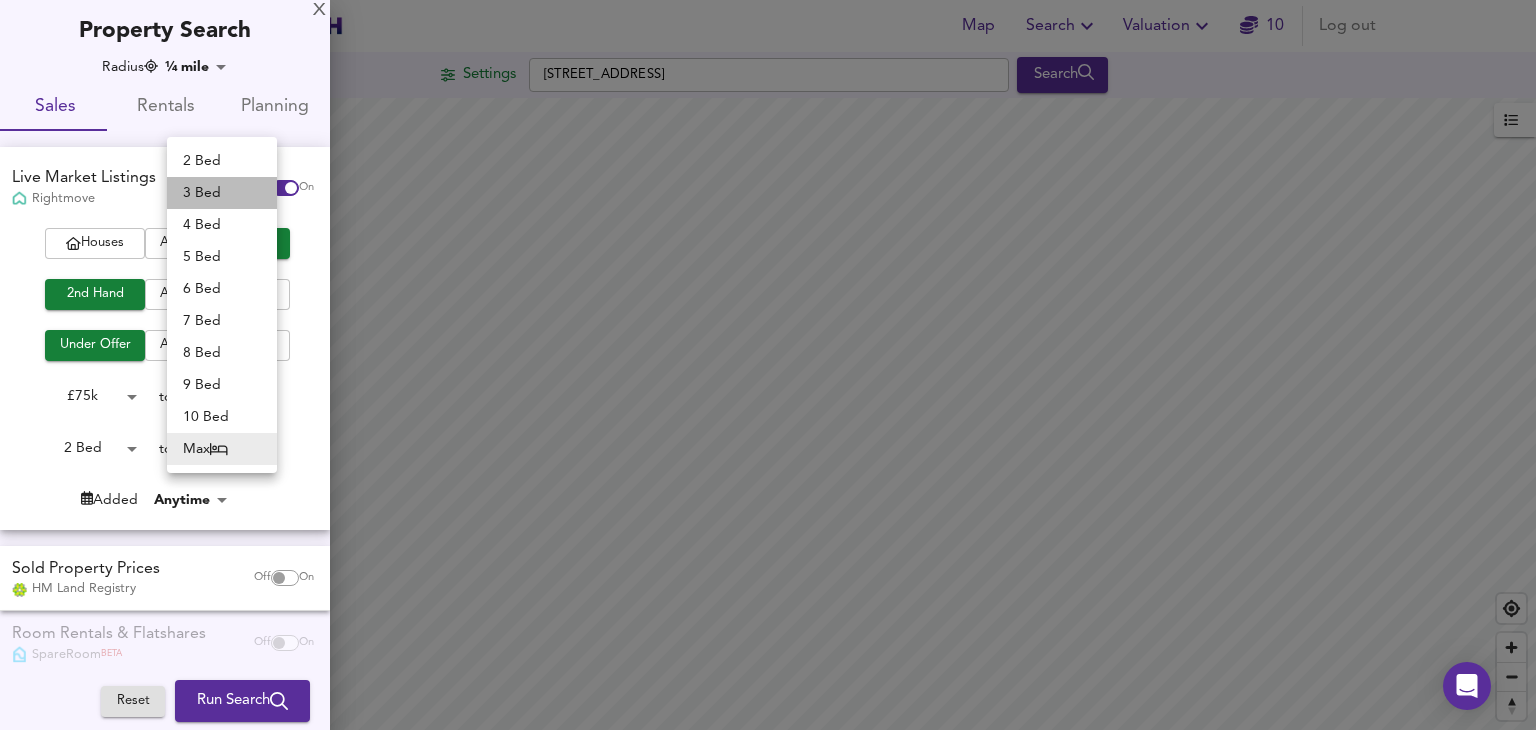 click on "3 Bed" at bounding box center (222, 193) 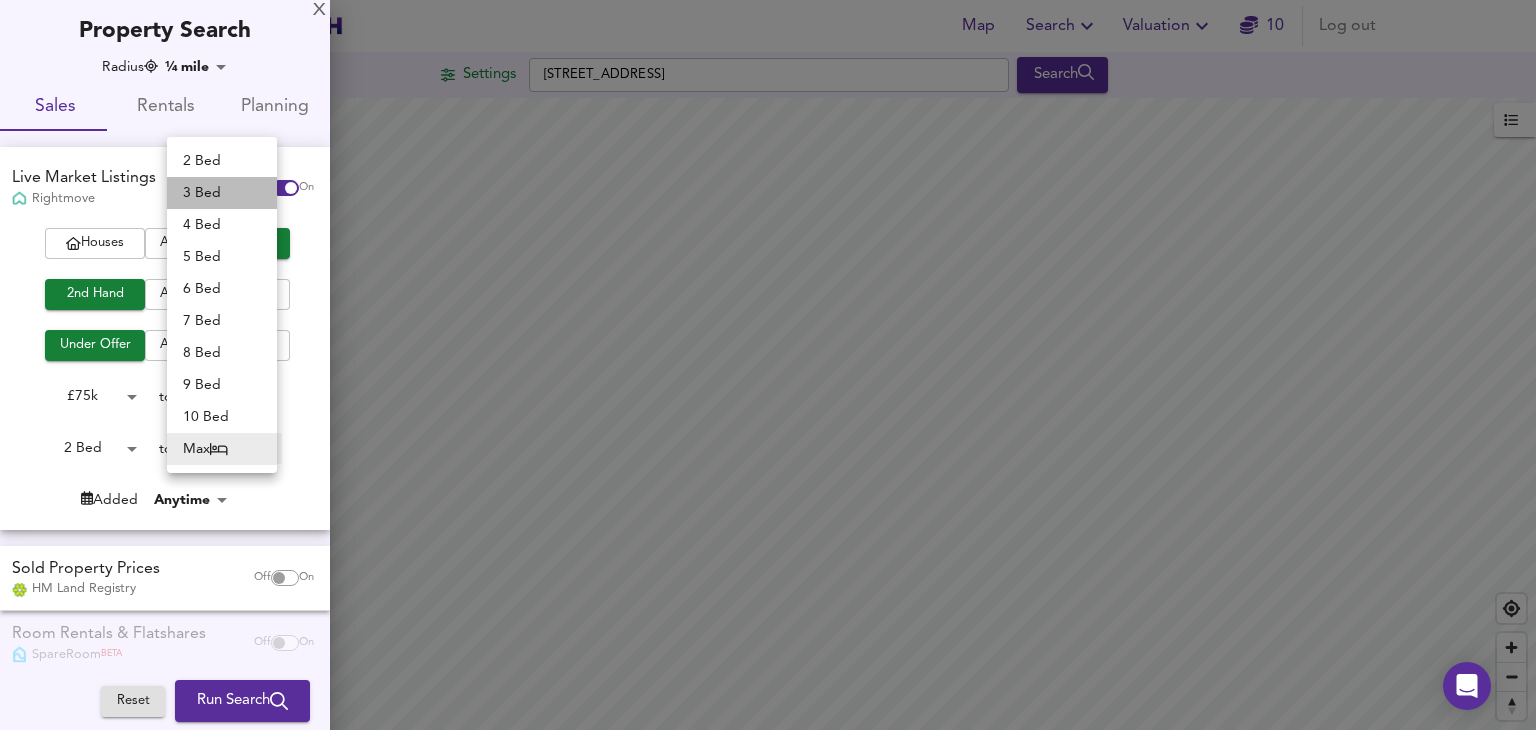 type on "3" 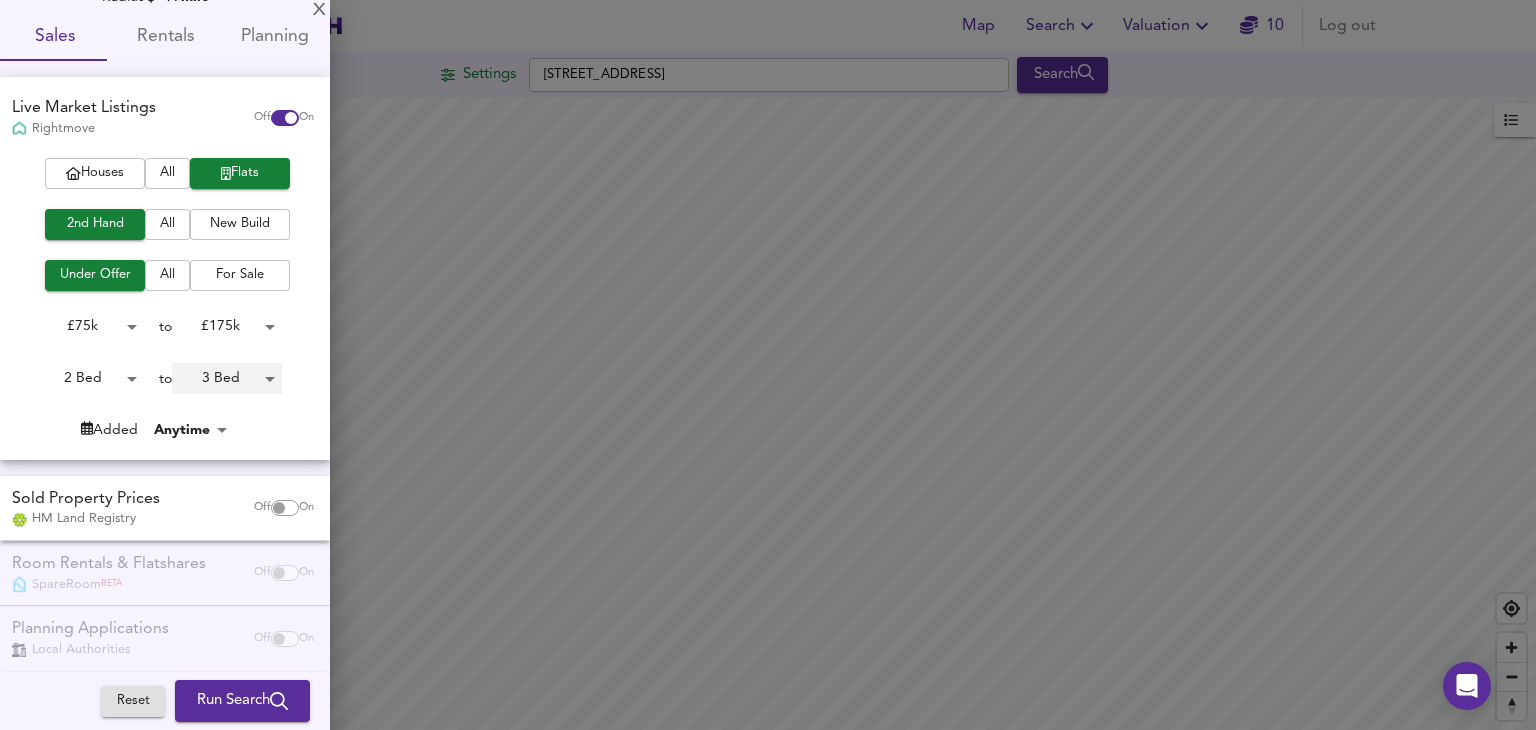 scroll, scrollTop: 76, scrollLeft: 0, axis: vertical 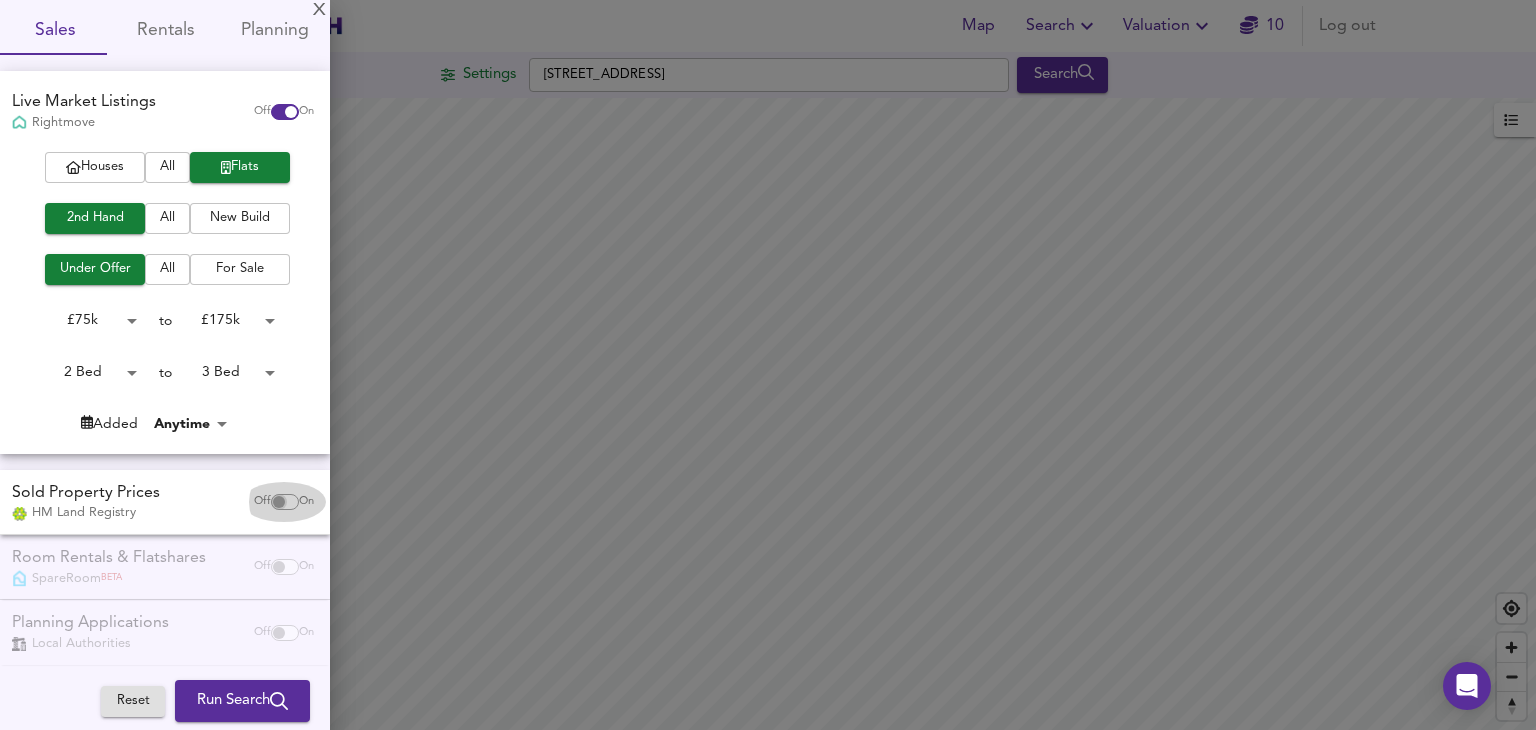 click at bounding box center (279, 502) 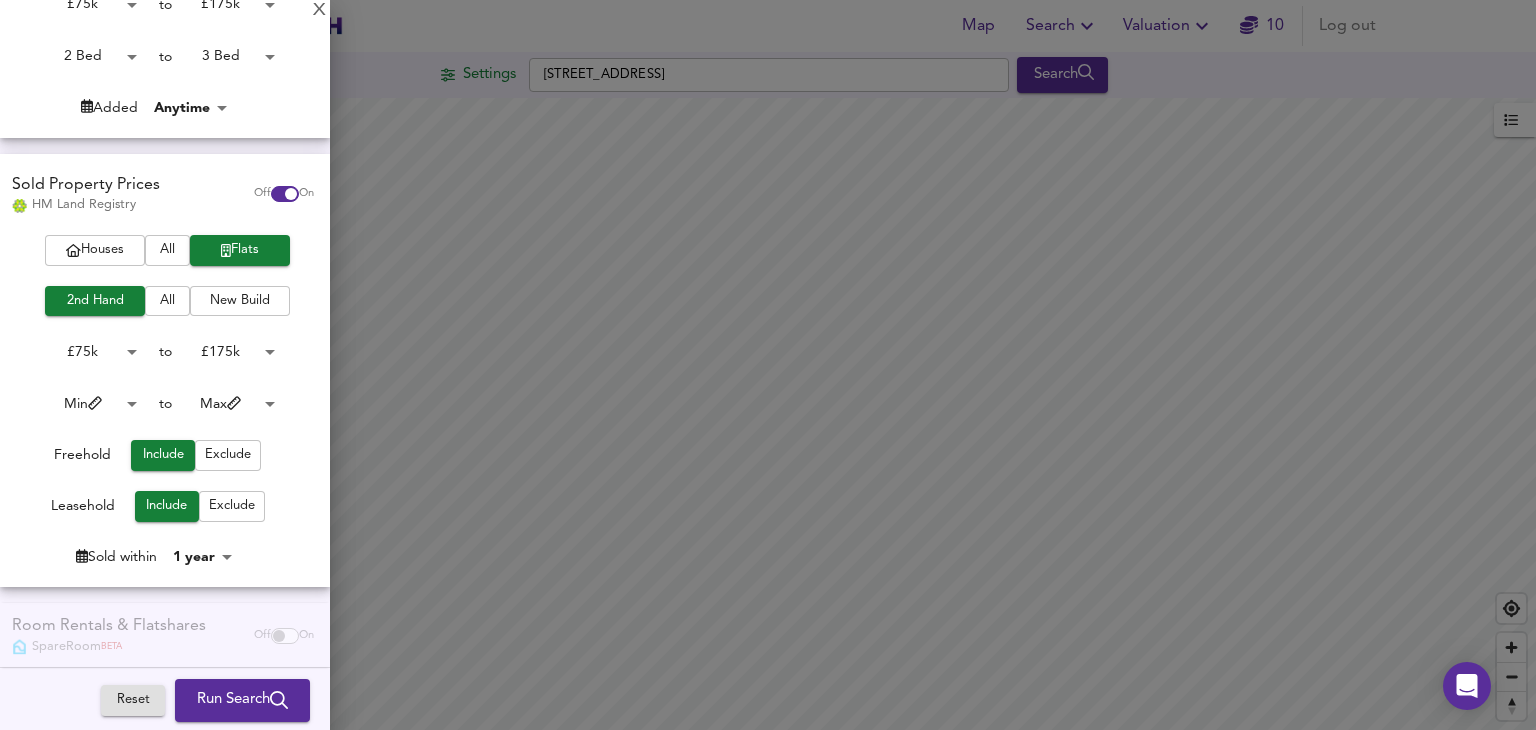scroll, scrollTop: 394, scrollLeft: 0, axis: vertical 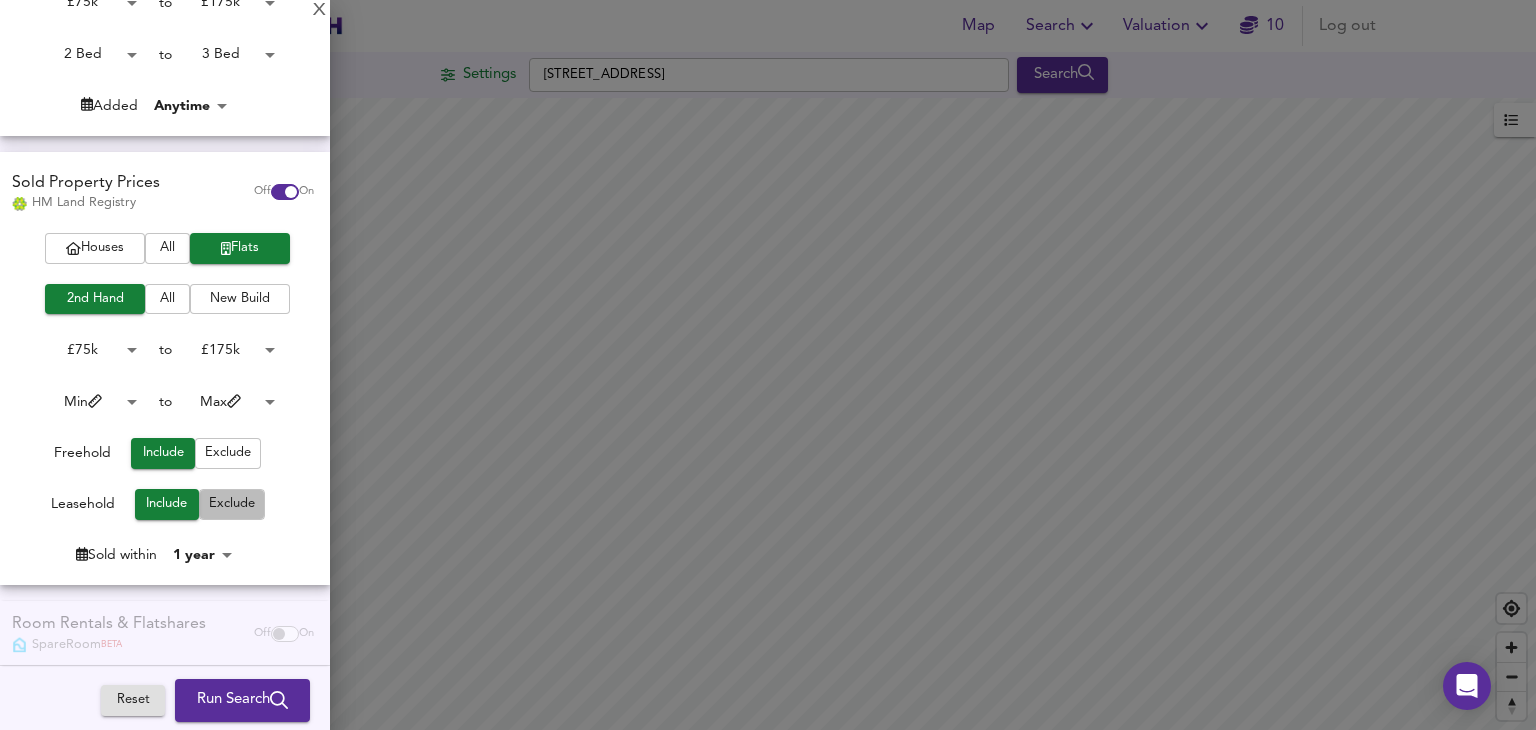click on "Exclude" at bounding box center (232, 504) 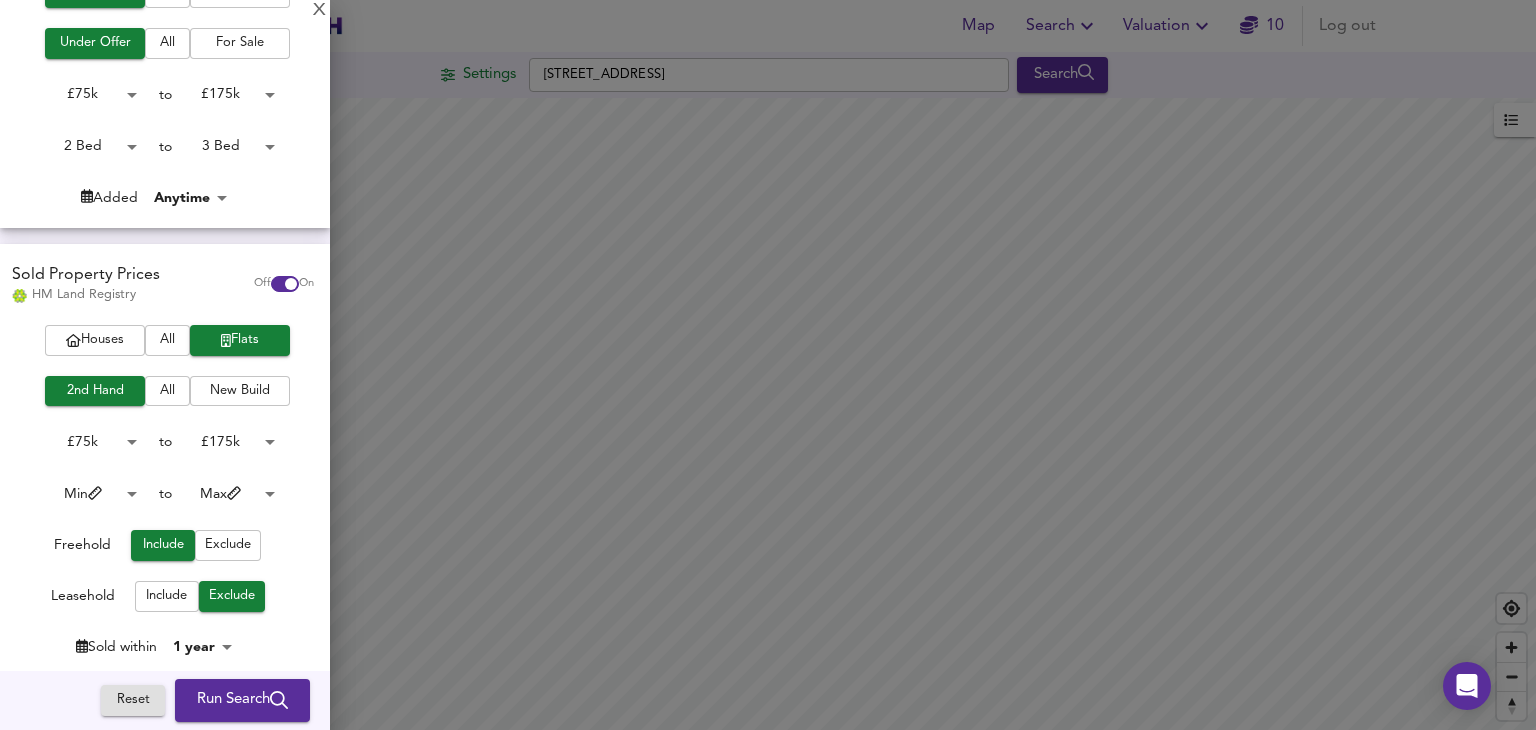 scroll, scrollTop: 0, scrollLeft: 0, axis: both 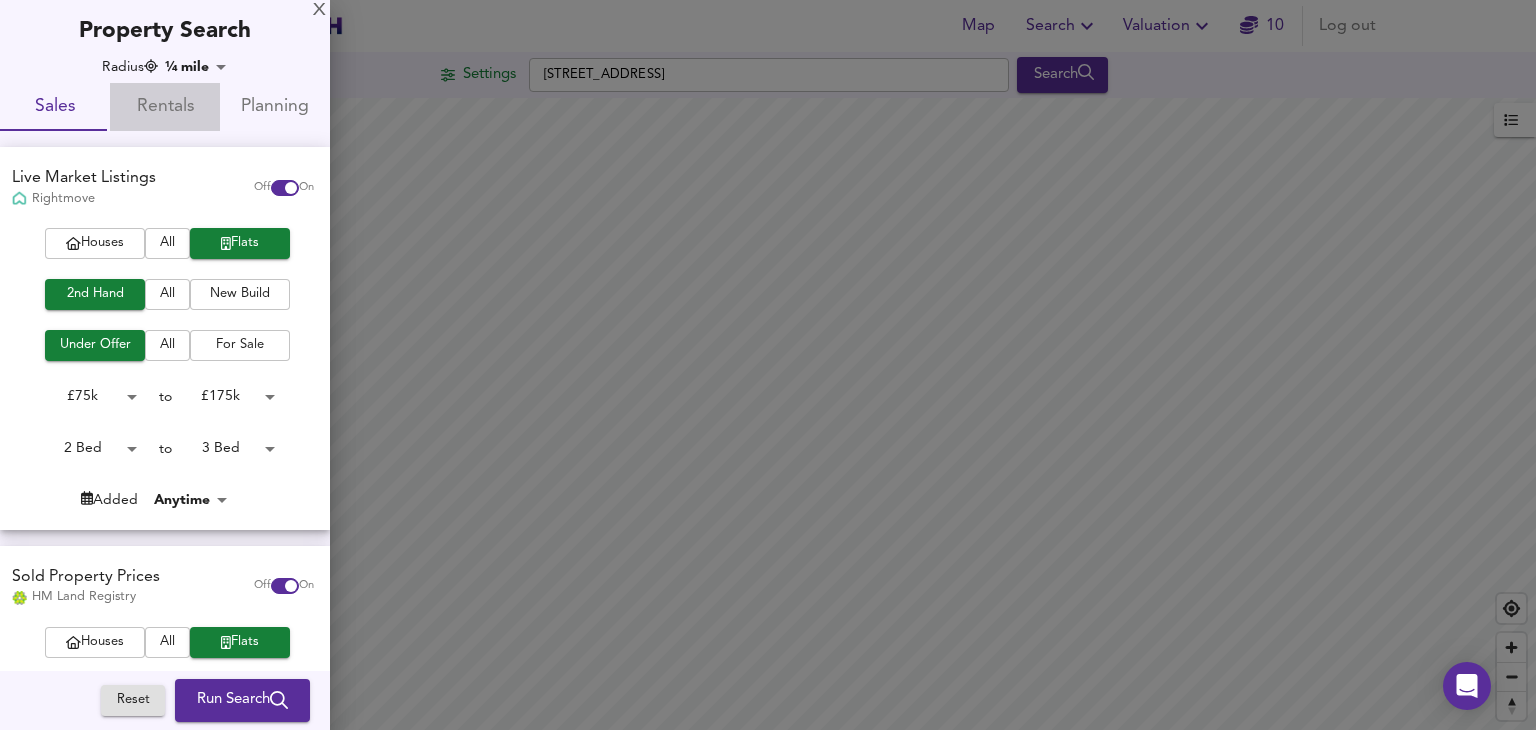 click on "Rentals" at bounding box center [165, 107] 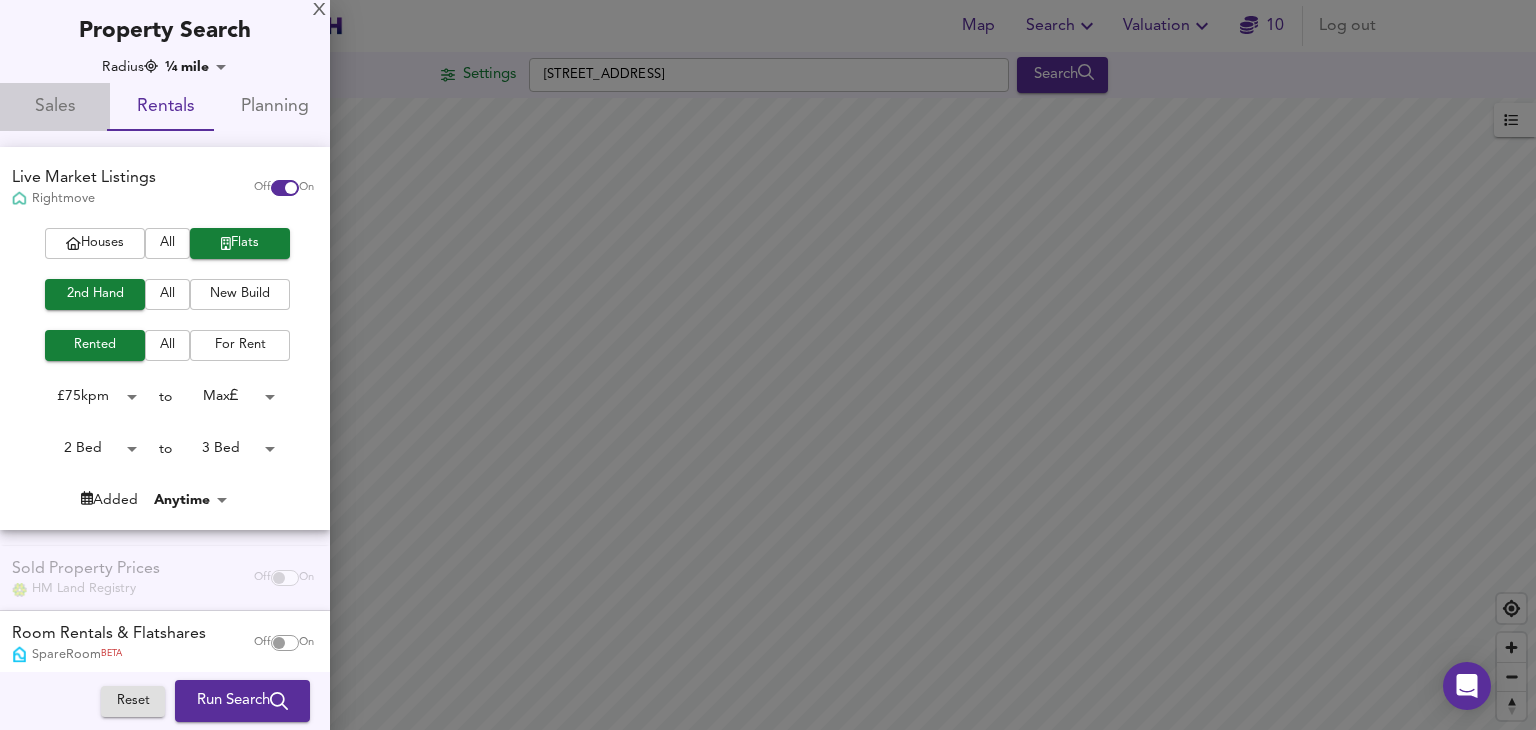 click on "Sales" at bounding box center (55, 107) 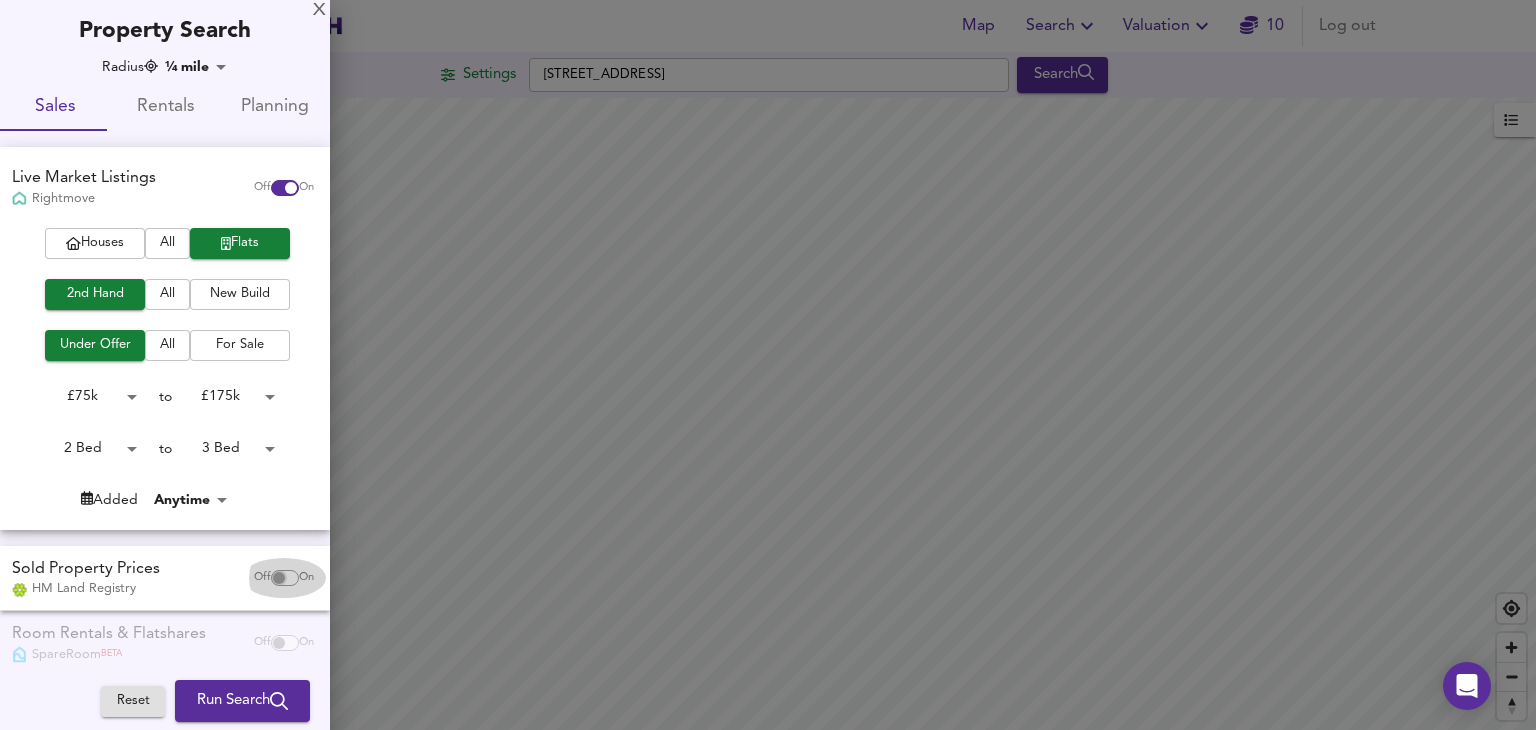 click at bounding box center [279, 578] 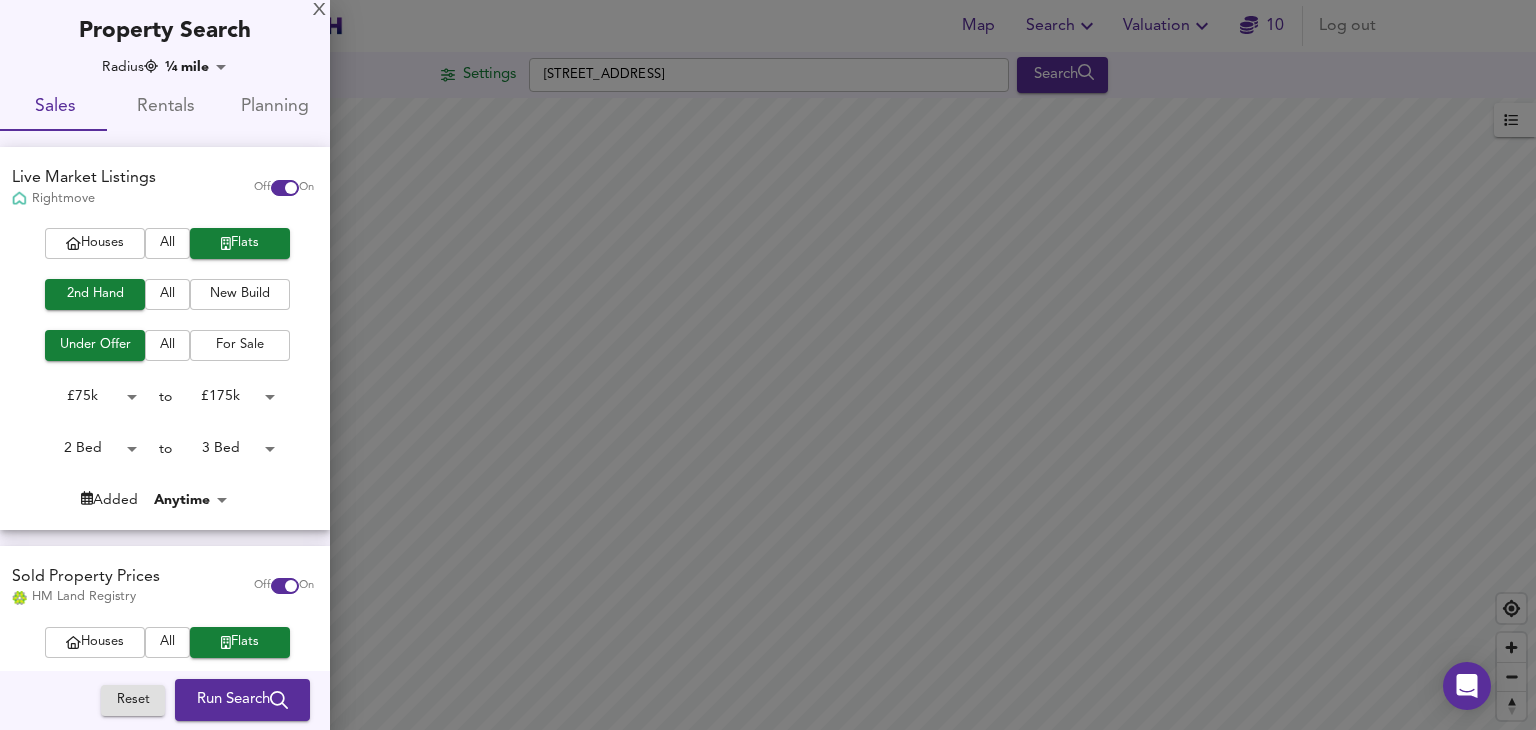 click on "Run Search" at bounding box center (242, 701) 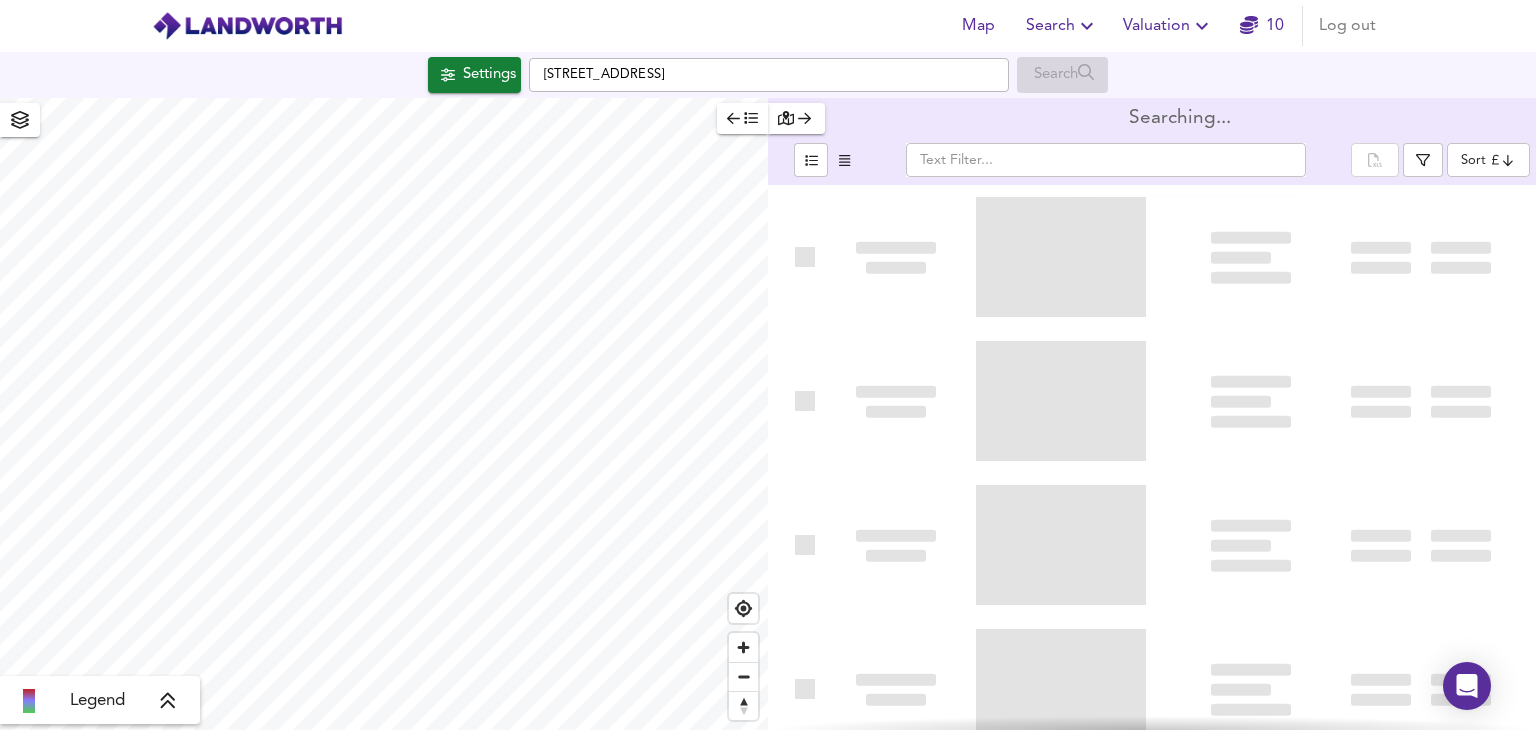 type on "bestdeal" 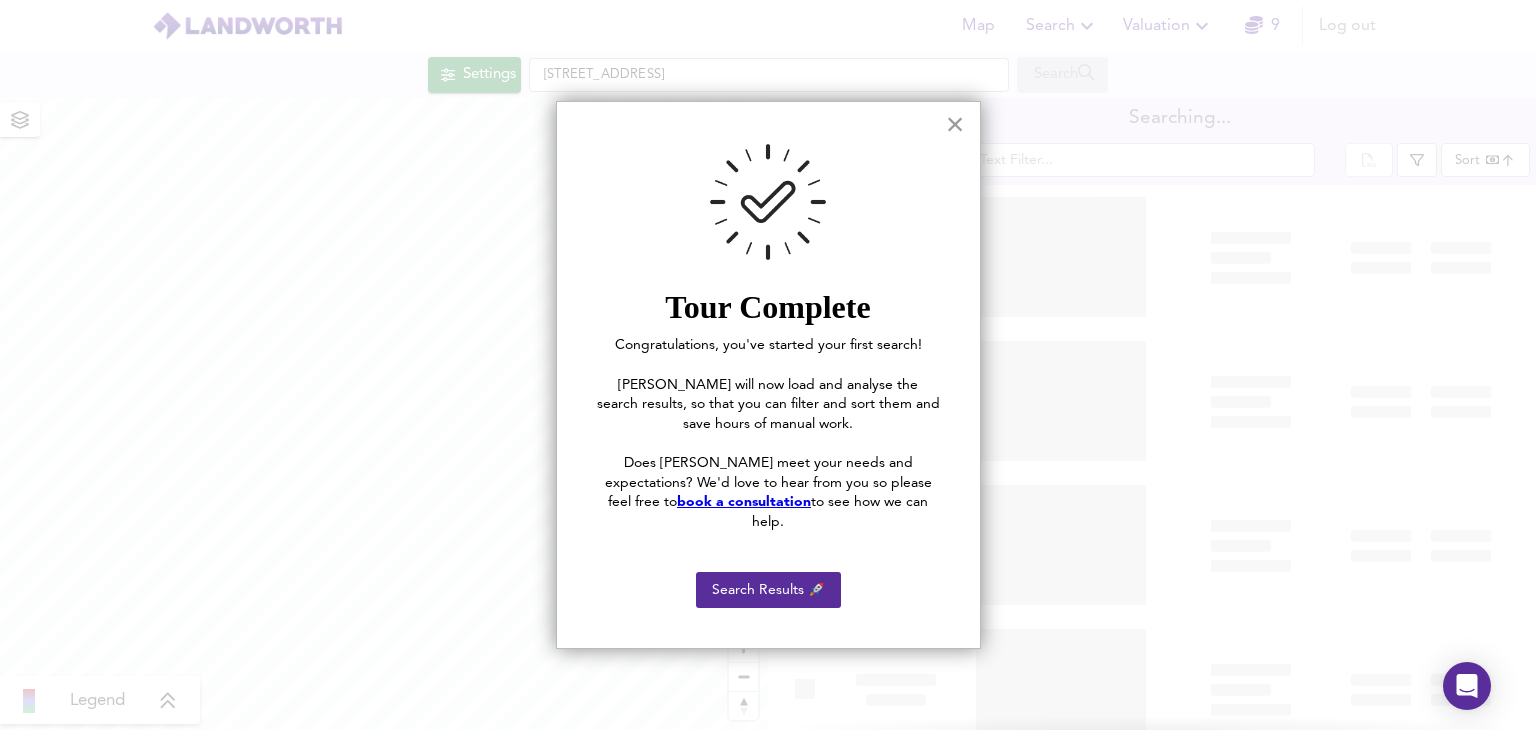 click on "×" at bounding box center [955, 124] 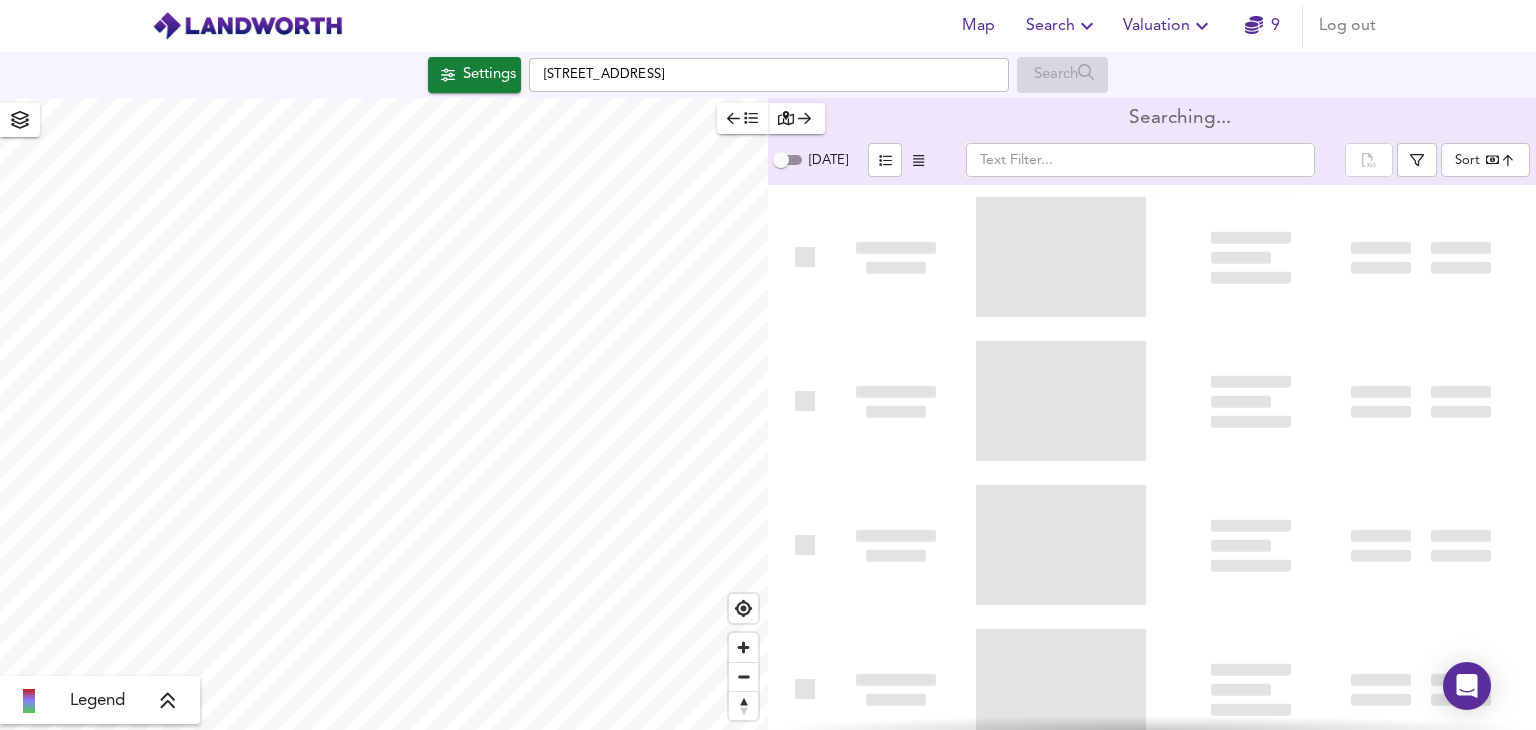 click on "Hampstead Avenue, D09 P034" at bounding box center (769, 75) 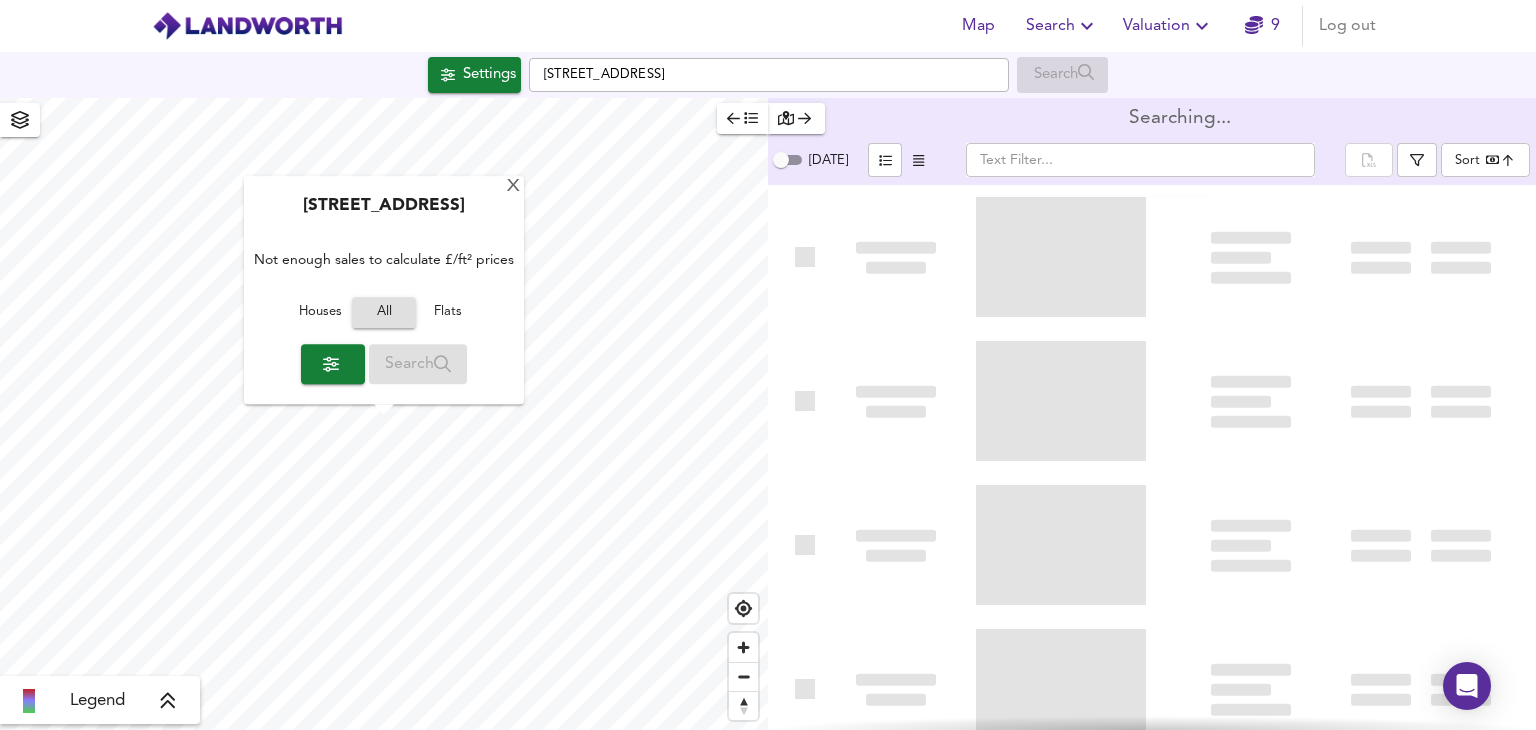 click on "Map Search Valuation    9 Log out" at bounding box center (768, 26) 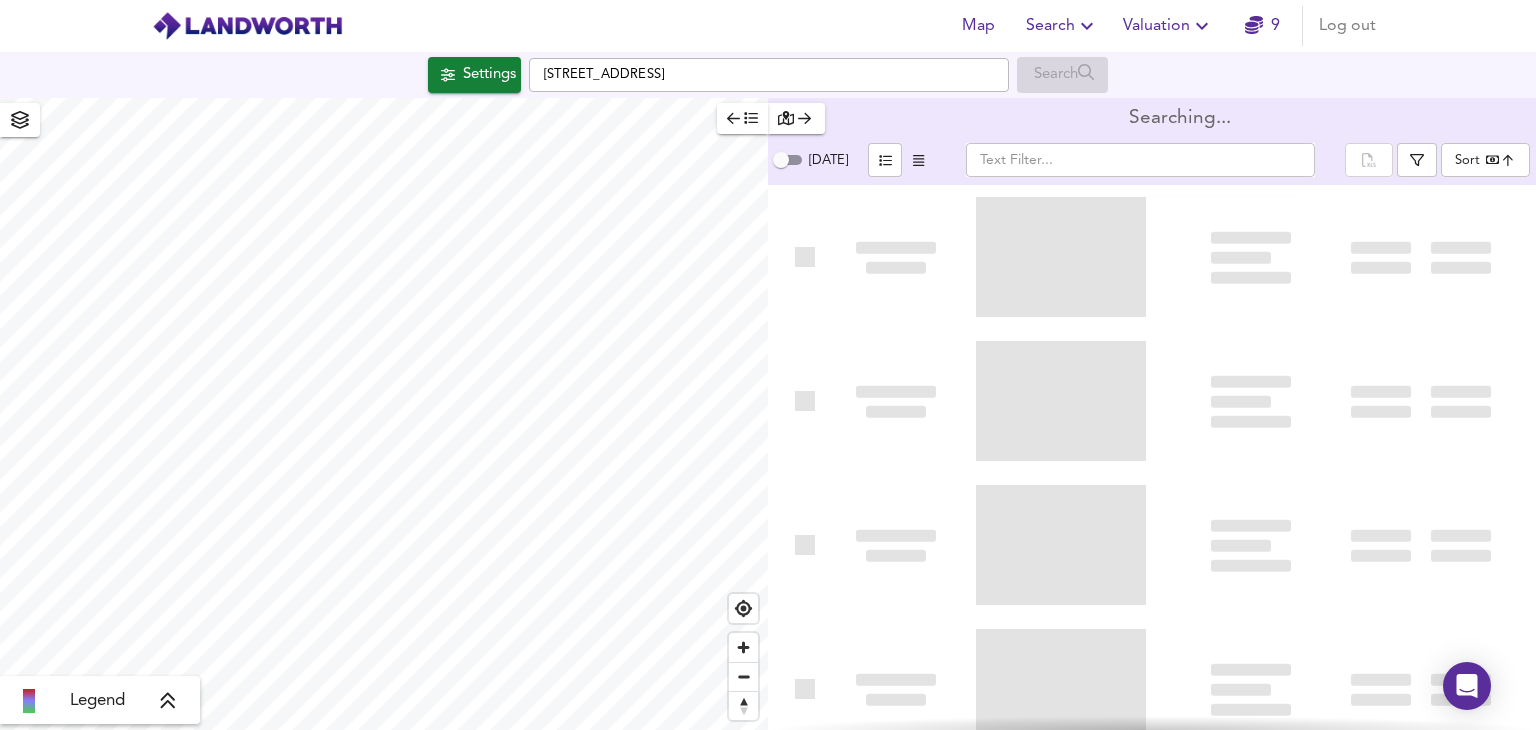 click on "Map Search Valuation    9 Log out        Settings     Hampstead Avenue, D09 P034        Search      X Hampstead Avenue, D09 P034 Not enough sales to calculate £/ft² prices Houses All Flats     Search         Legend       Searching... Today           ​         Sort   bestdeal ​" at bounding box center [768, 365] 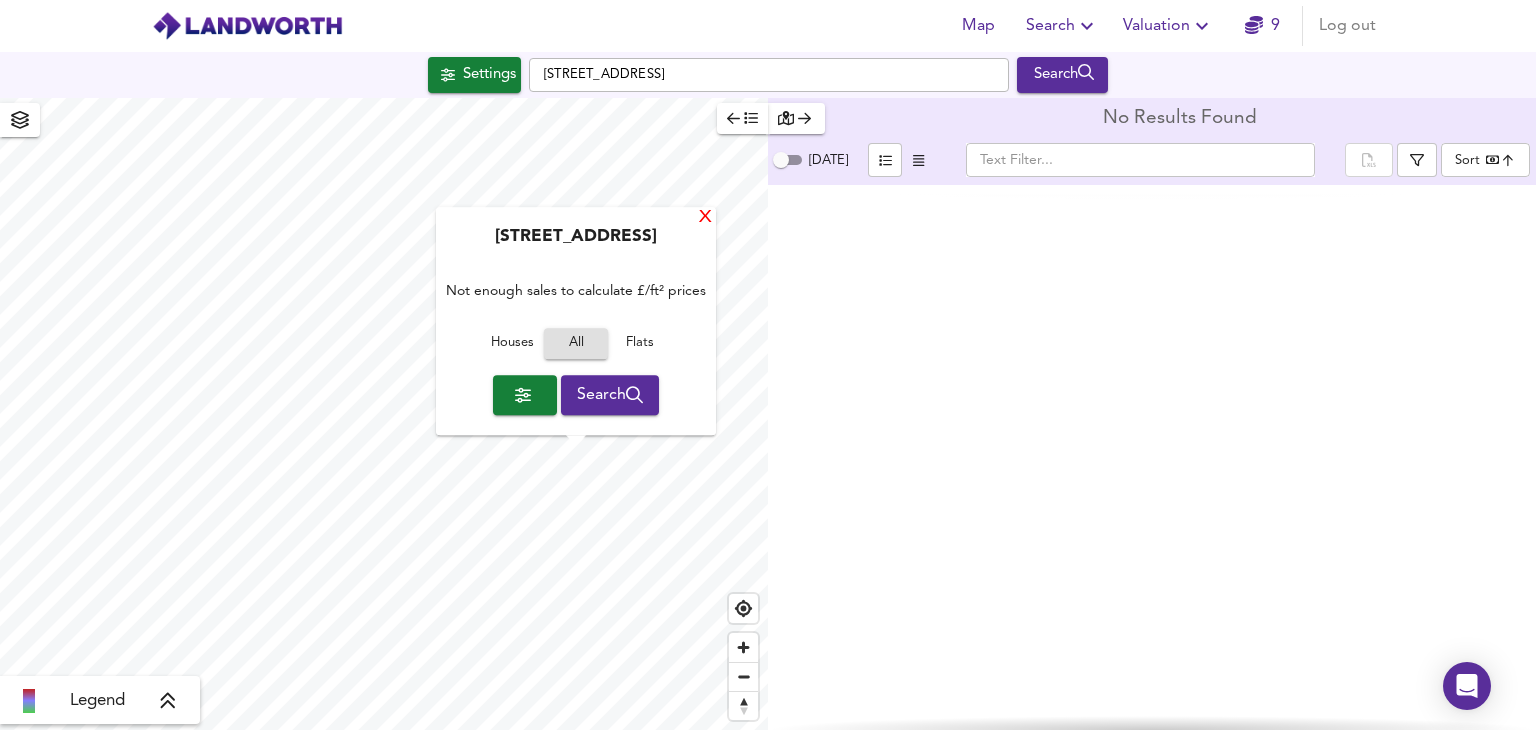 click on "X" at bounding box center [705, 218] 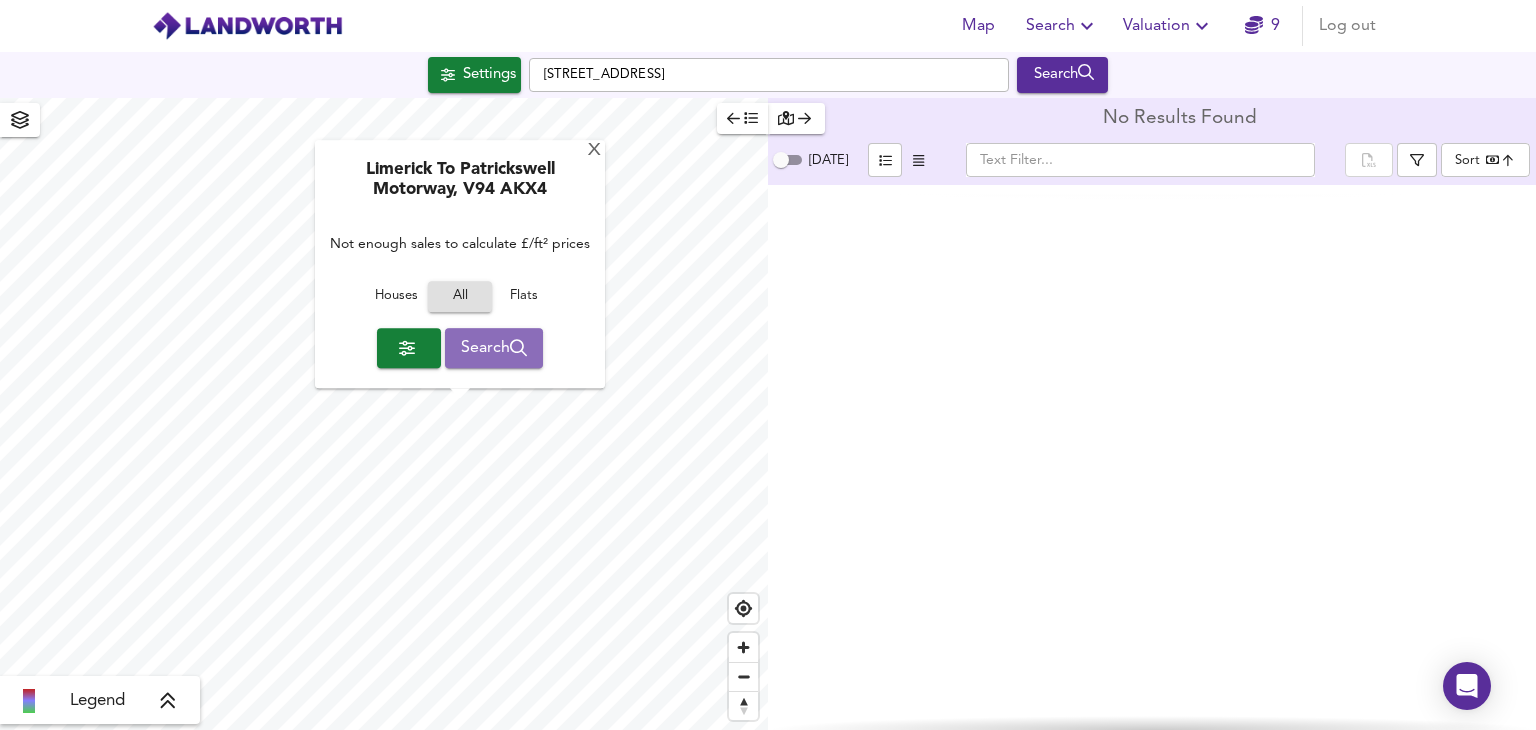 click on "Search" at bounding box center (494, 348) 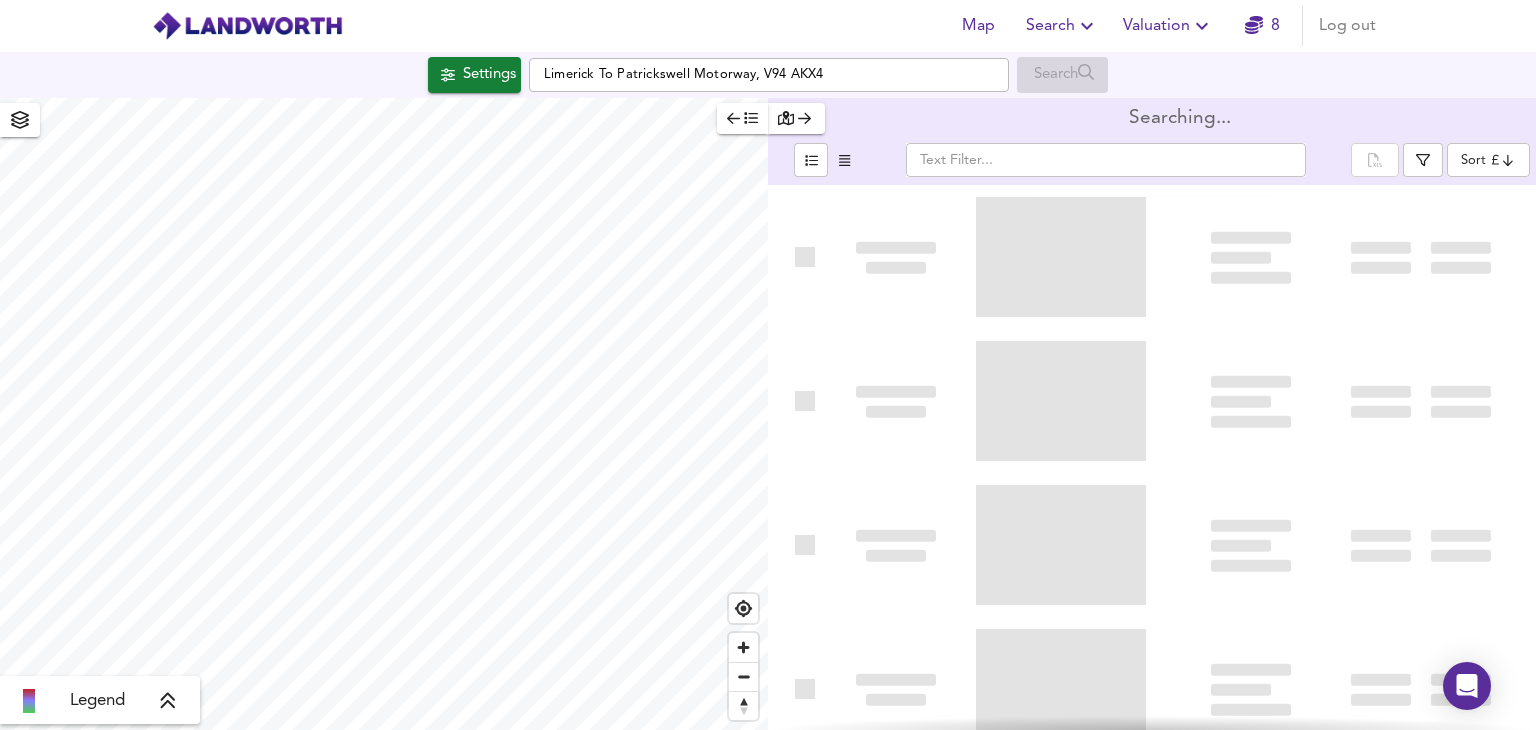type on "bestdeal" 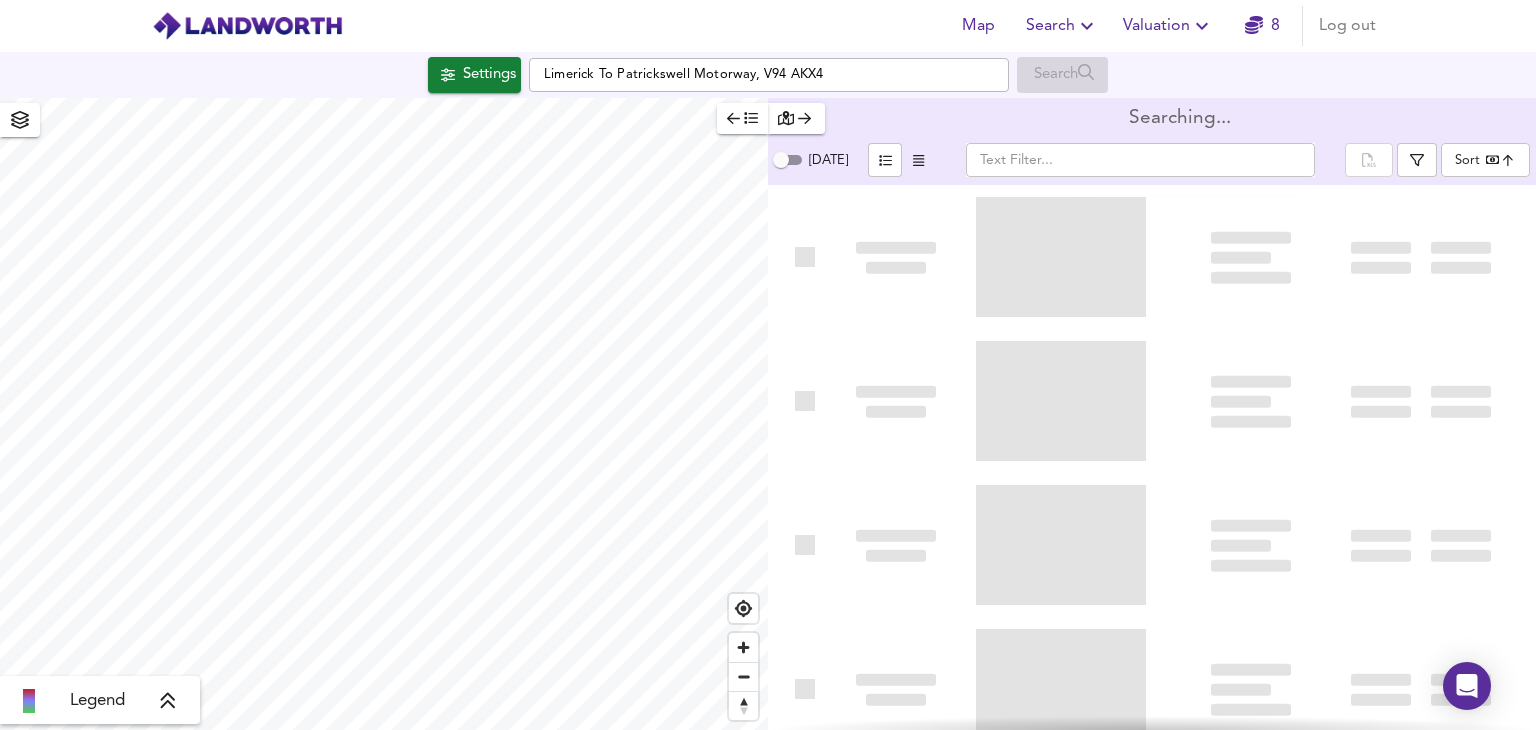 click on "Legend       Searching... Today           ​         Sort   bestdeal ​" at bounding box center [768, 414] 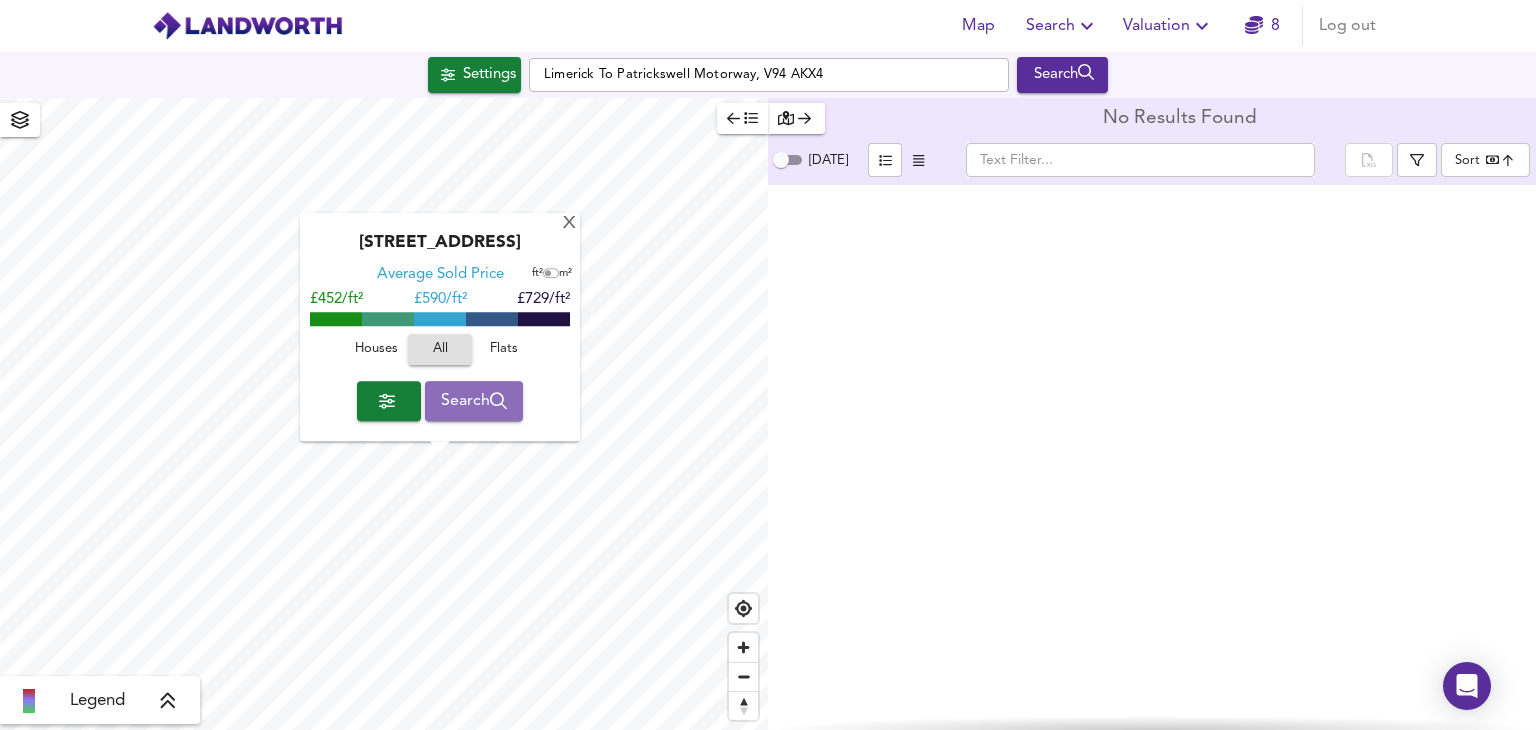 click 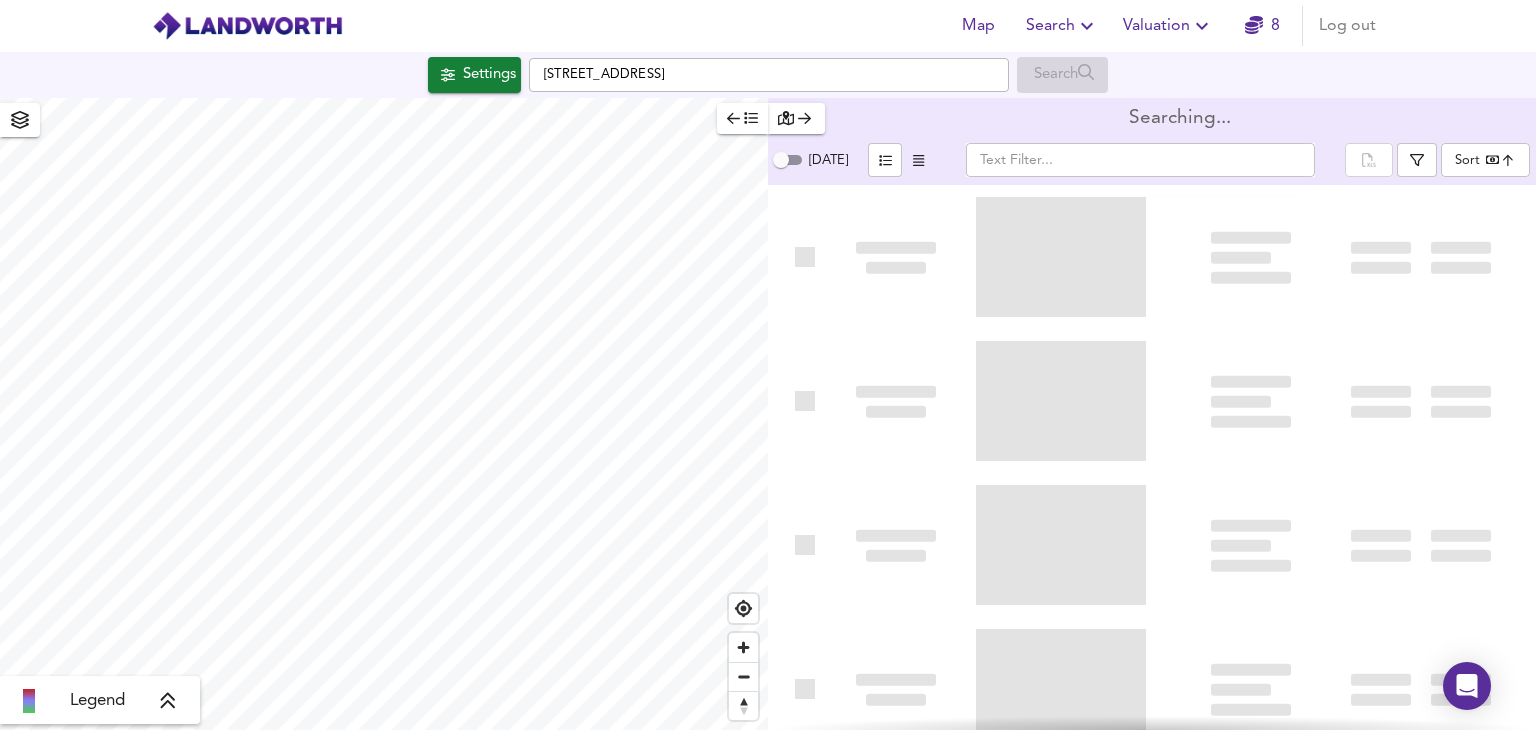 type on "bestdeal" 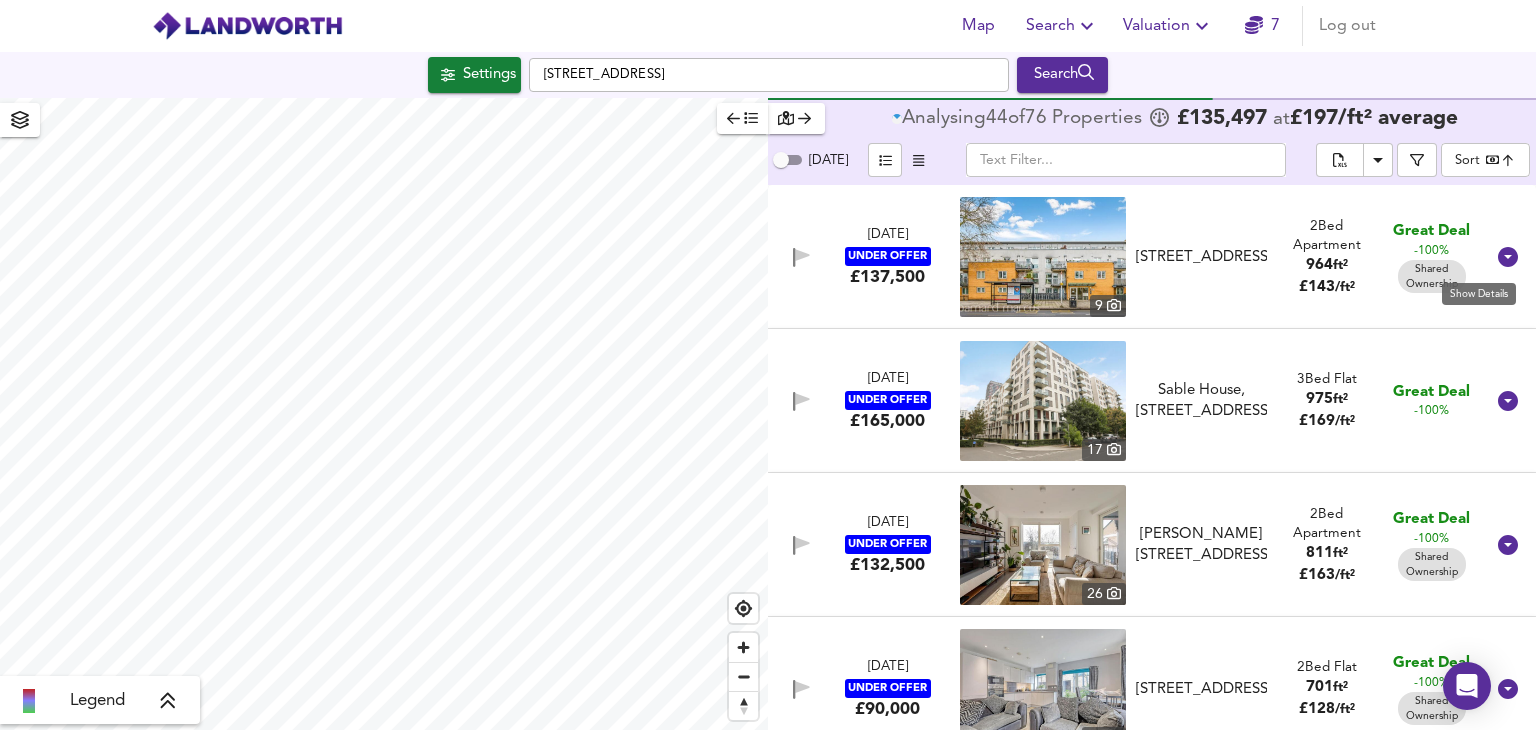 click 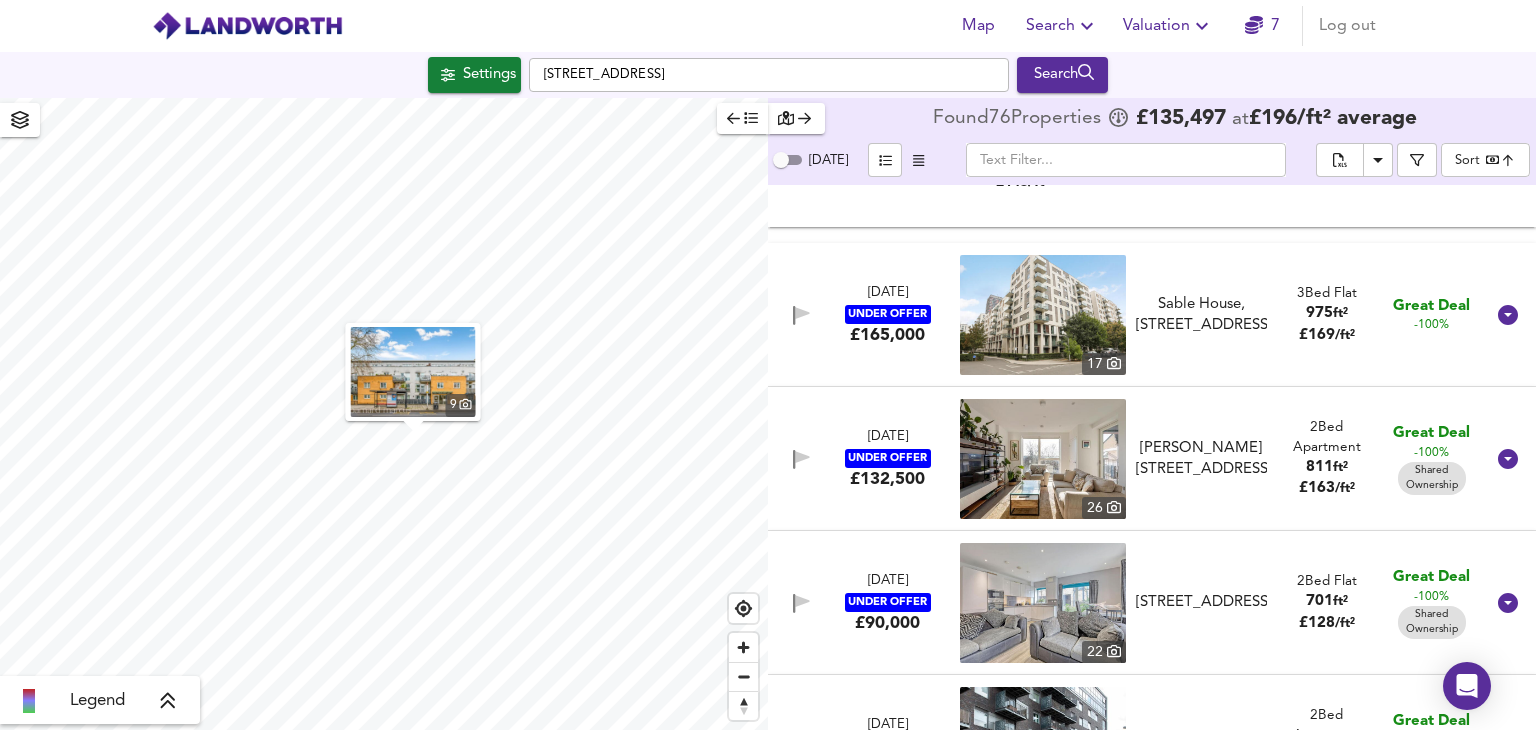 scroll, scrollTop: 534, scrollLeft: 0, axis: vertical 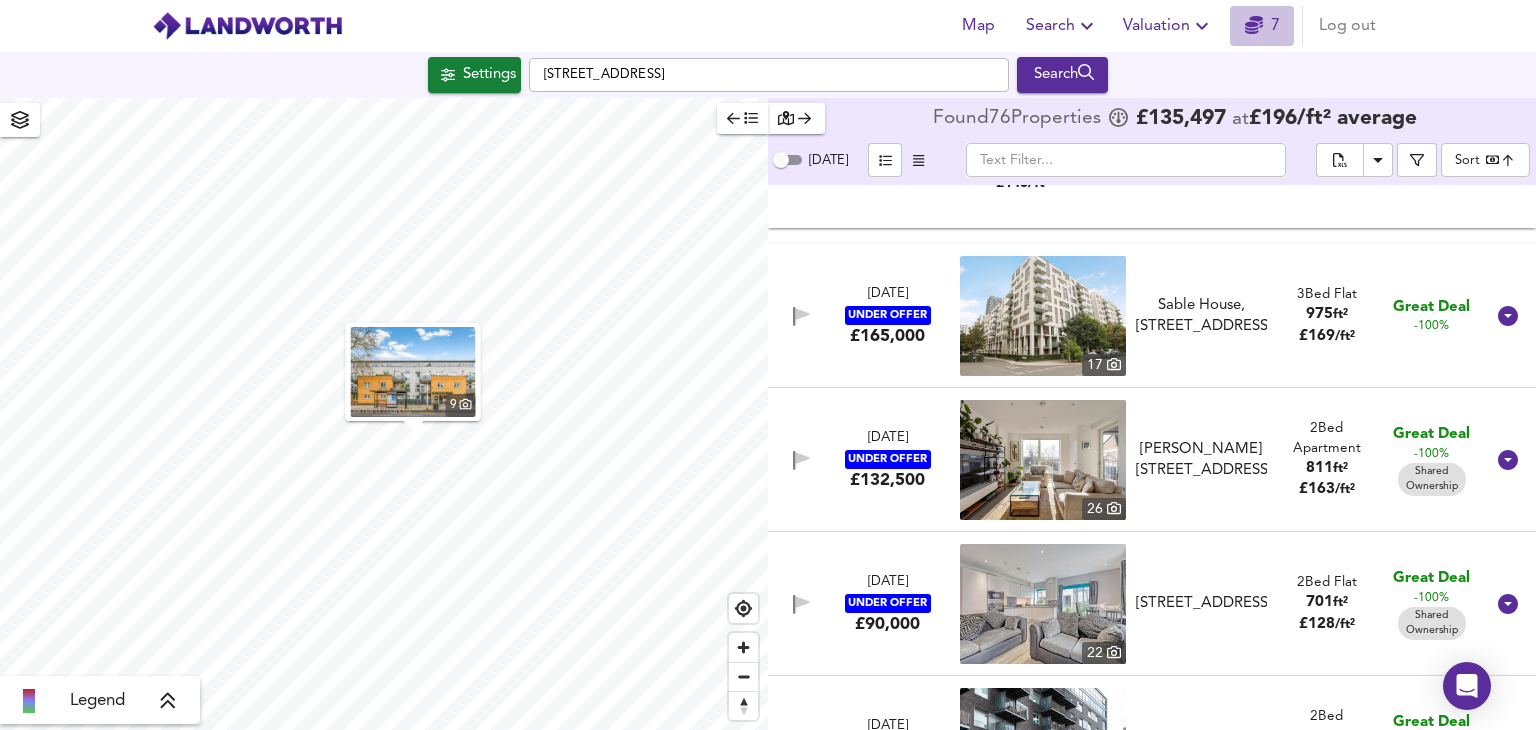 click 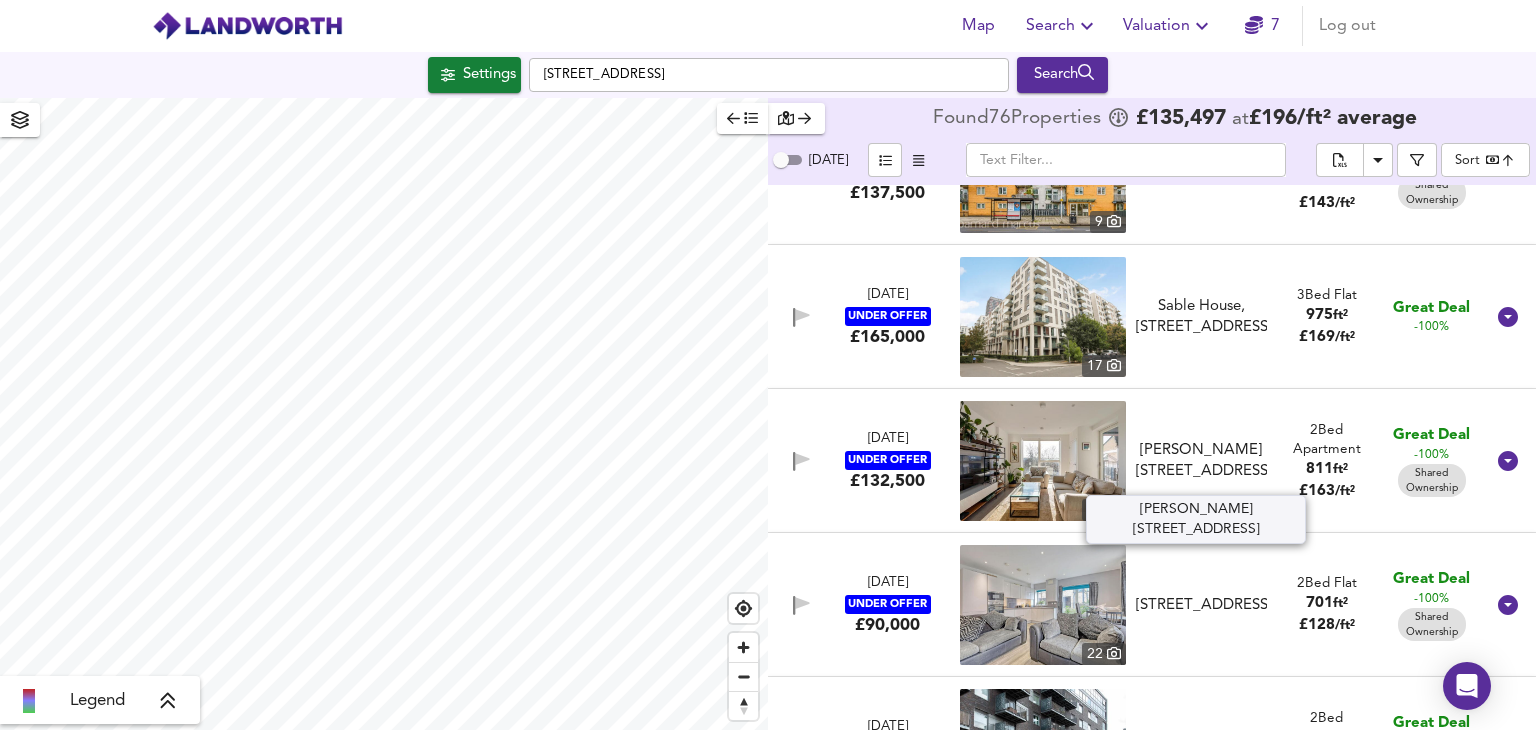 scroll, scrollTop: 86, scrollLeft: 0, axis: vertical 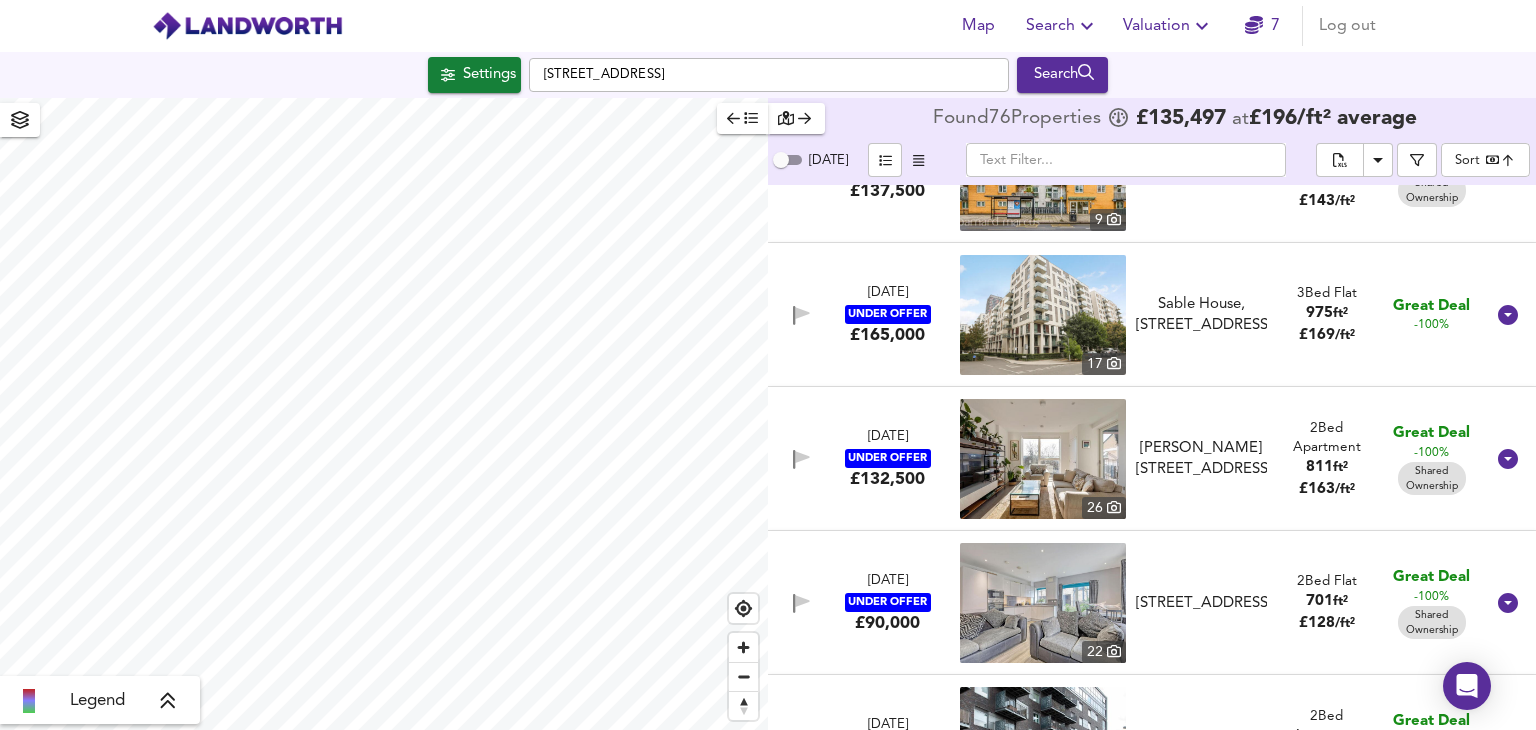 click at bounding box center (1043, 171) 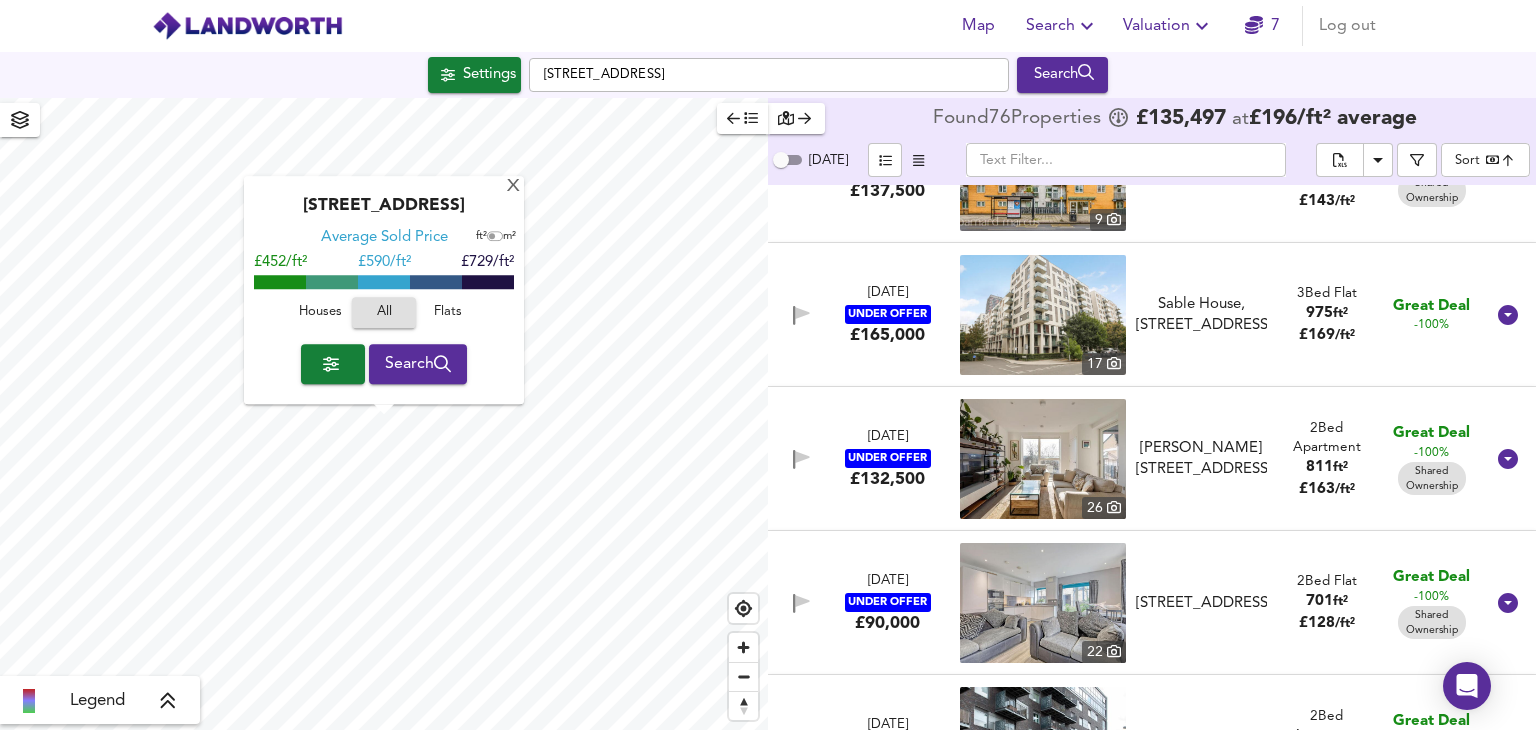 scroll, scrollTop: 0, scrollLeft: 0, axis: both 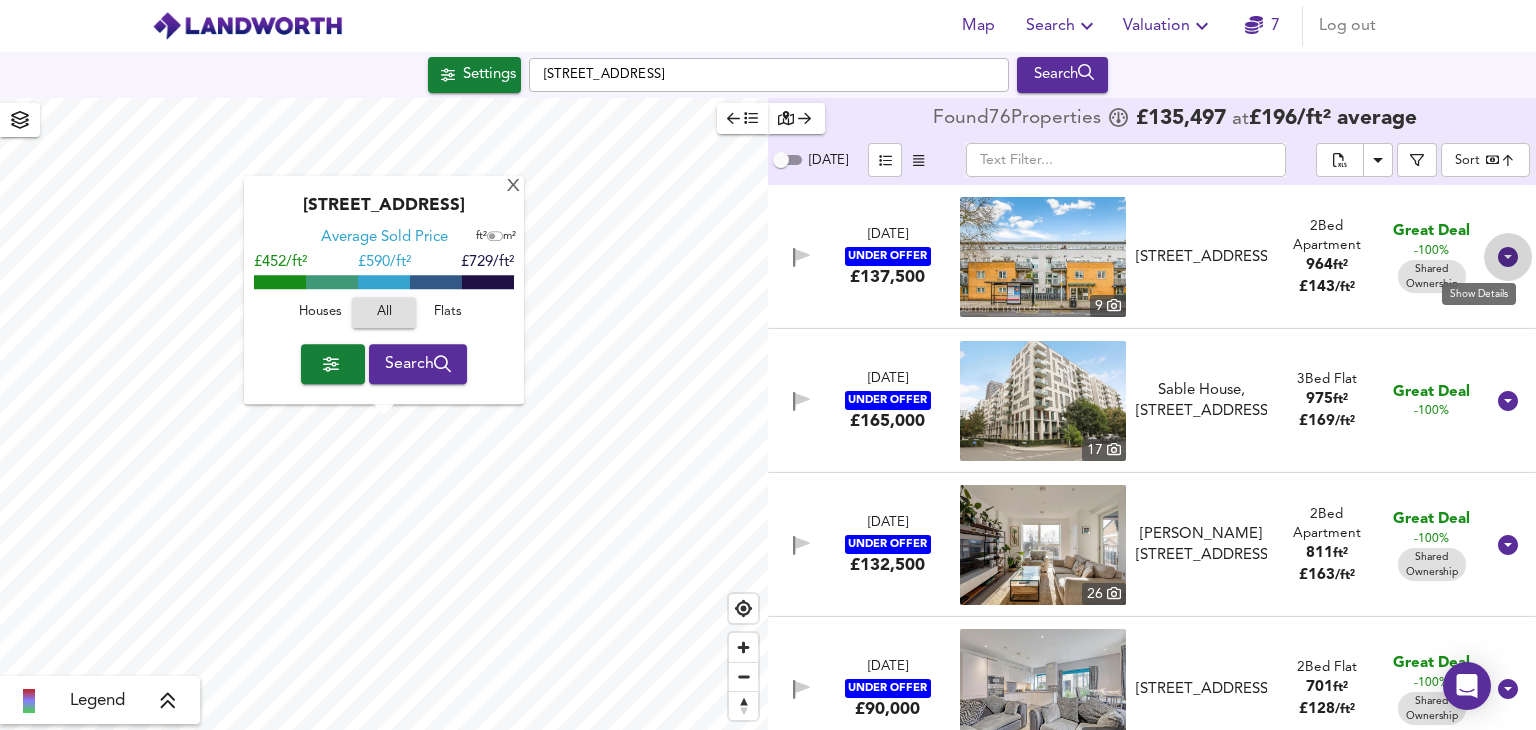 click 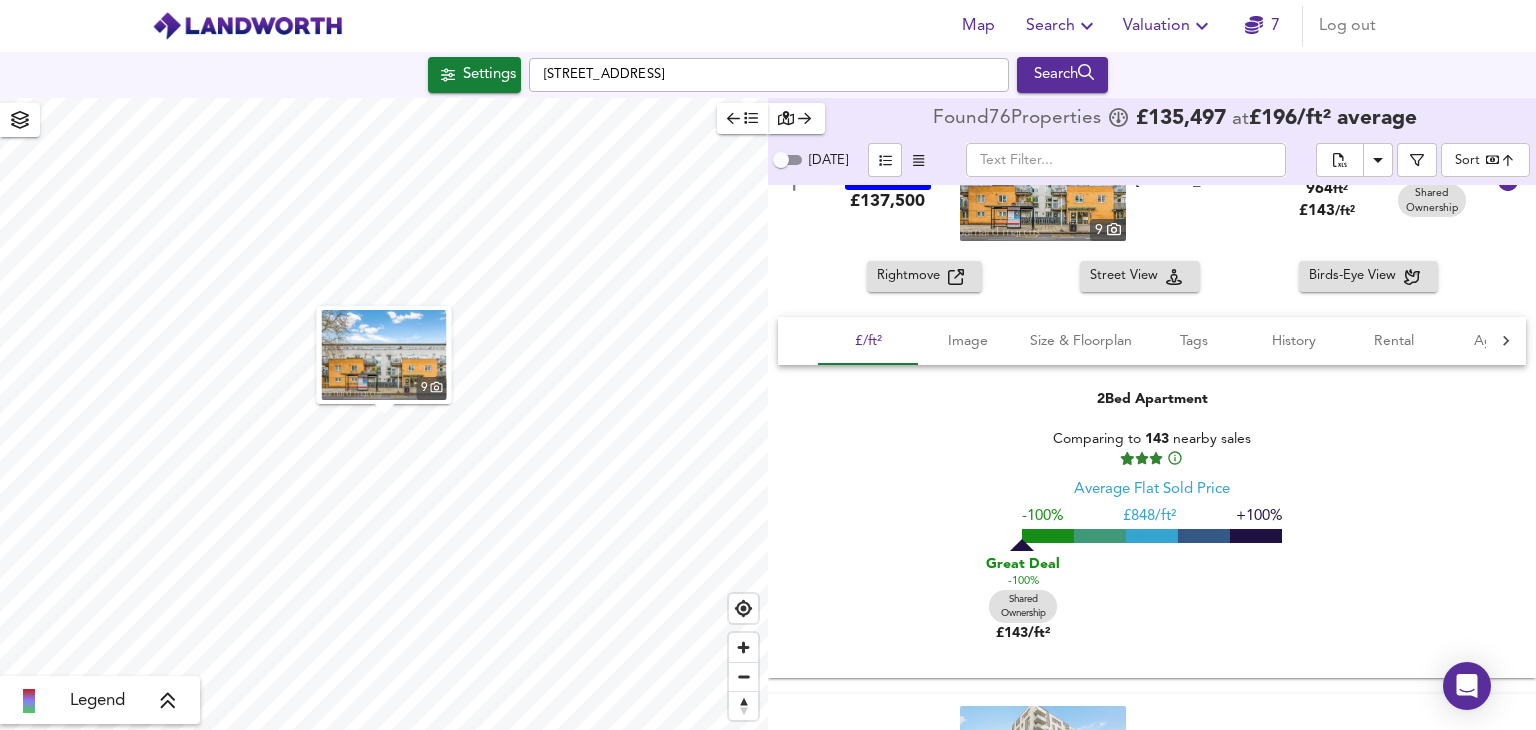 scroll, scrollTop: 0, scrollLeft: 0, axis: both 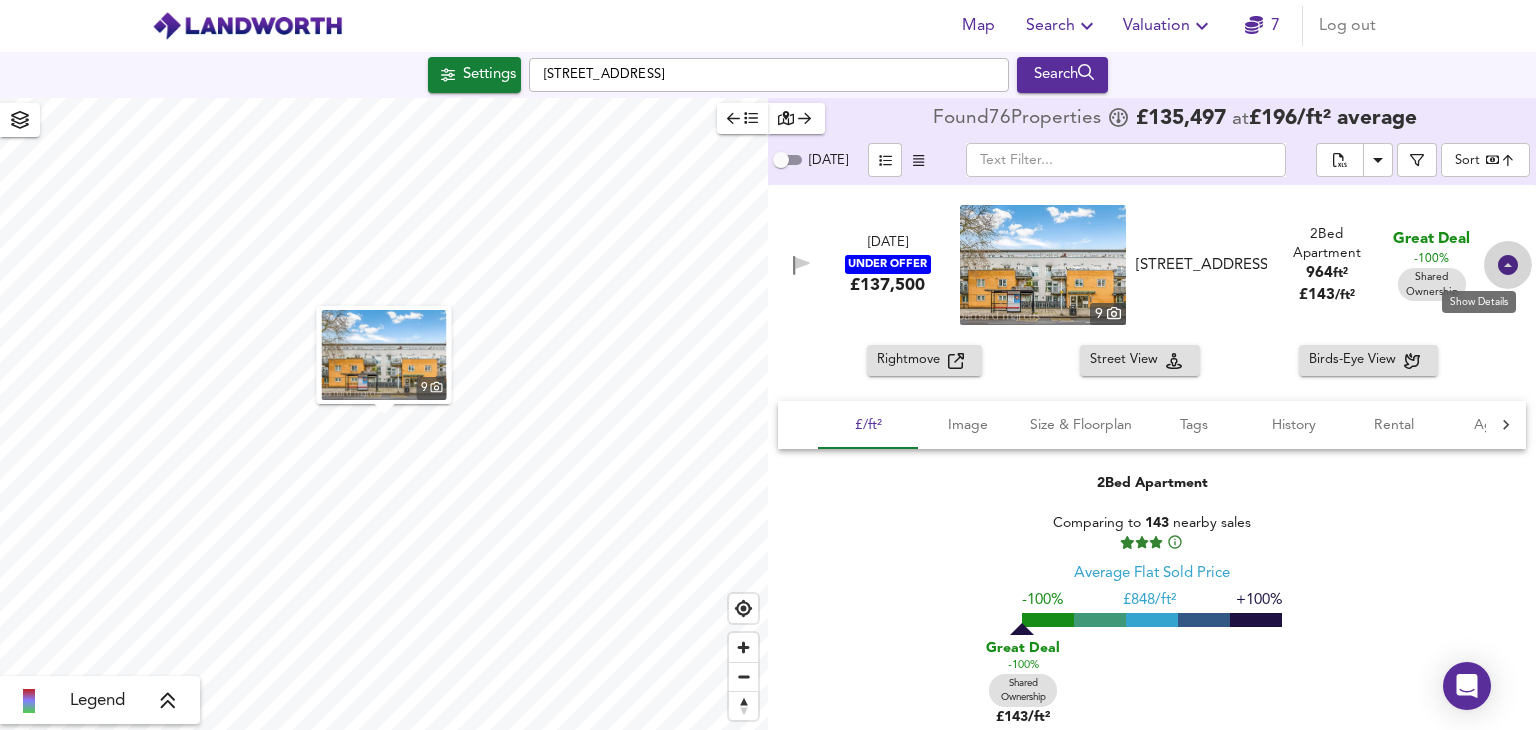 click 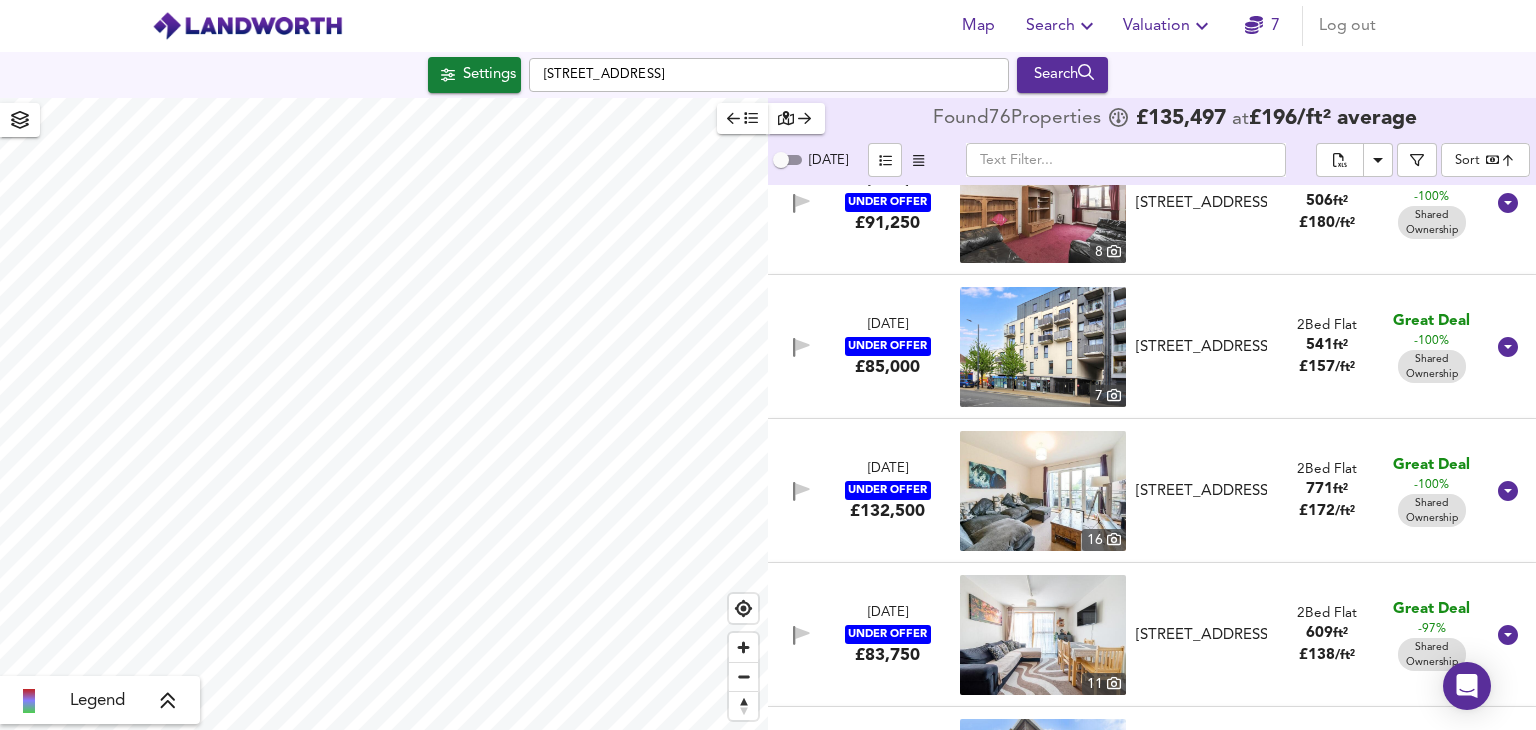 scroll, scrollTop: 5658, scrollLeft: 0, axis: vertical 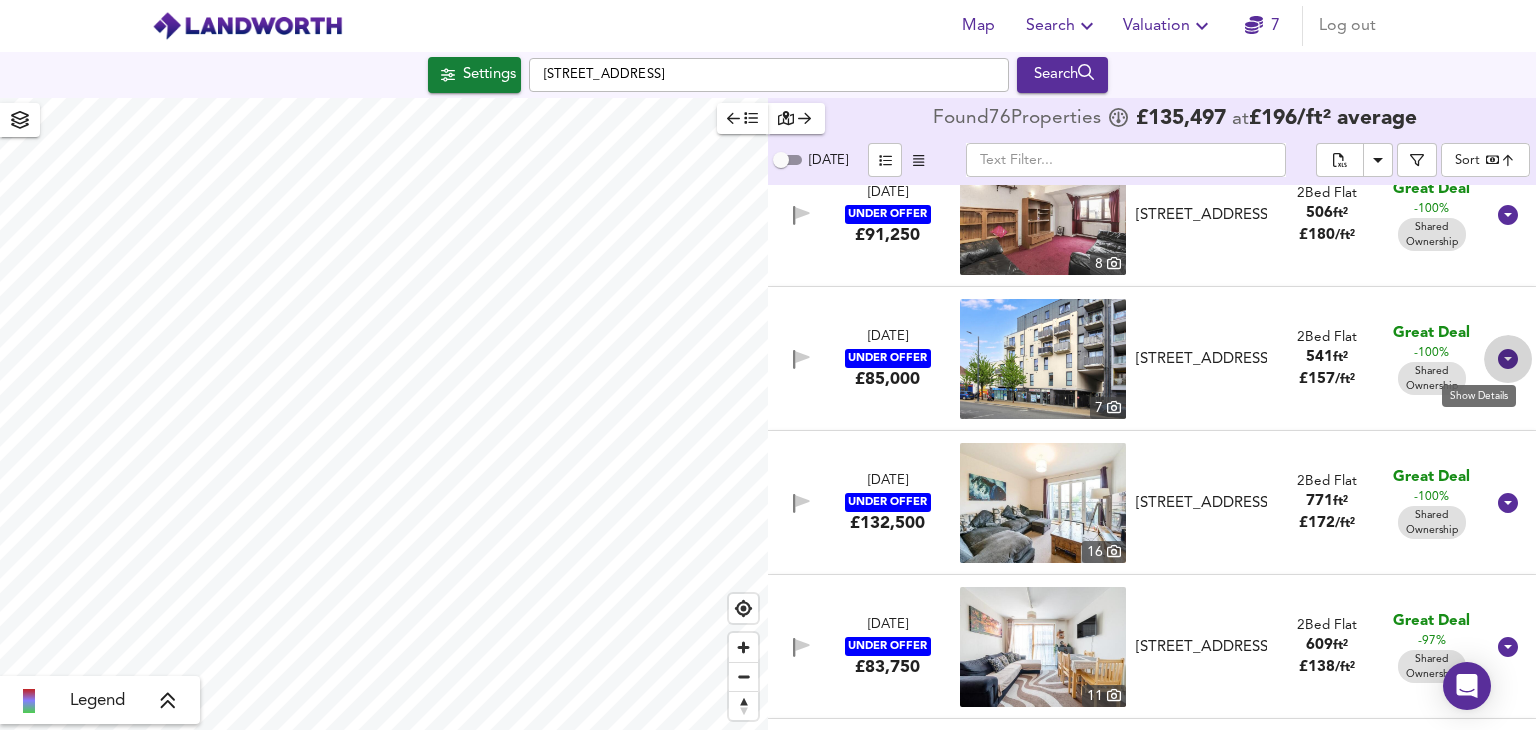click 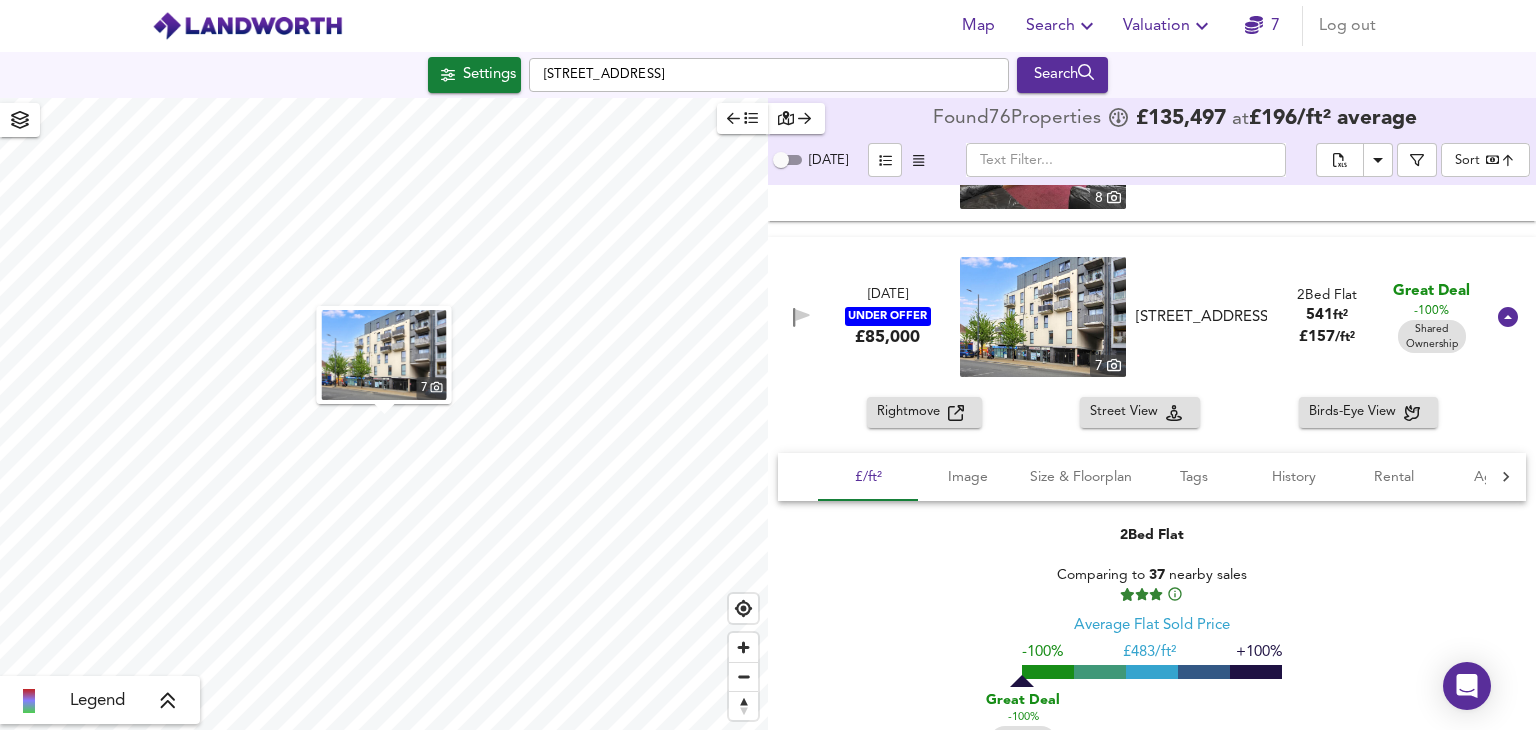 scroll, scrollTop: 5722, scrollLeft: 0, axis: vertical 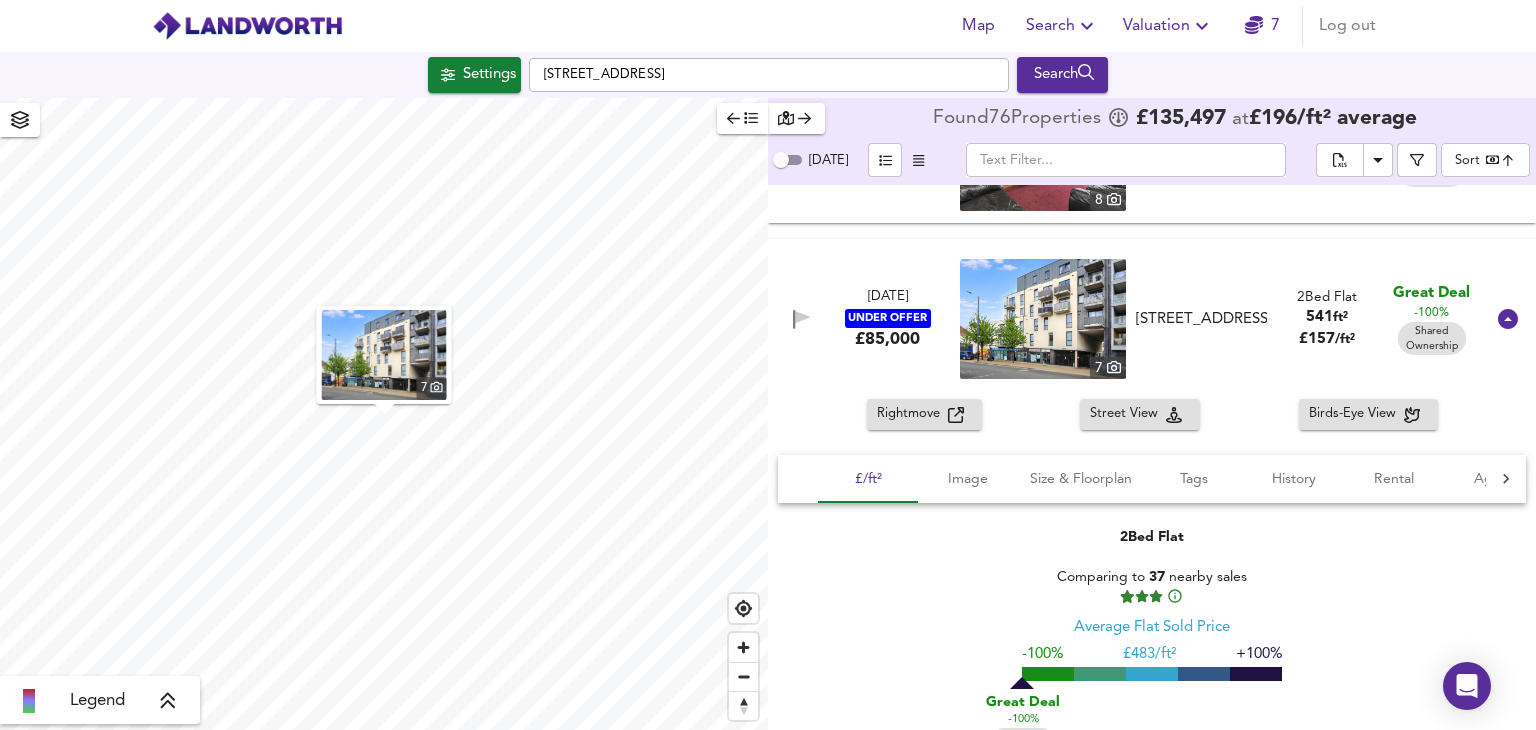 click on "7" at bounding box center (1108, 368) 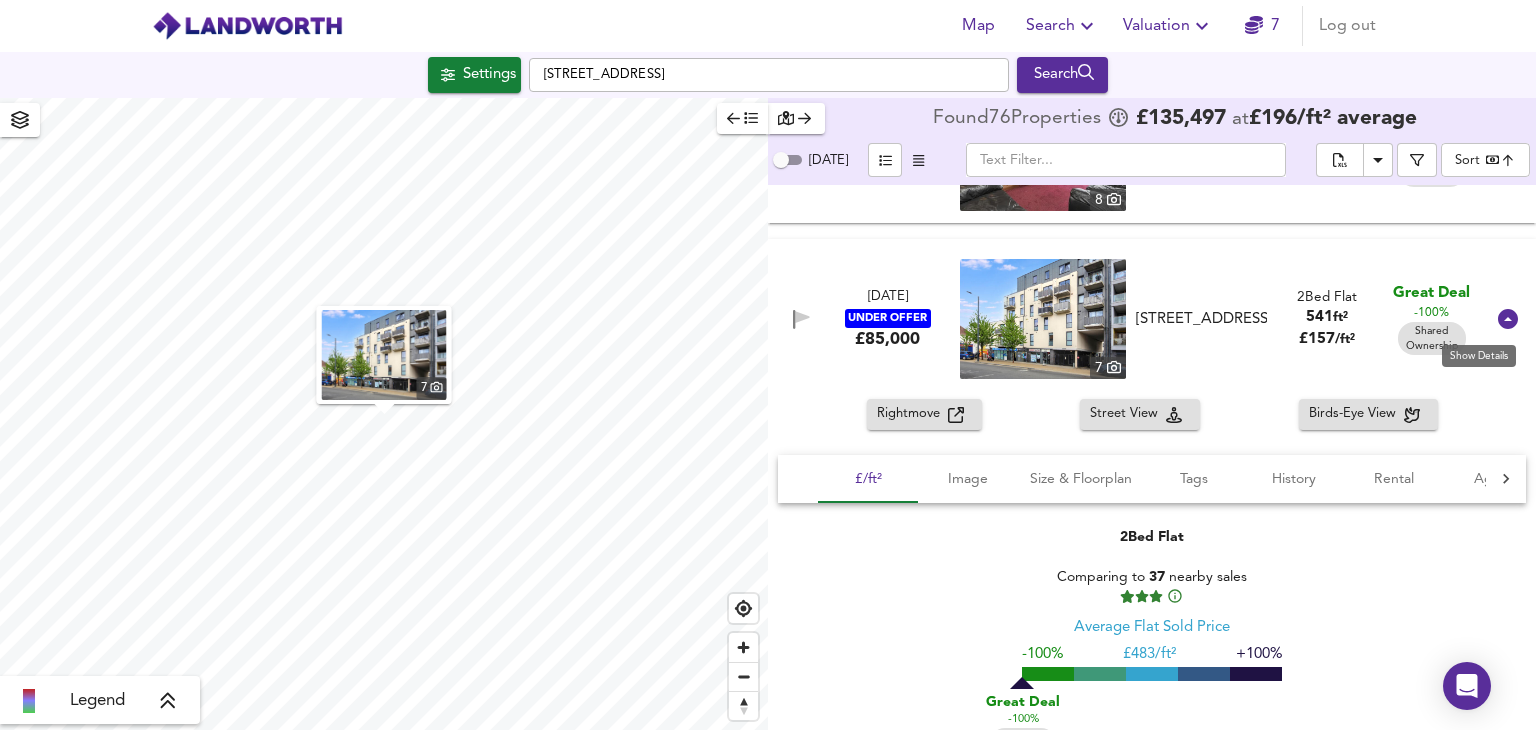 click 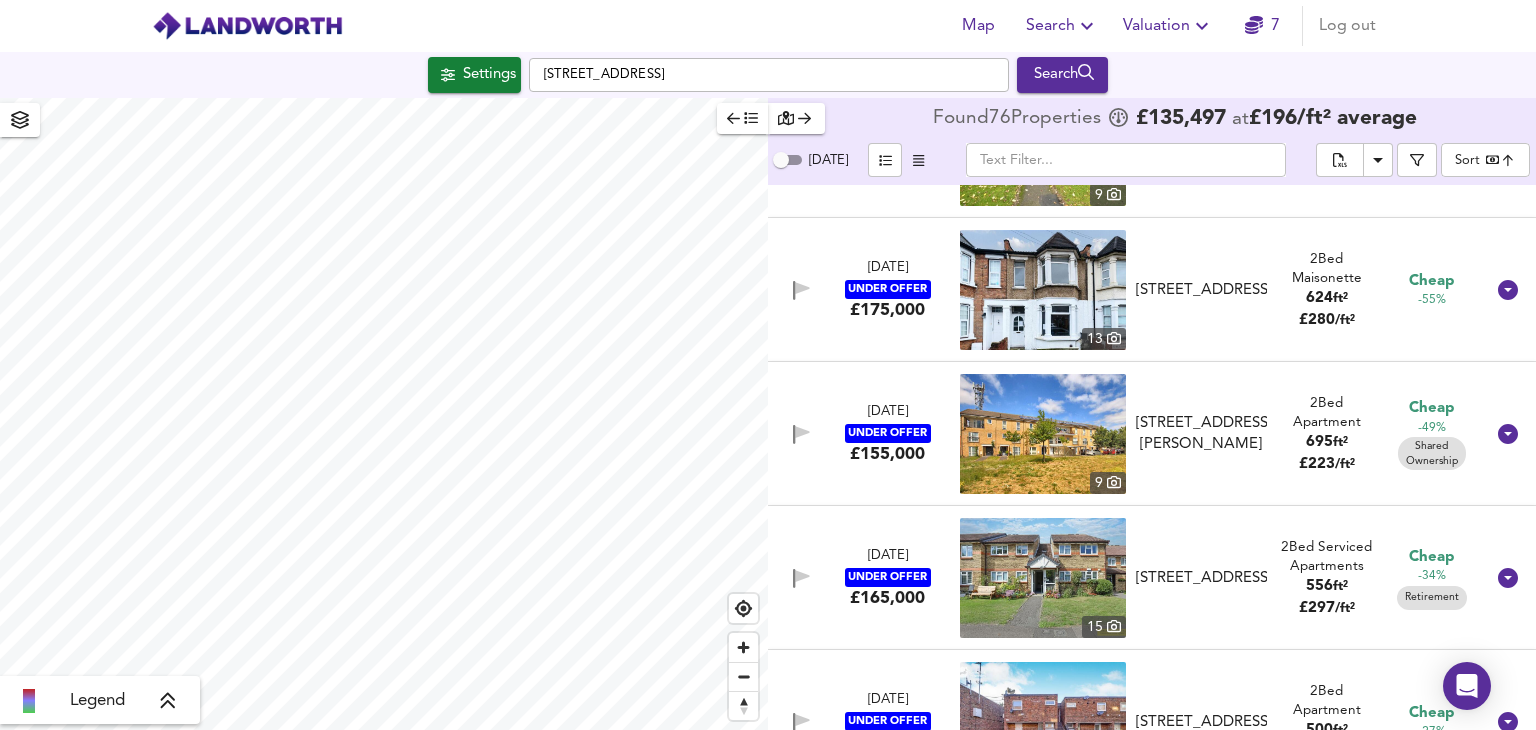 scroll, scrollTop: 8318, scrollLeft: 0, axis: vertical 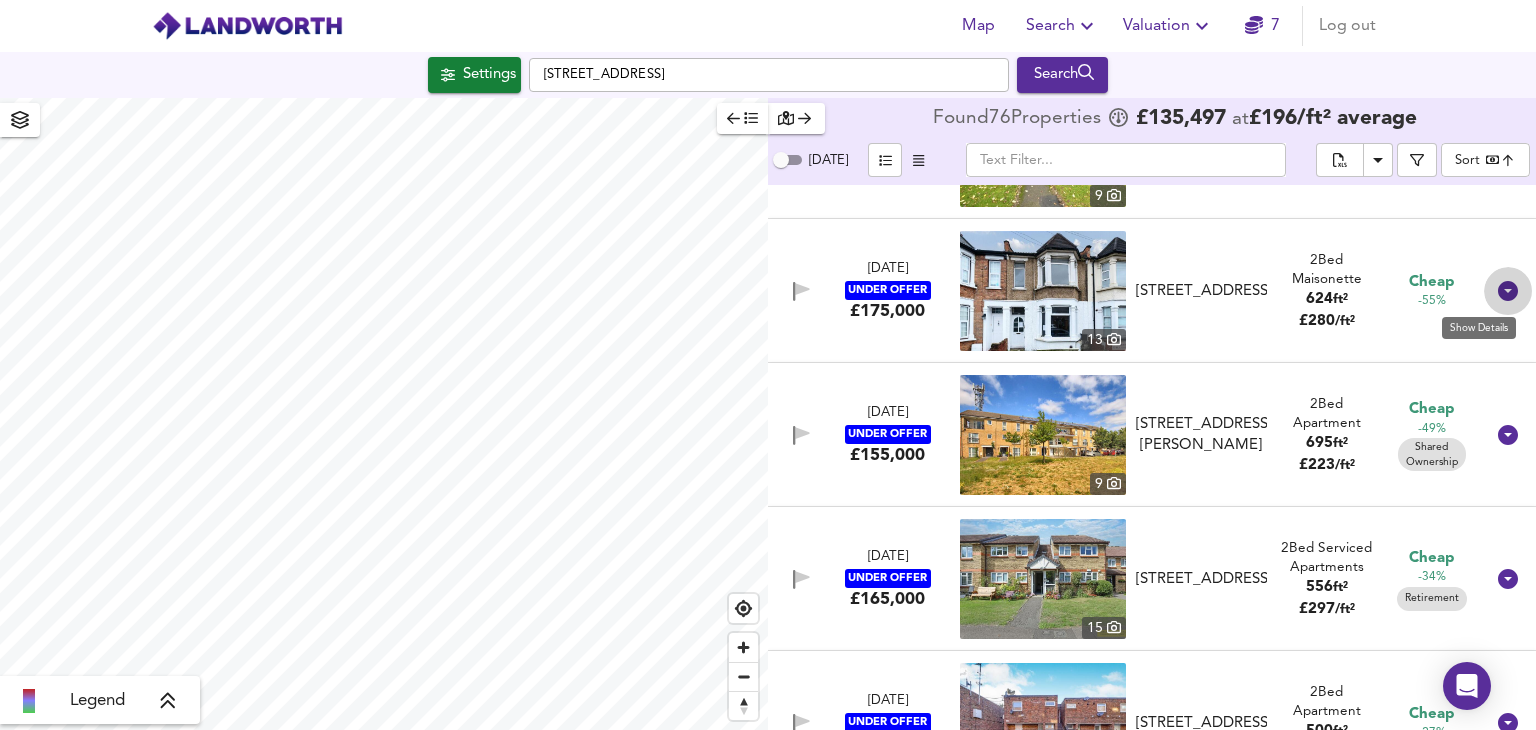 click 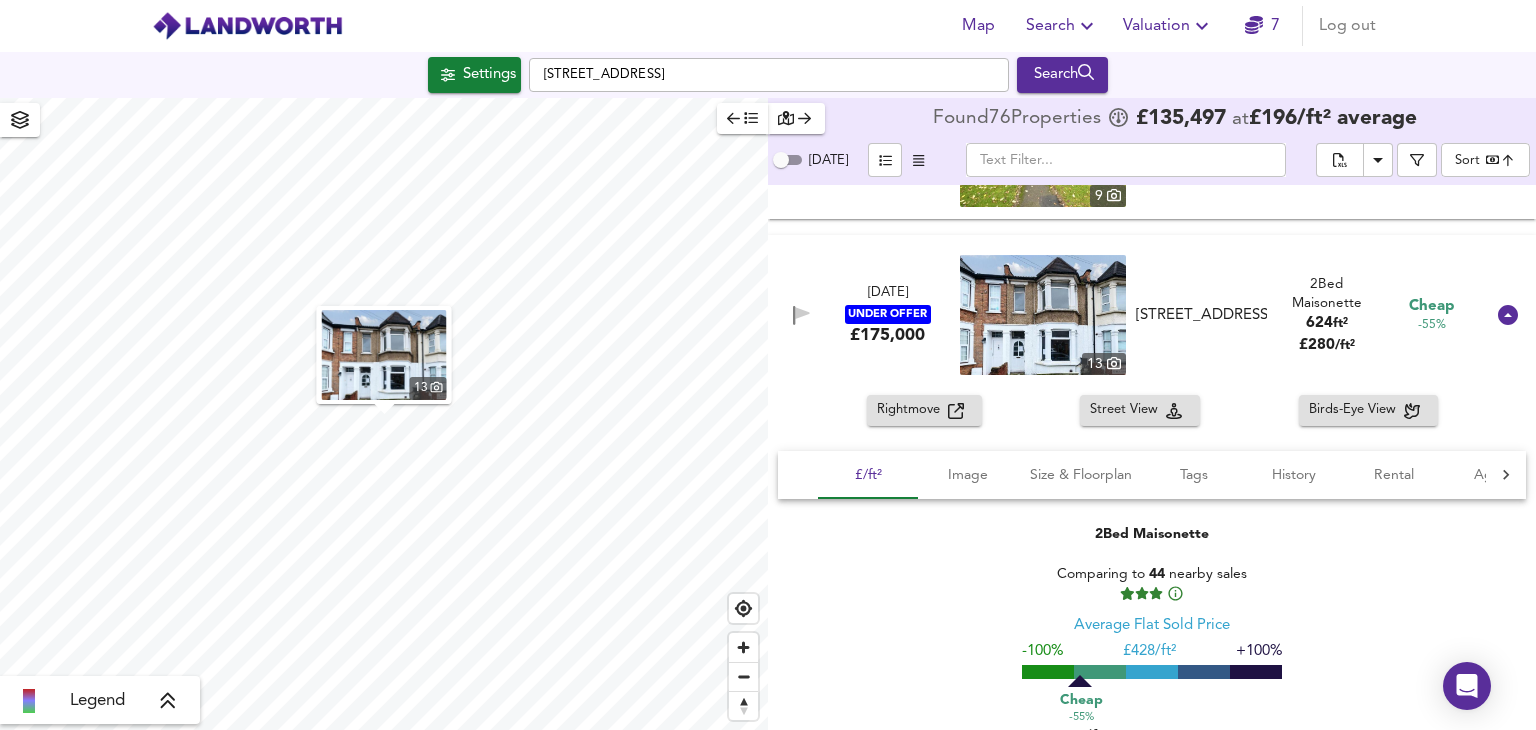click on "13" at bounding box center (1104, 364) 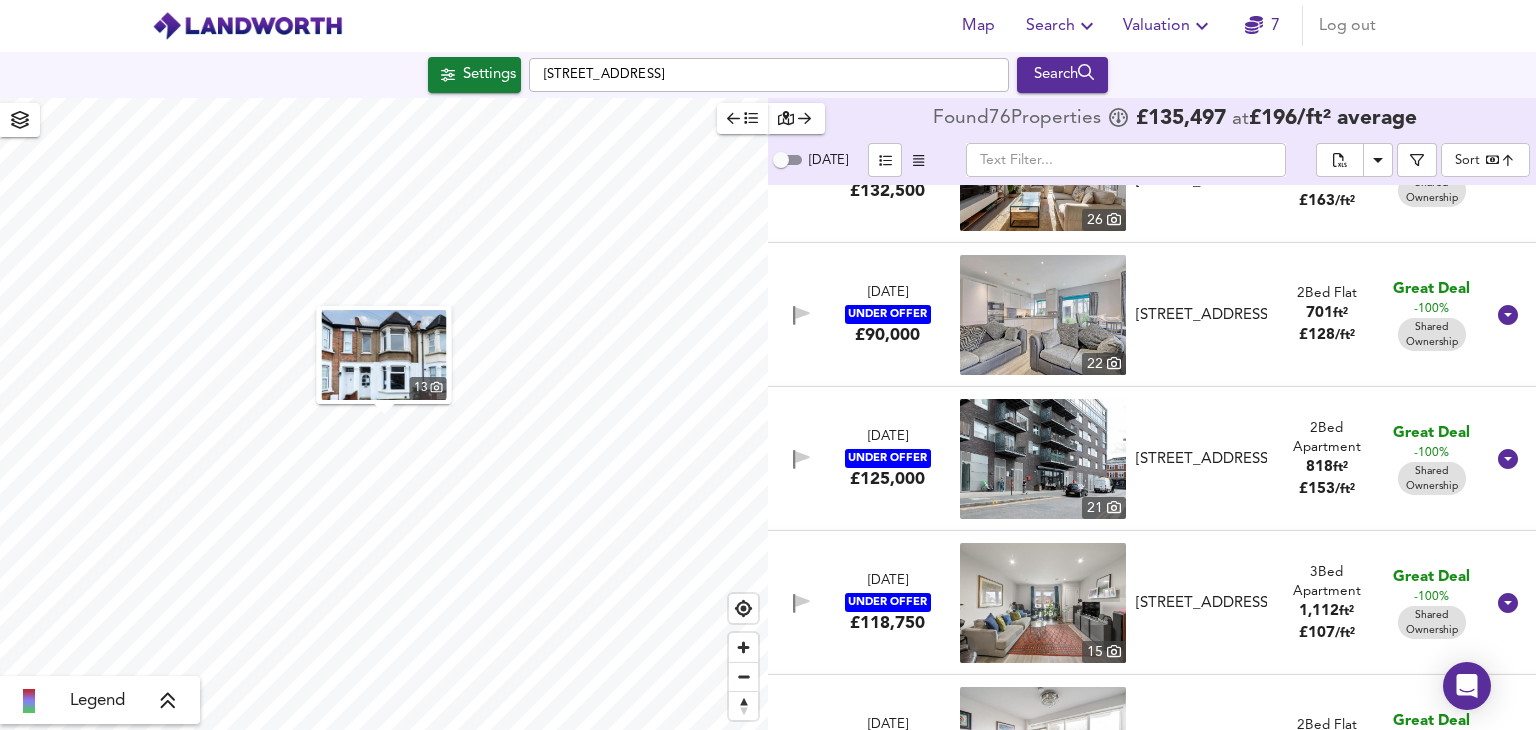 scroll, scrollTop: 0, scrollLeft: 0, axis: both 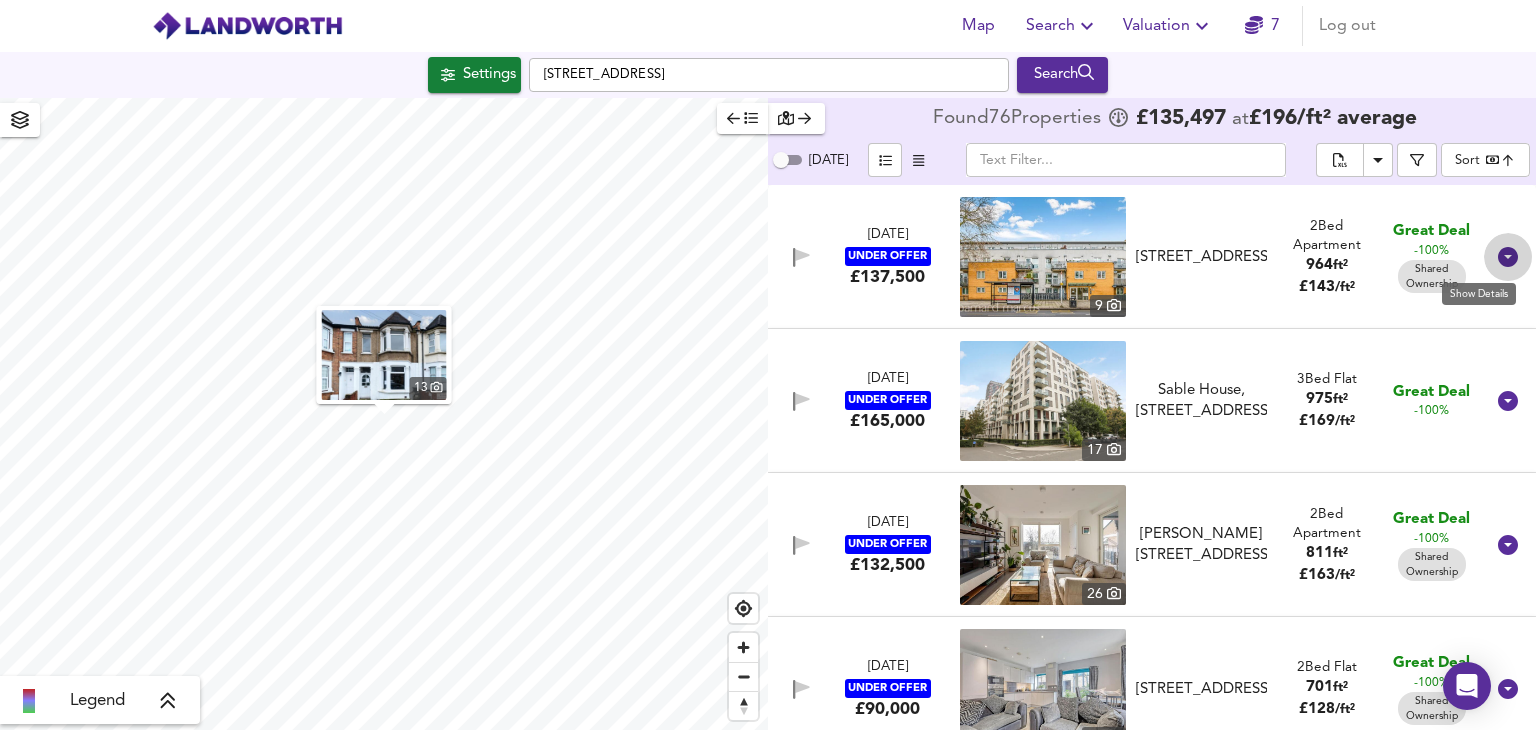 click 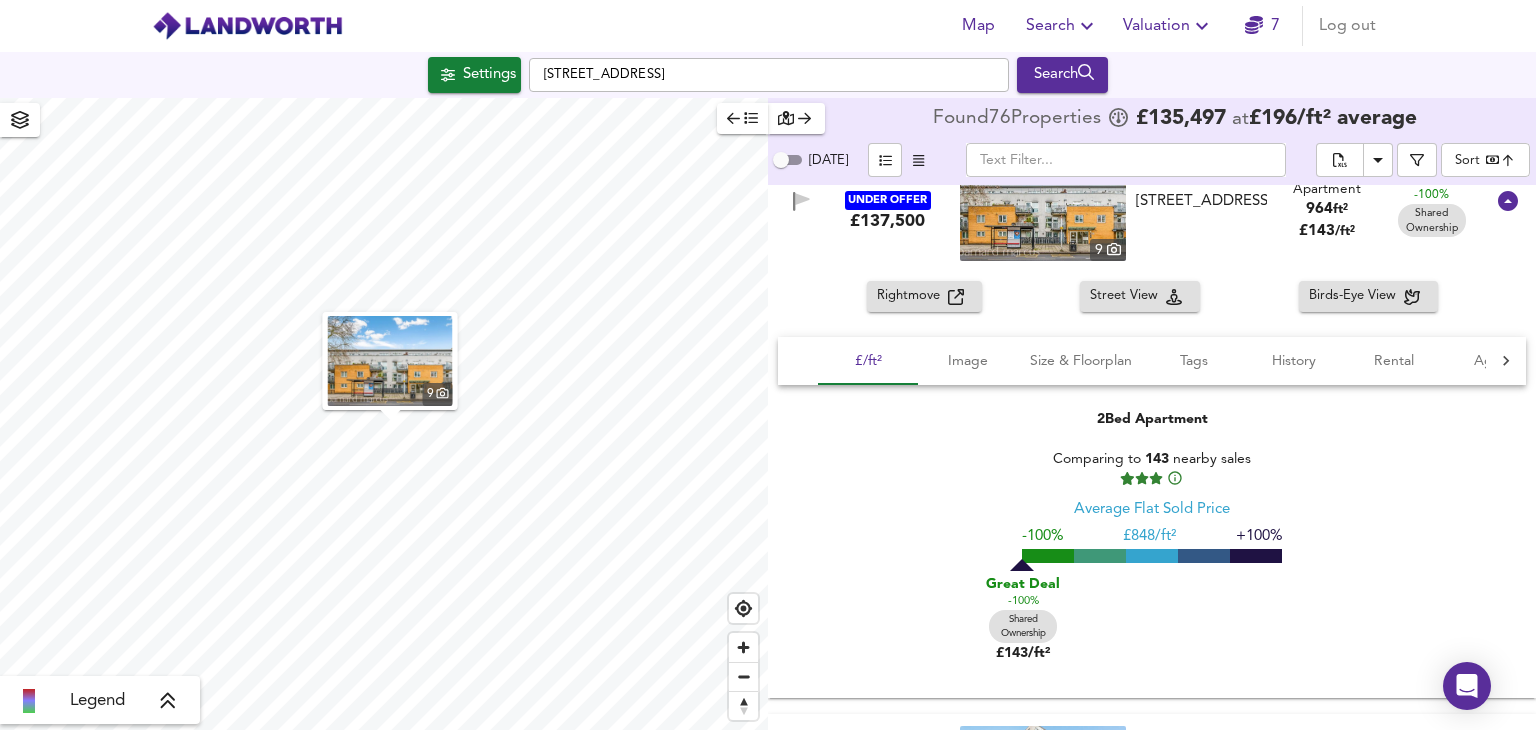 scroll, scrollTop: 50, scrollLeft: 0, axis: vertical 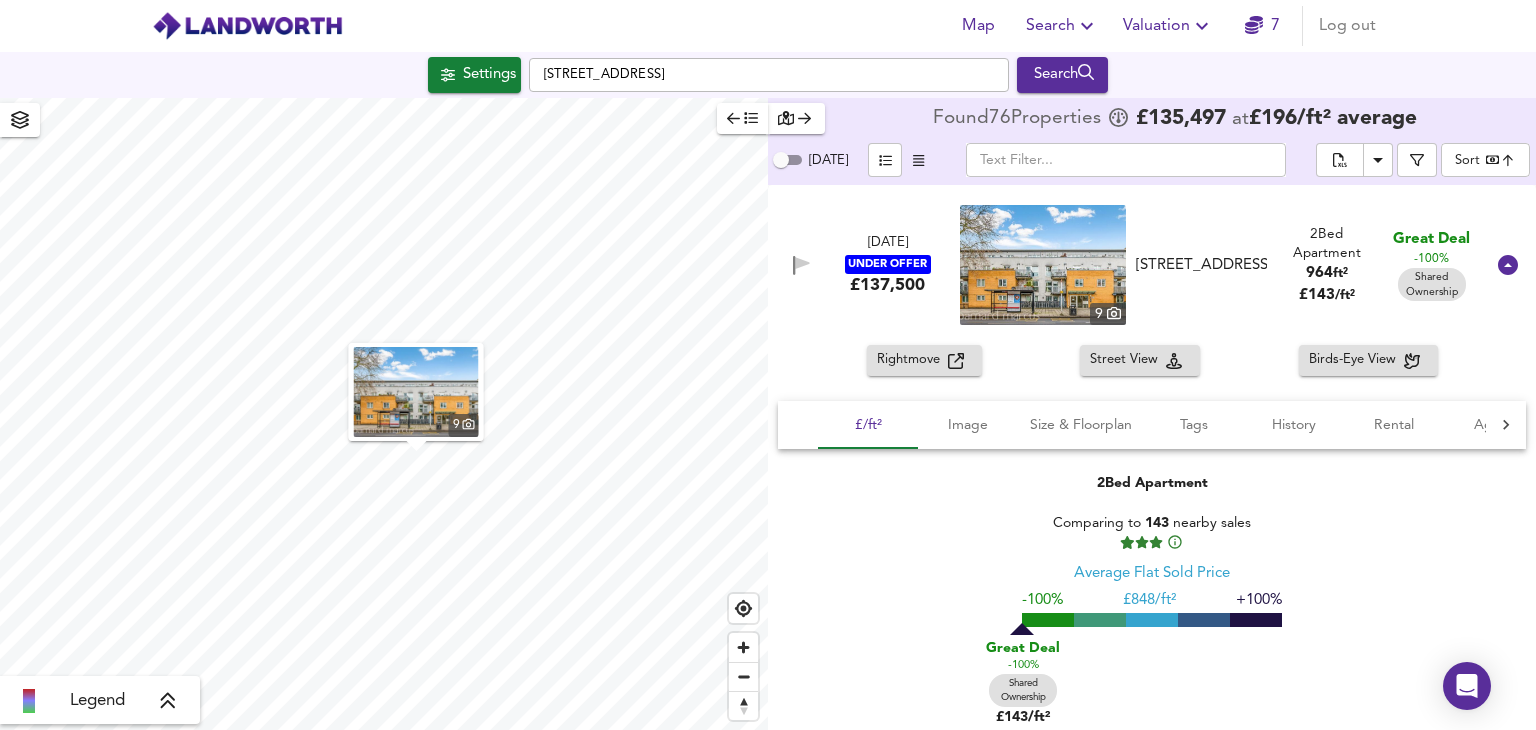 click 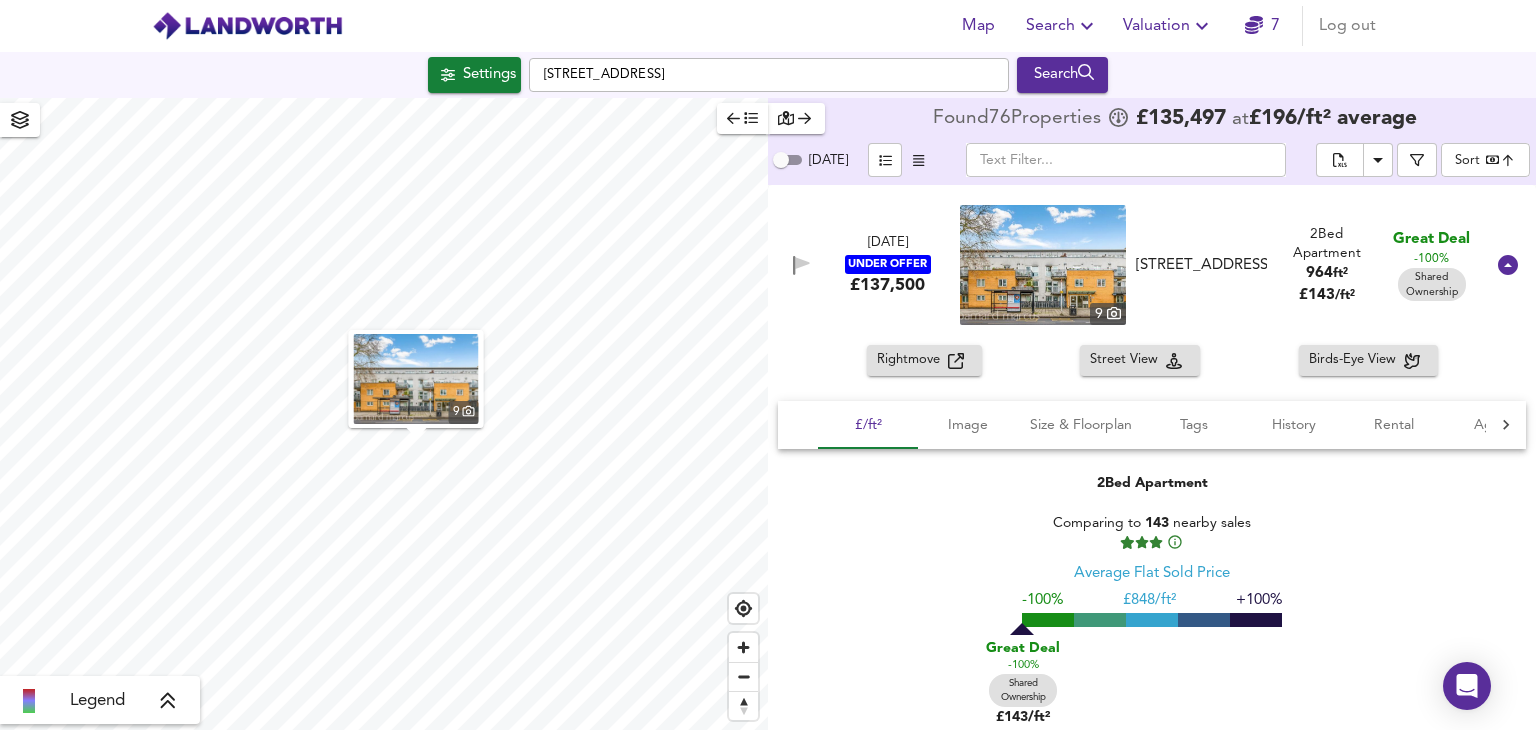 click 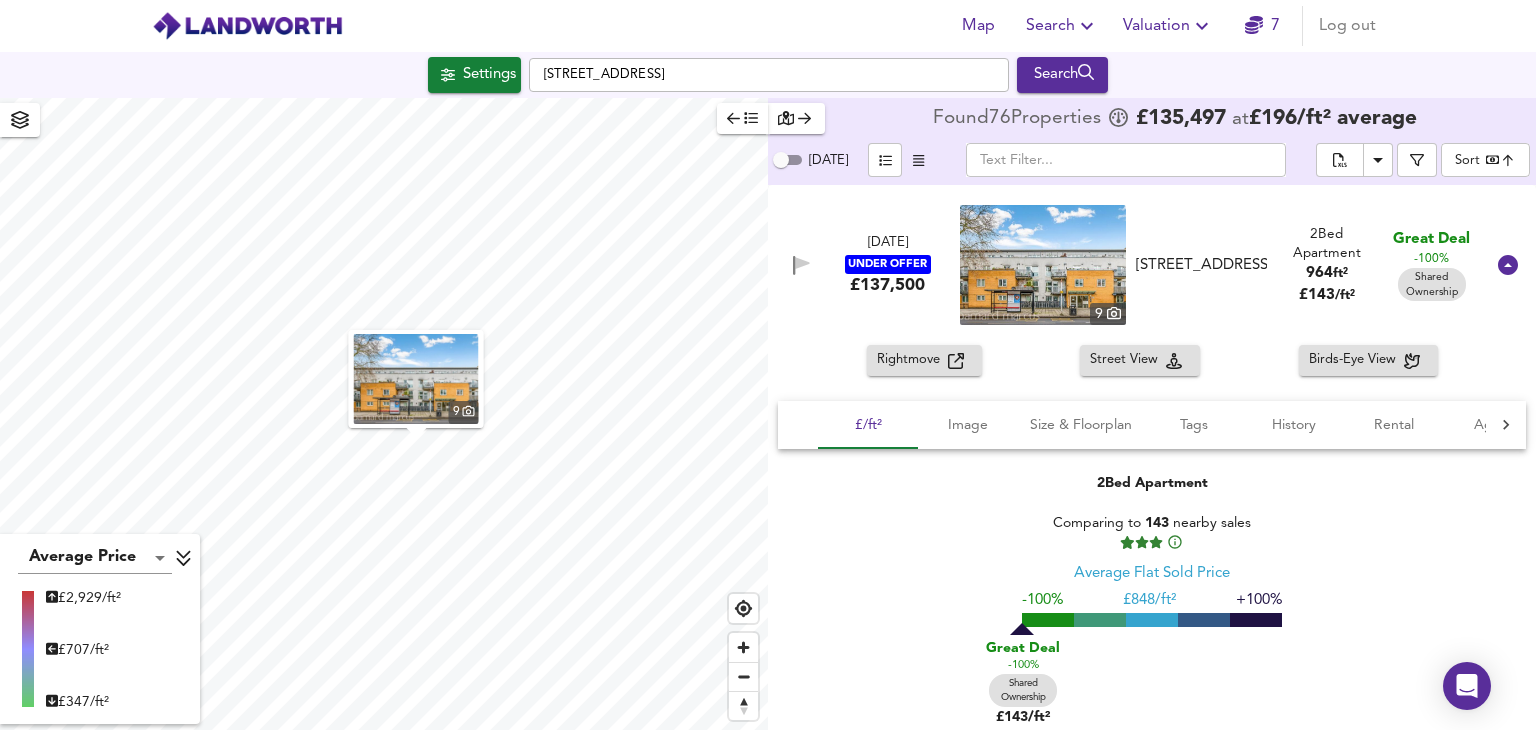 click 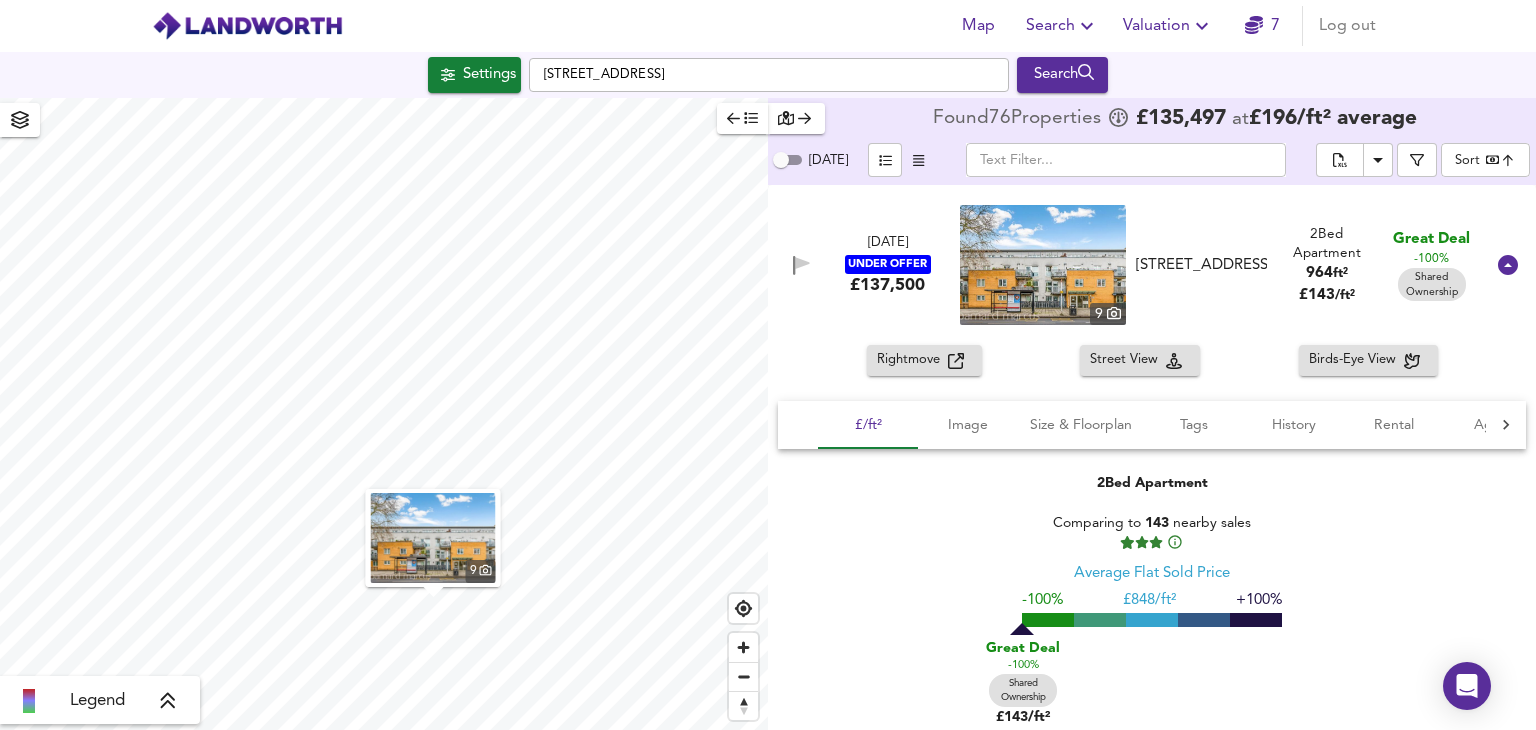 click 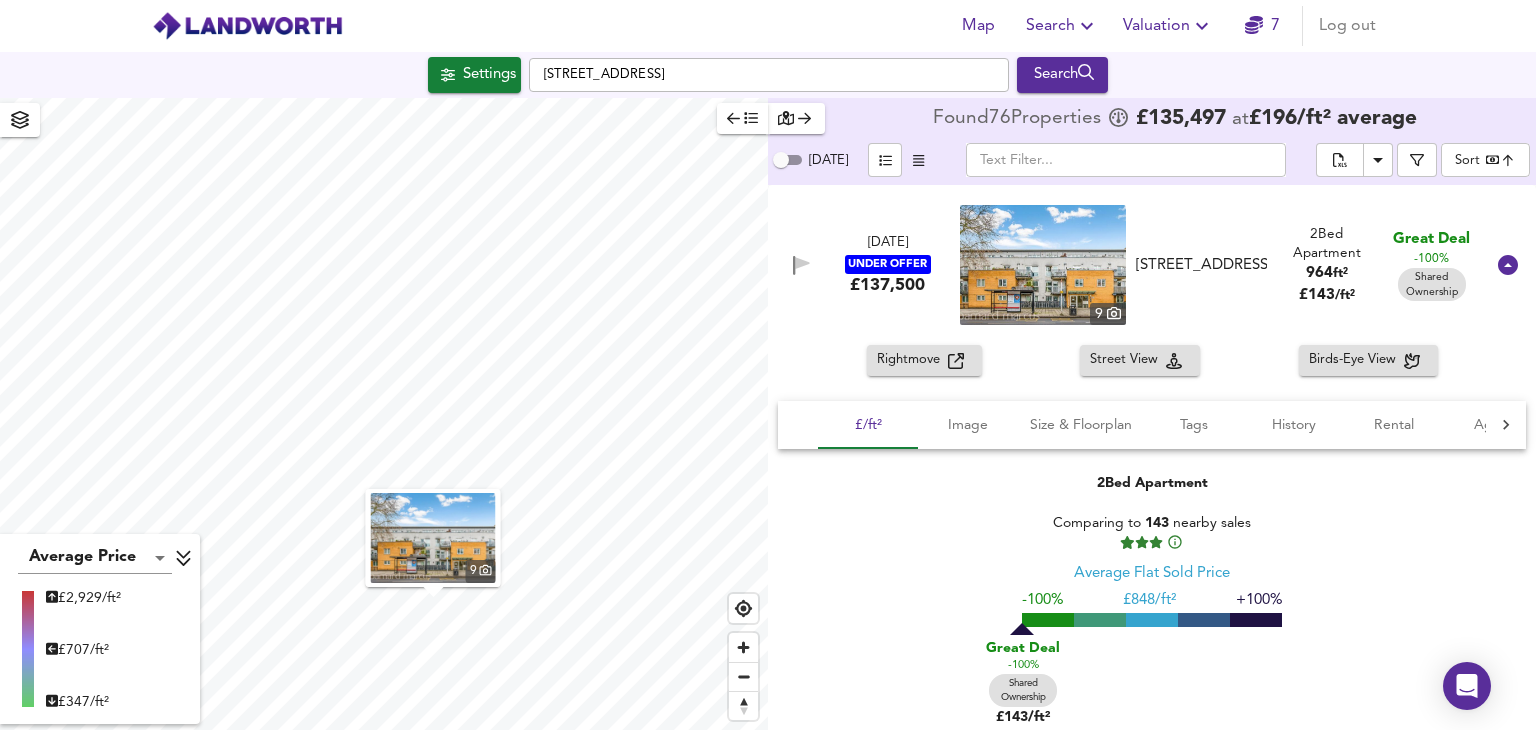 click on "Average Price landworth" at bounding box center (100, 558) 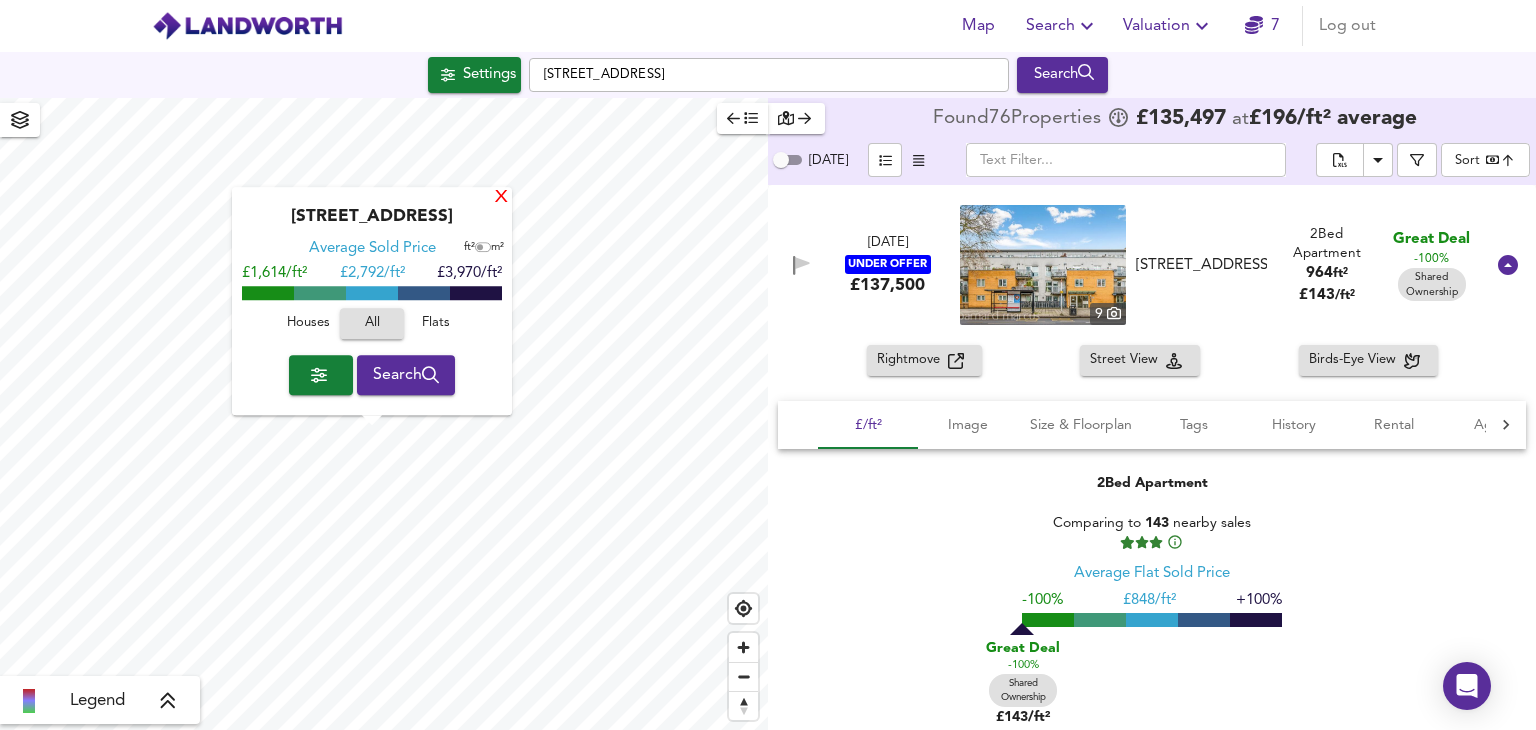 click on "X" at bounding box center (501, 198) 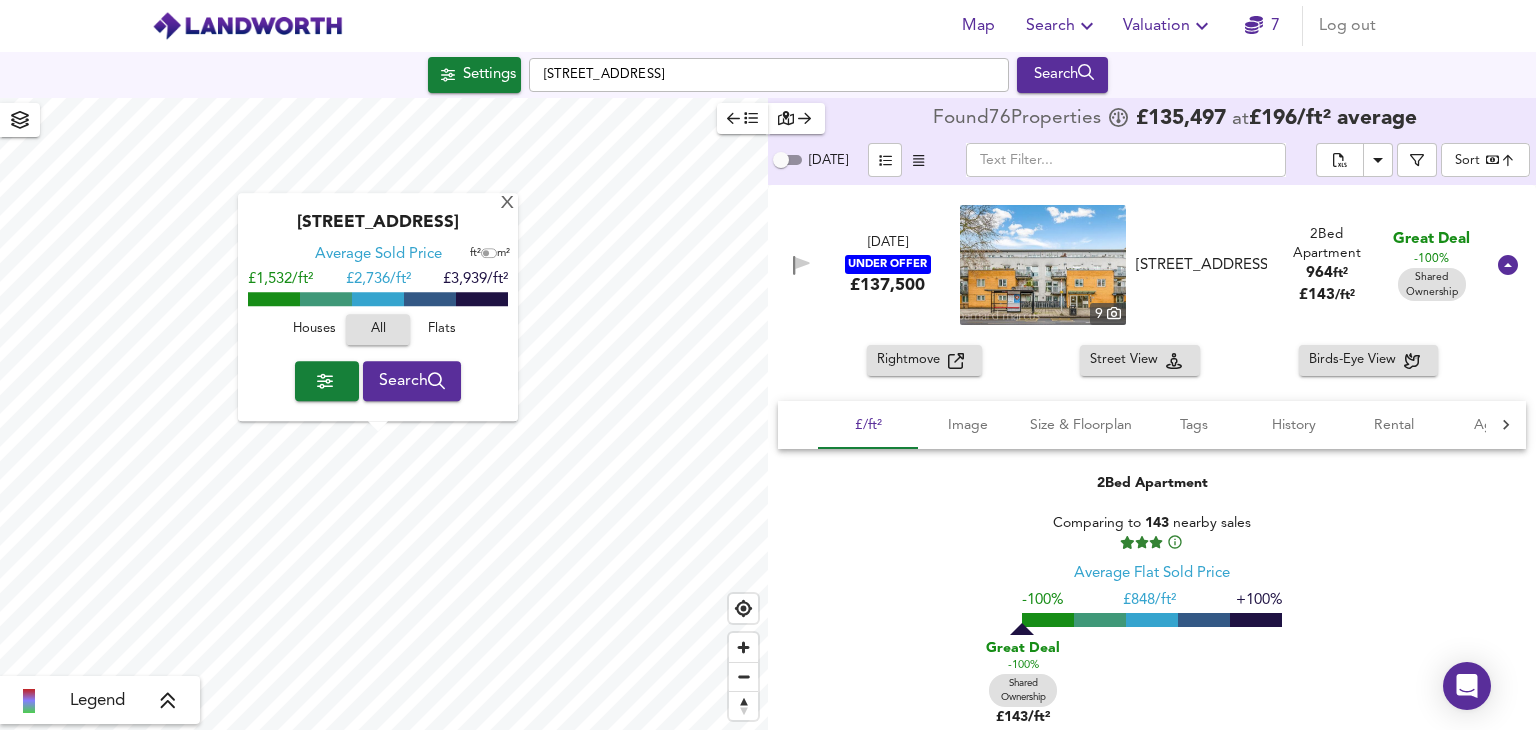click on "Search" at bounding box center [412, 381] 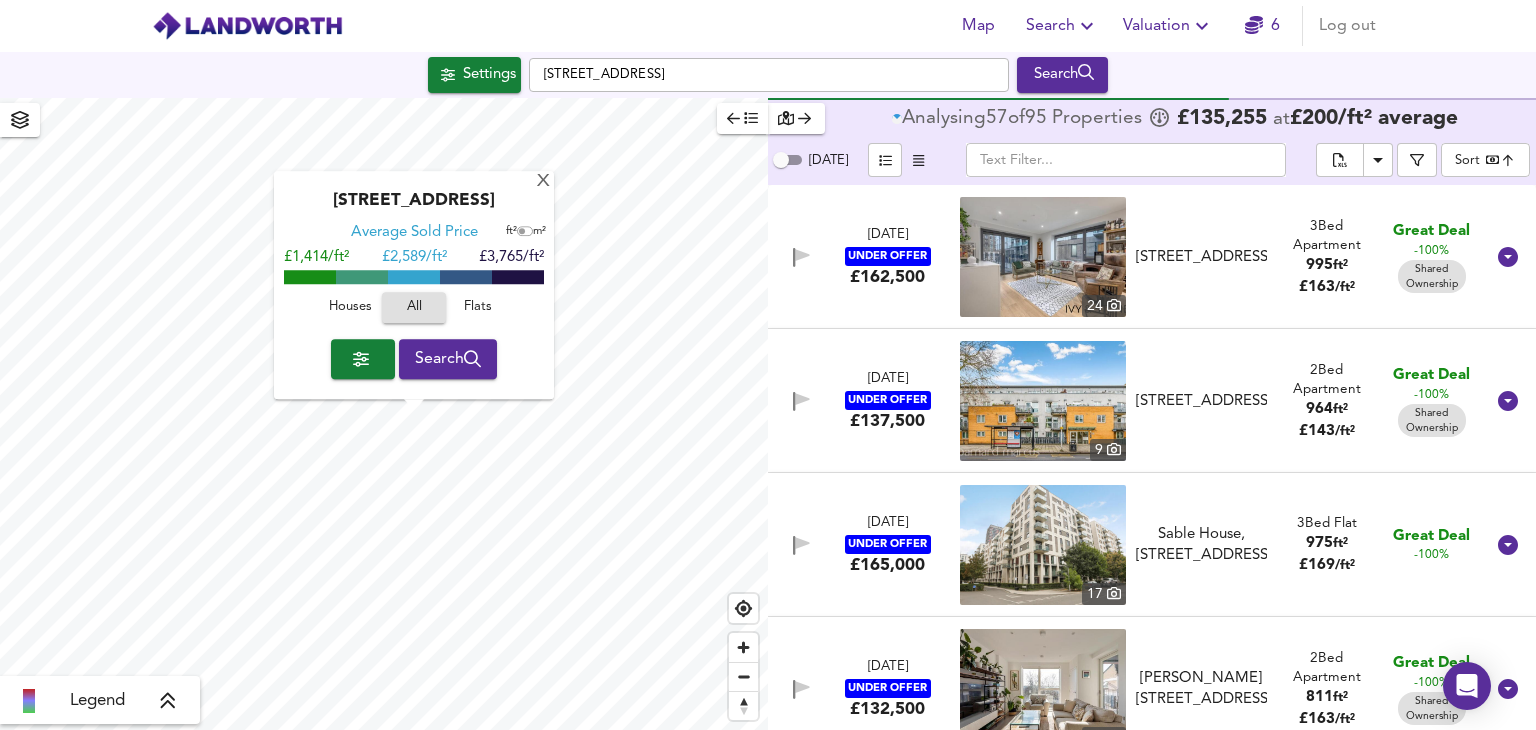 click on "Search" at bounding box center (448, 359) 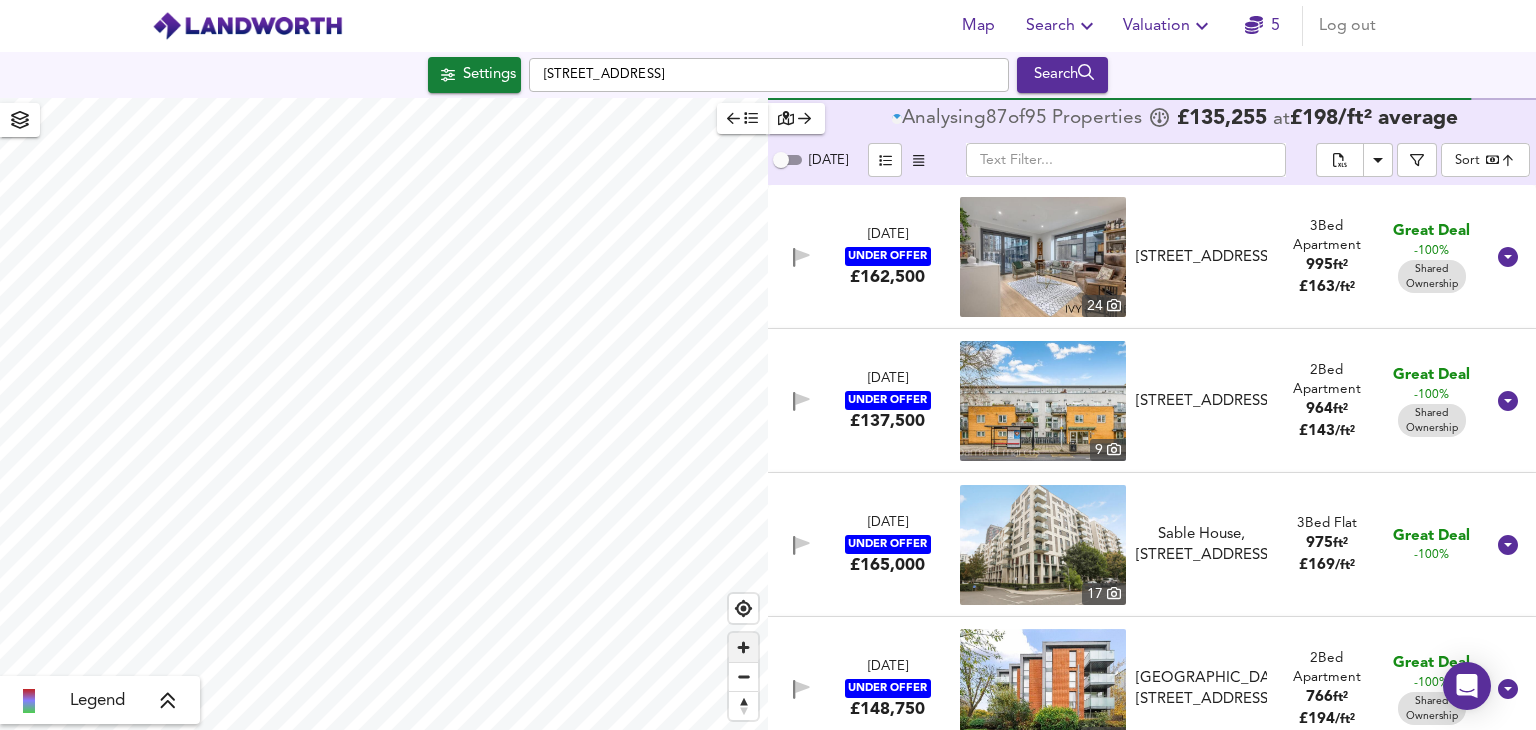 click at bounding box center (743, 647) 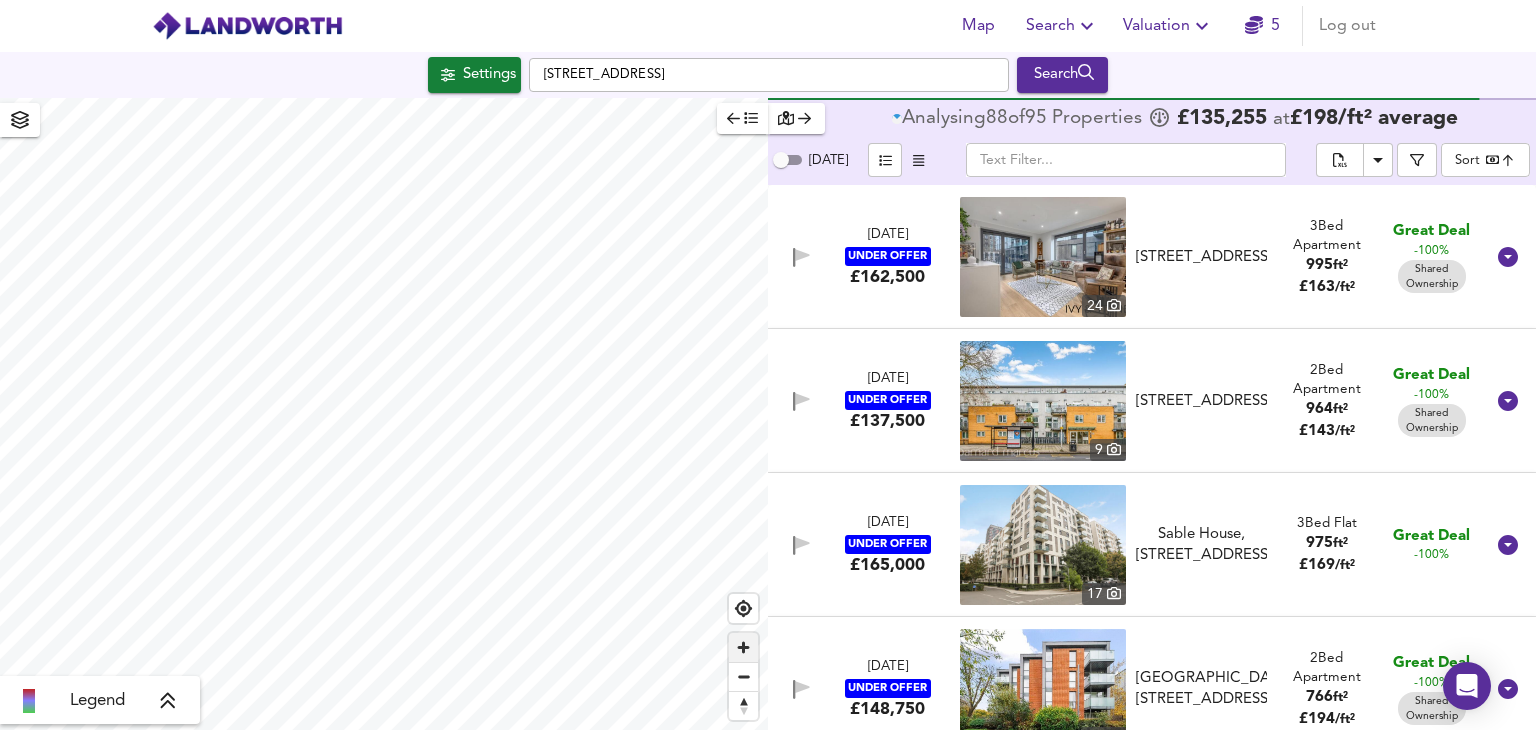 click at bounding box center [743, 647] 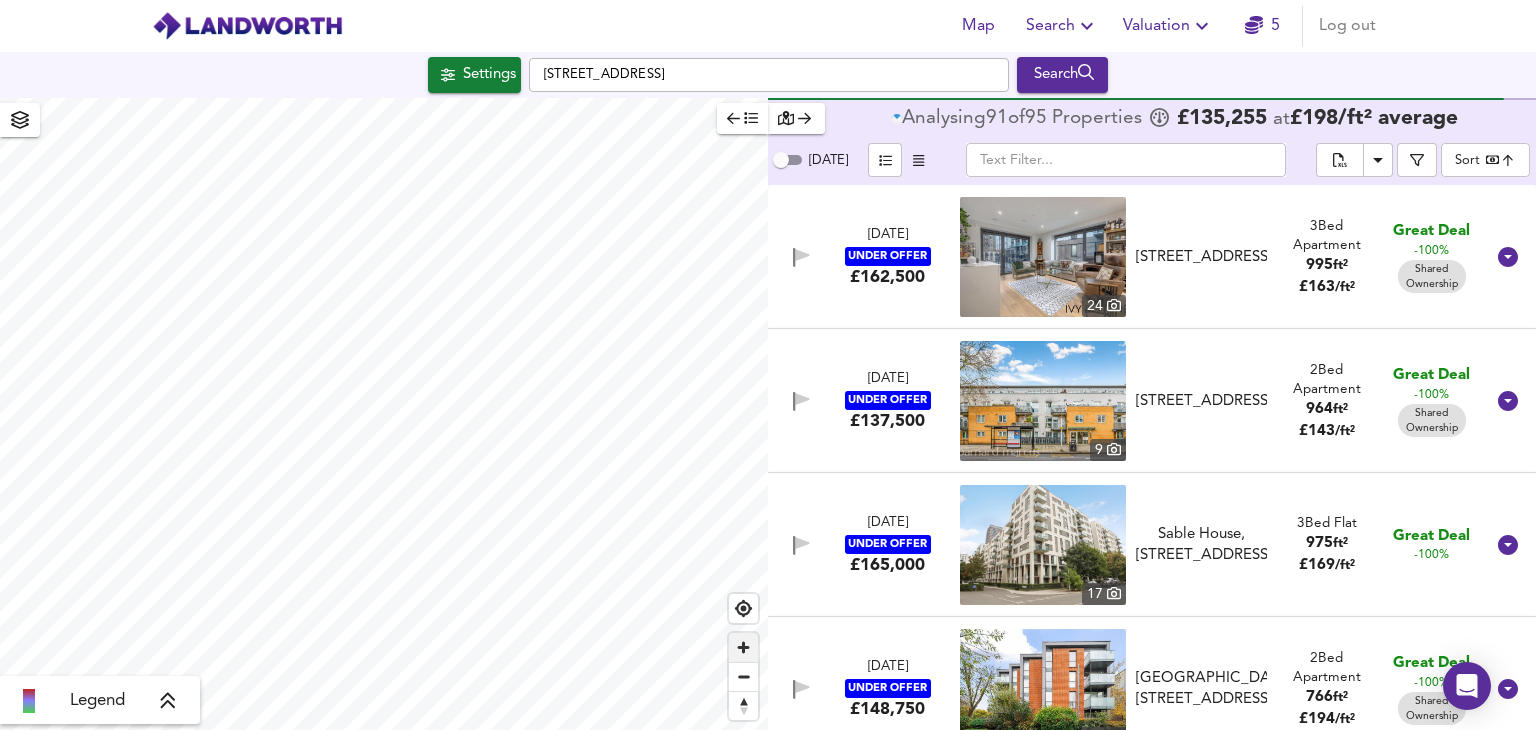 click at bounding box center [743, 647] 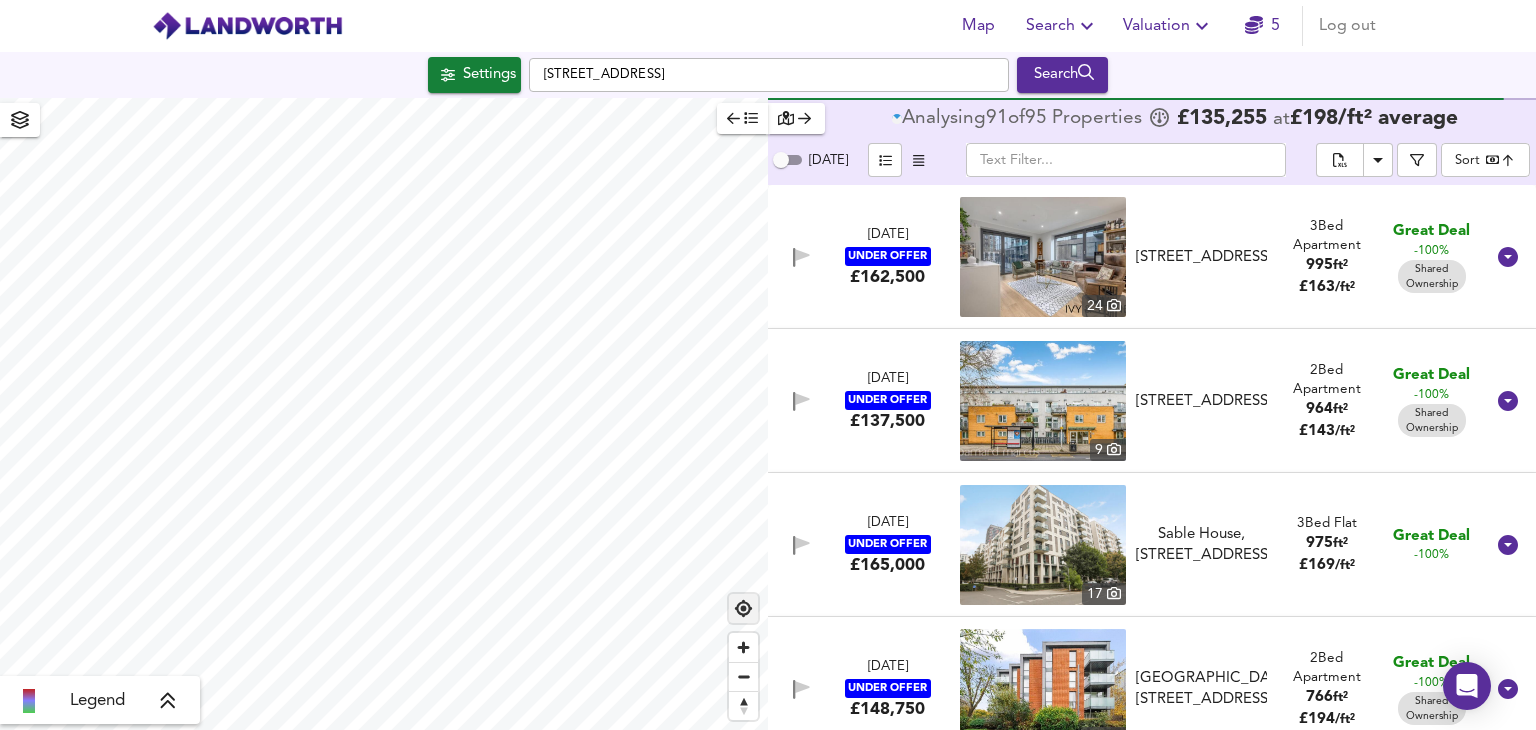 click at bounding box center (743, 608) 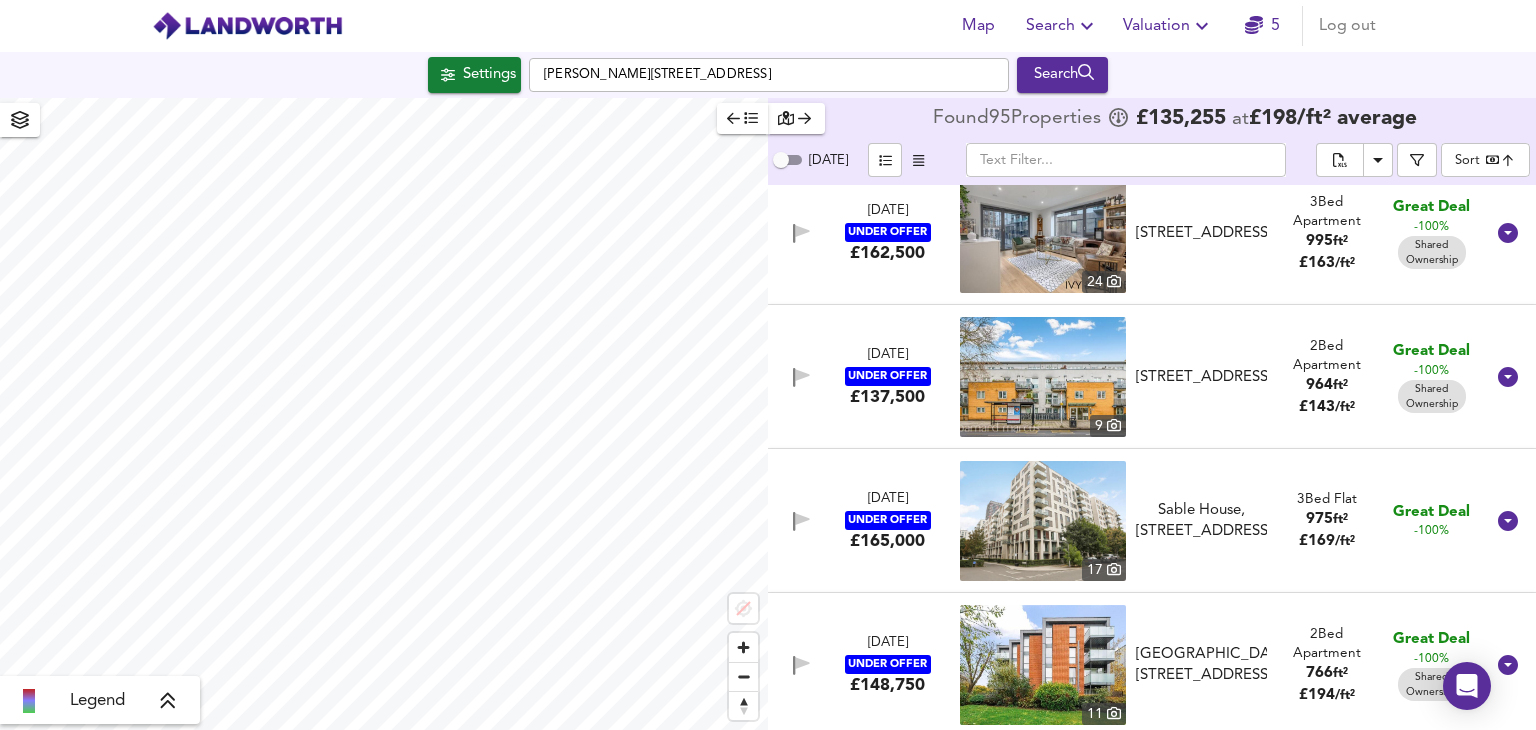 scroll, scrollTop: 0, scrollLeft: 0, axis: both 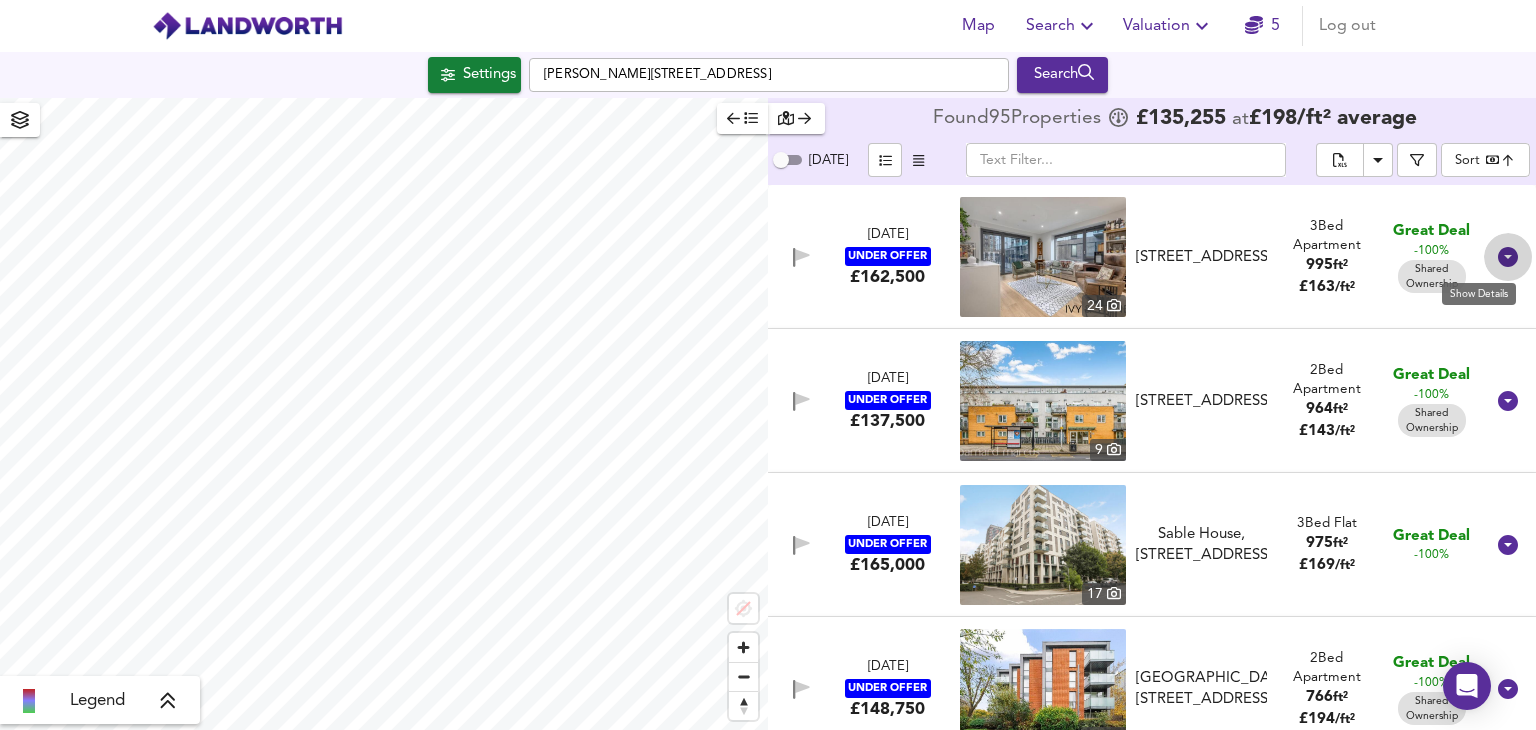click 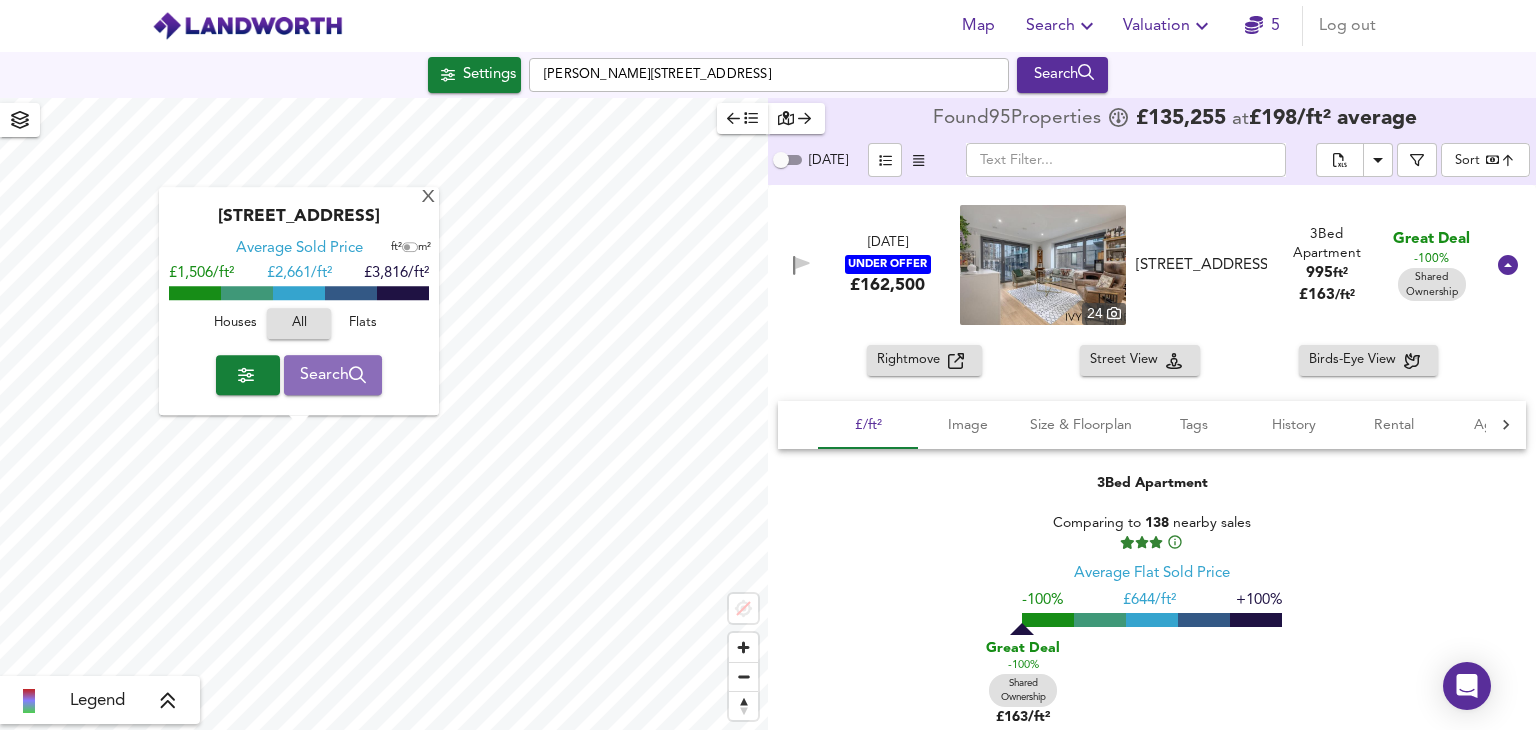 click on "Search" at bounding box center (333, 375) 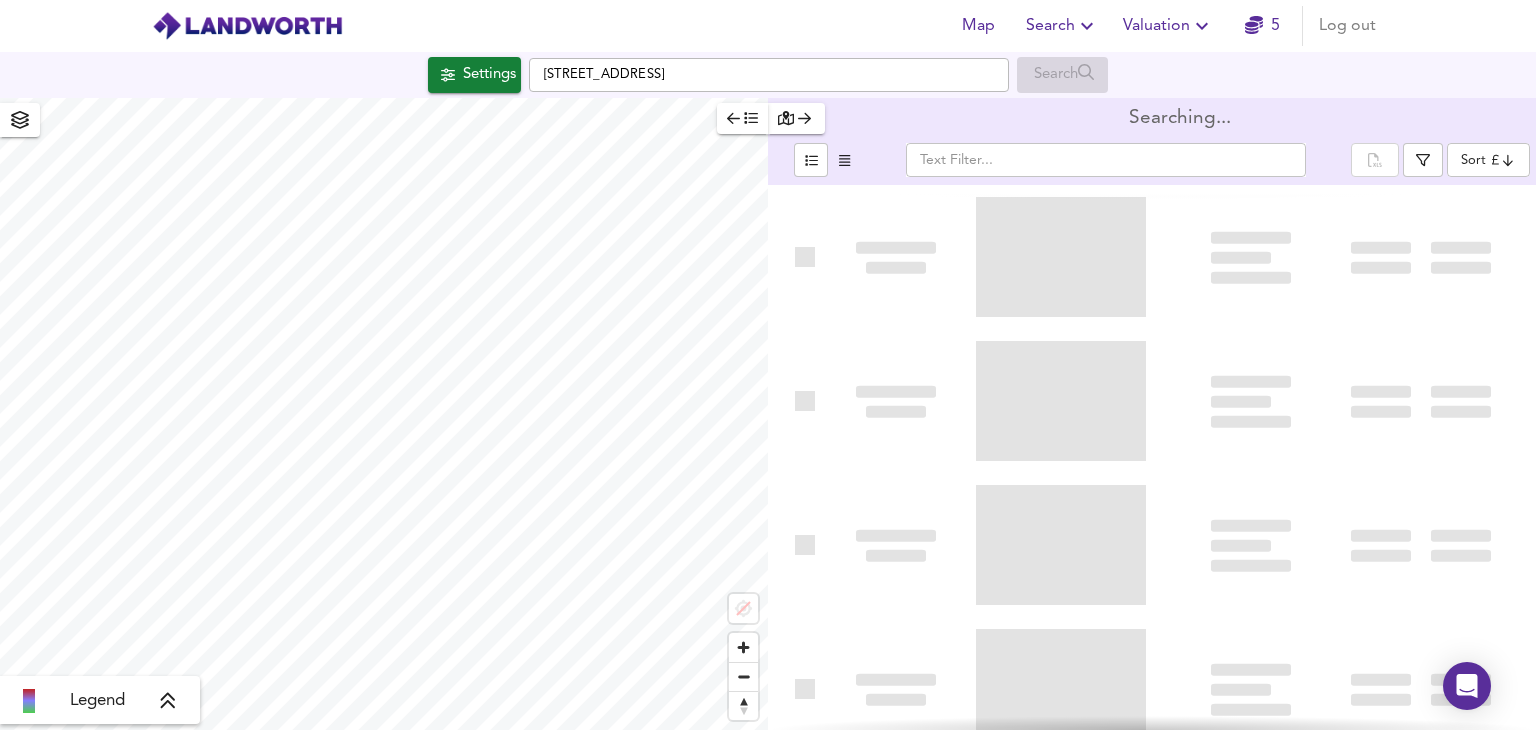 type on "bestdeal" 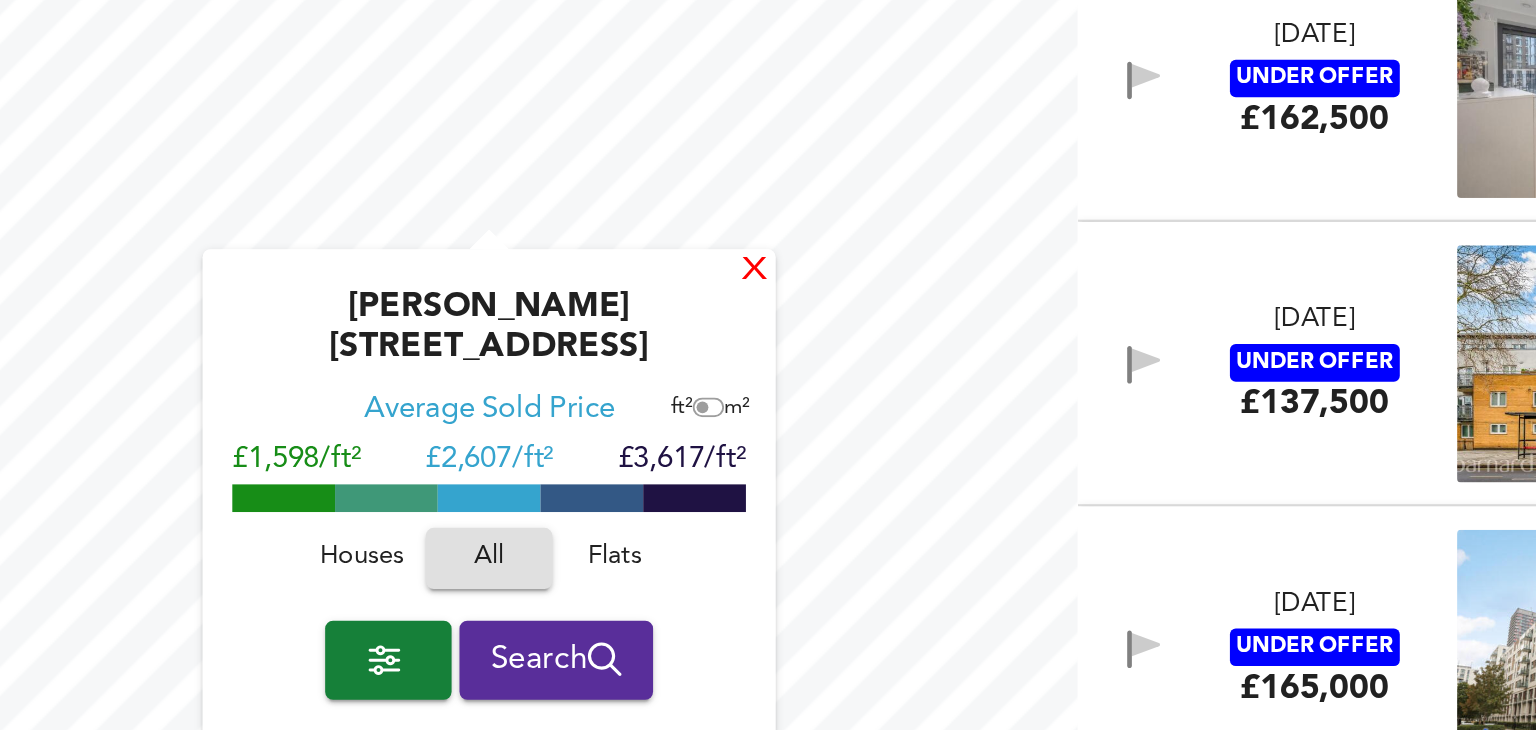 click on "X" at bounding box center (604, 354) 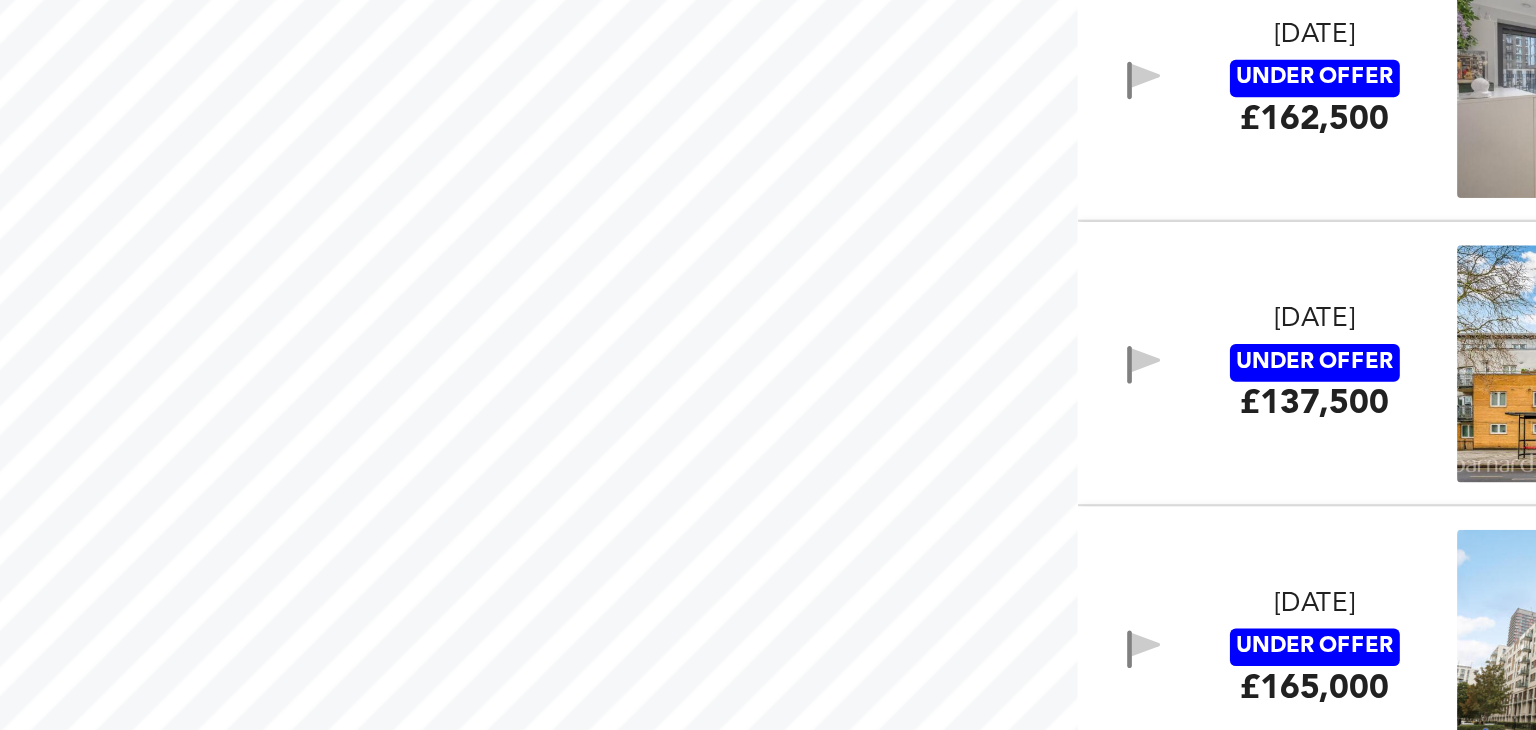 type on "719" 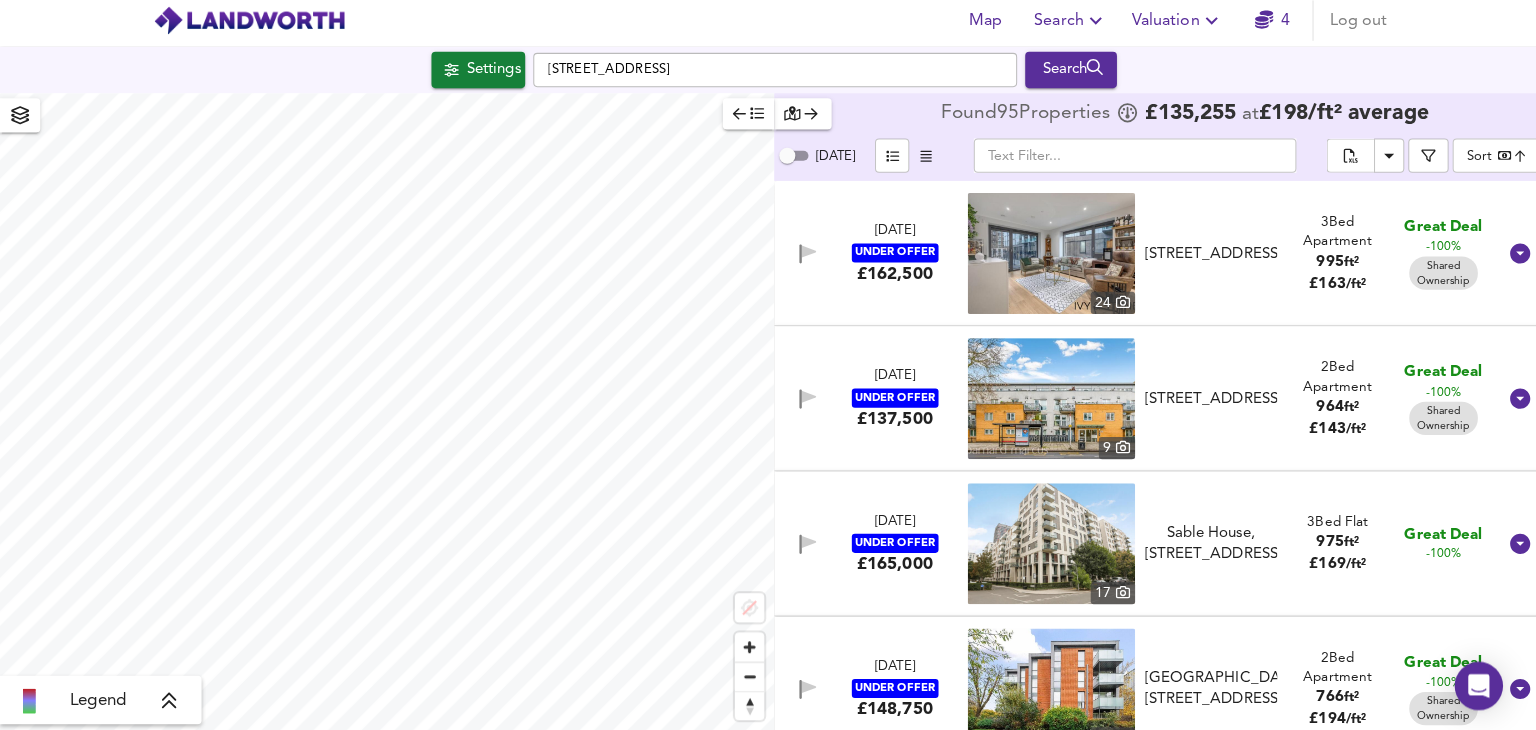 scroll, scrollTop: 0, scrollLeft: 0, axis: both 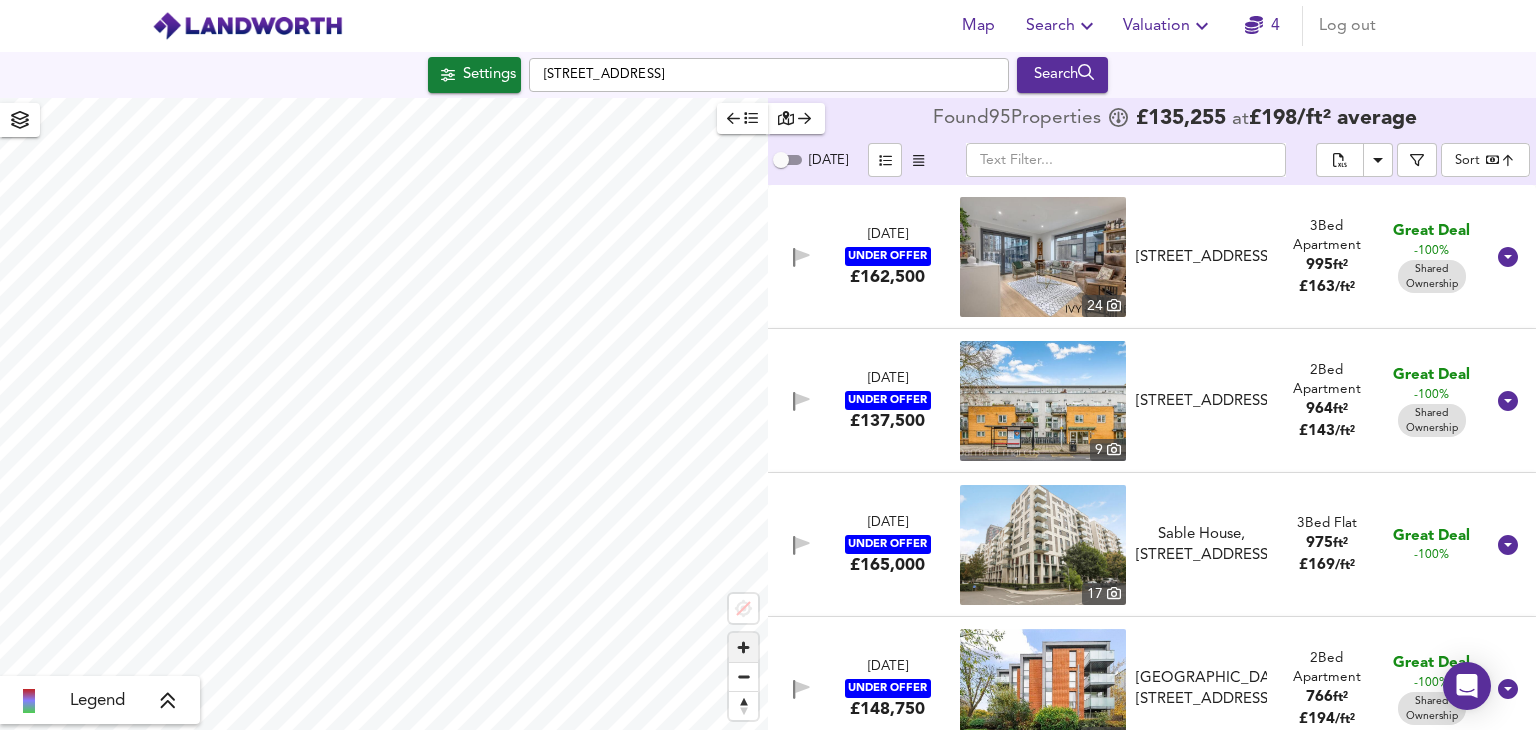 click at bounding box center (743, 647) 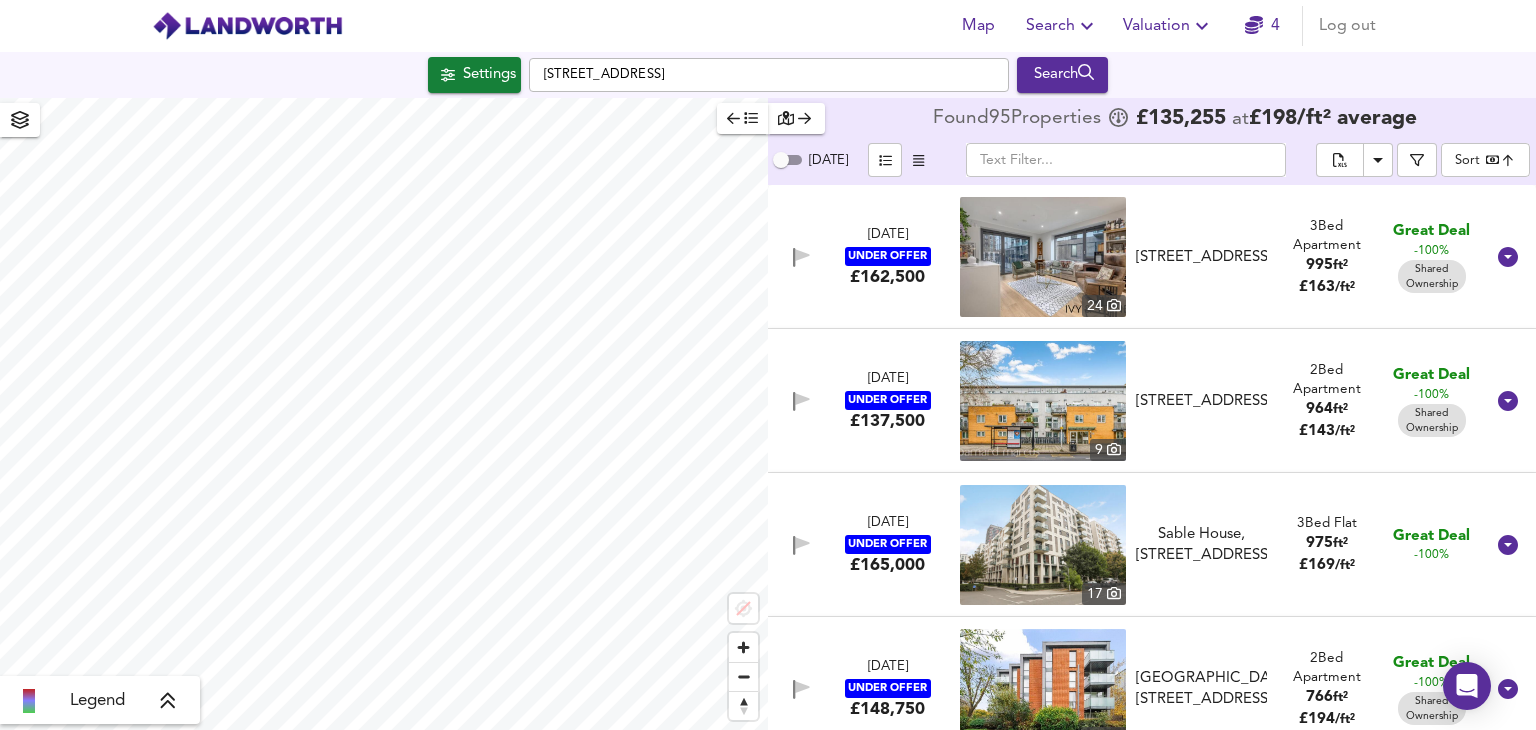 click on "Legend" at bounding box center (384, 414) 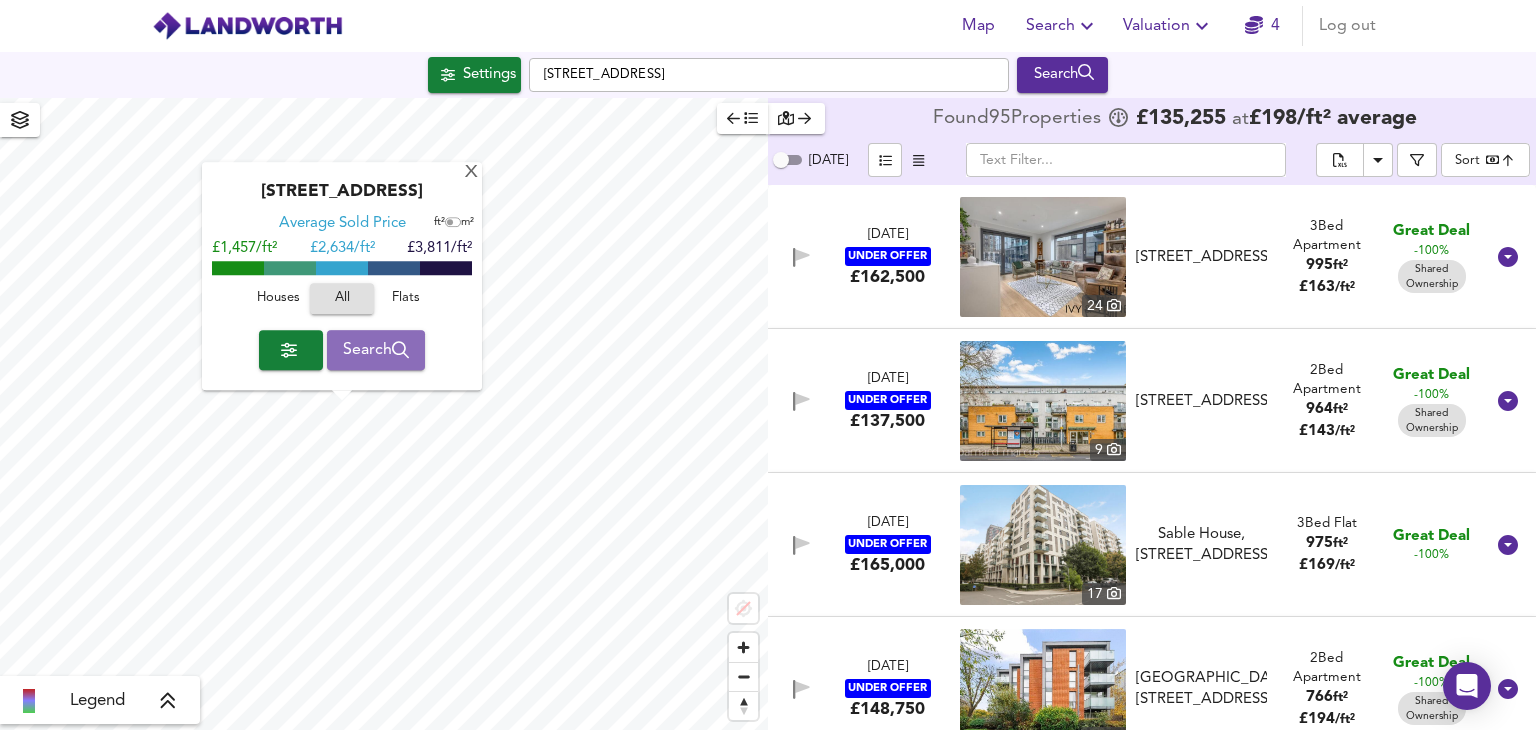 click on "Search" at bounding box center (376, 350) 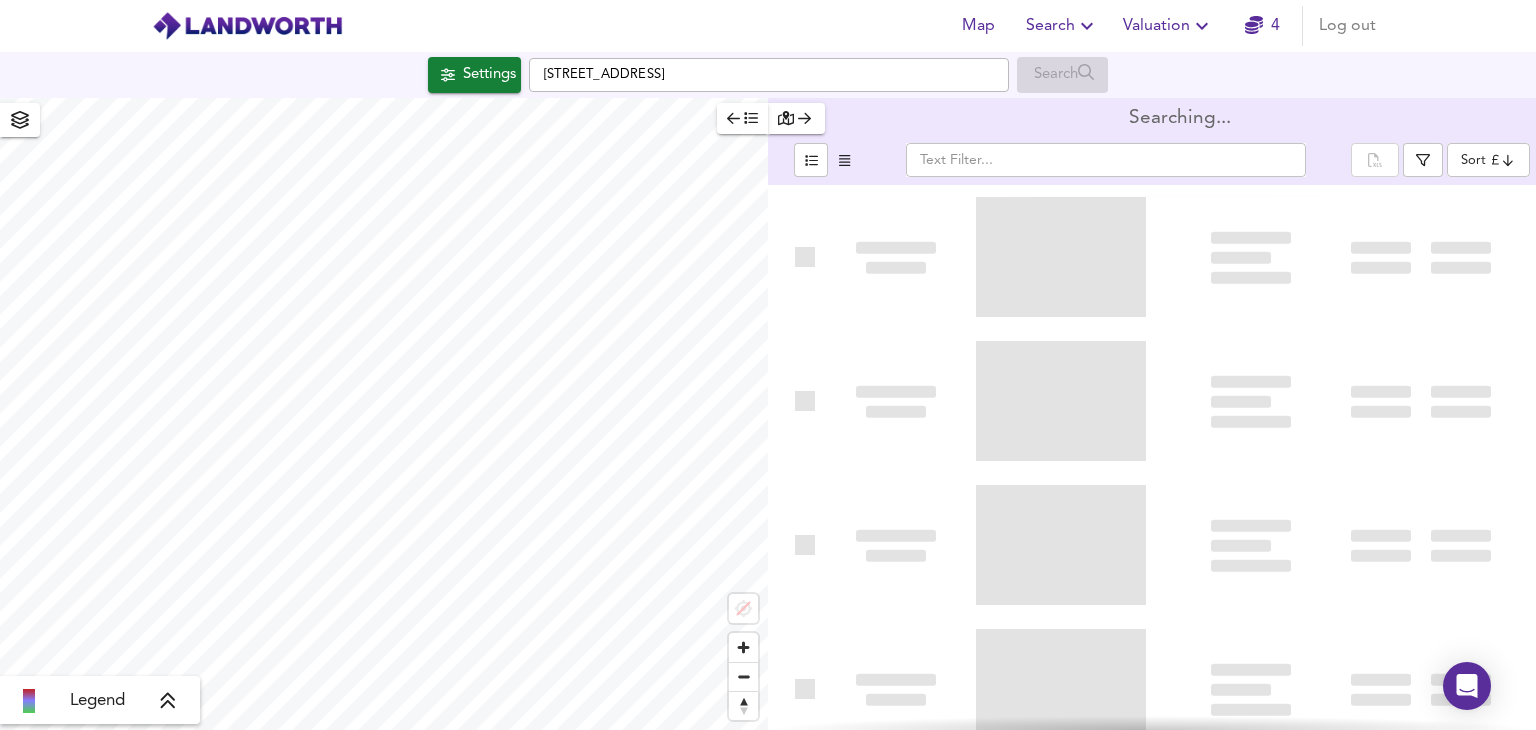 type on "bestdeal" 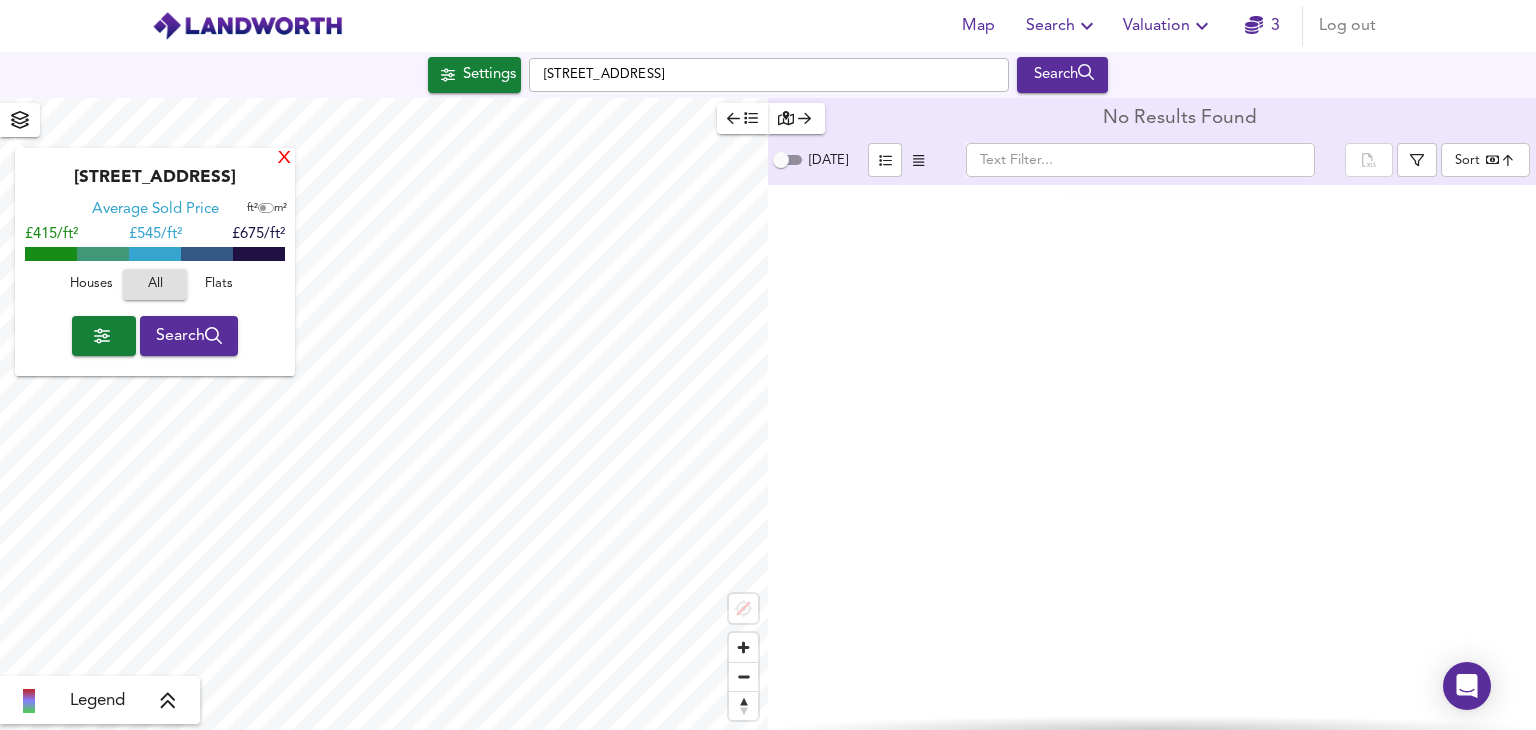 click on "X" at bounding box center [284, 159] 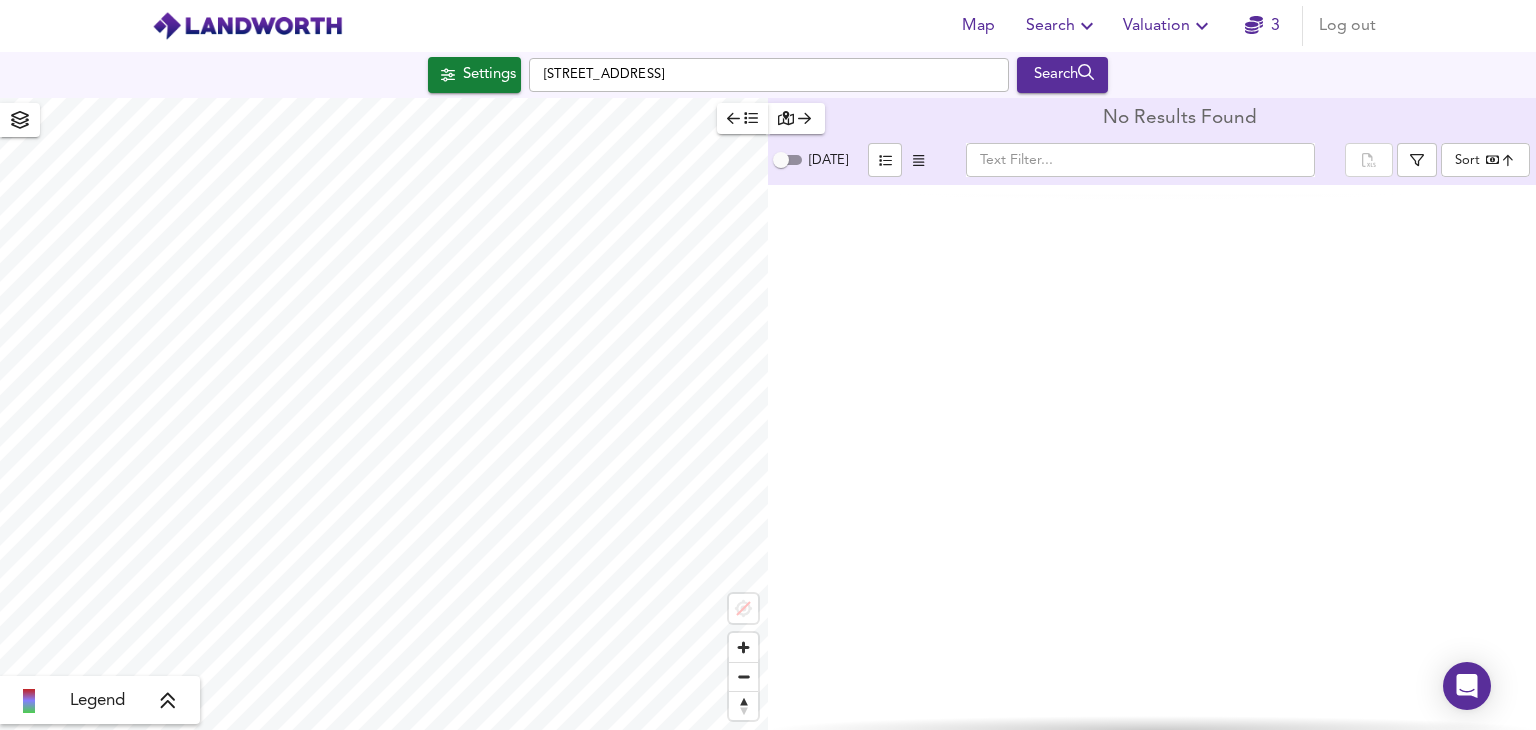 click at bounding box center [247, 26] 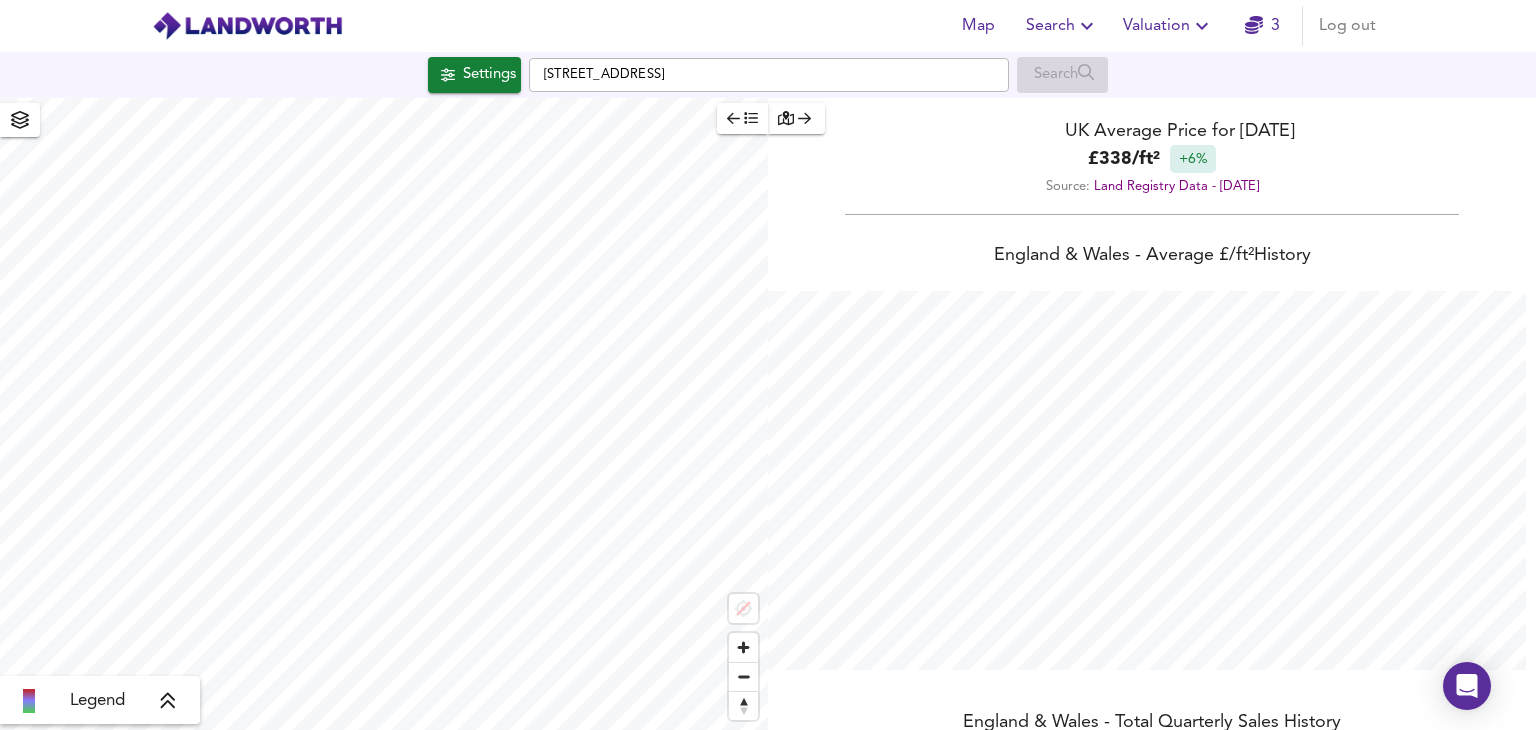 scroll, scrollTop: 999270, scrollLeft: 998464, axis: both 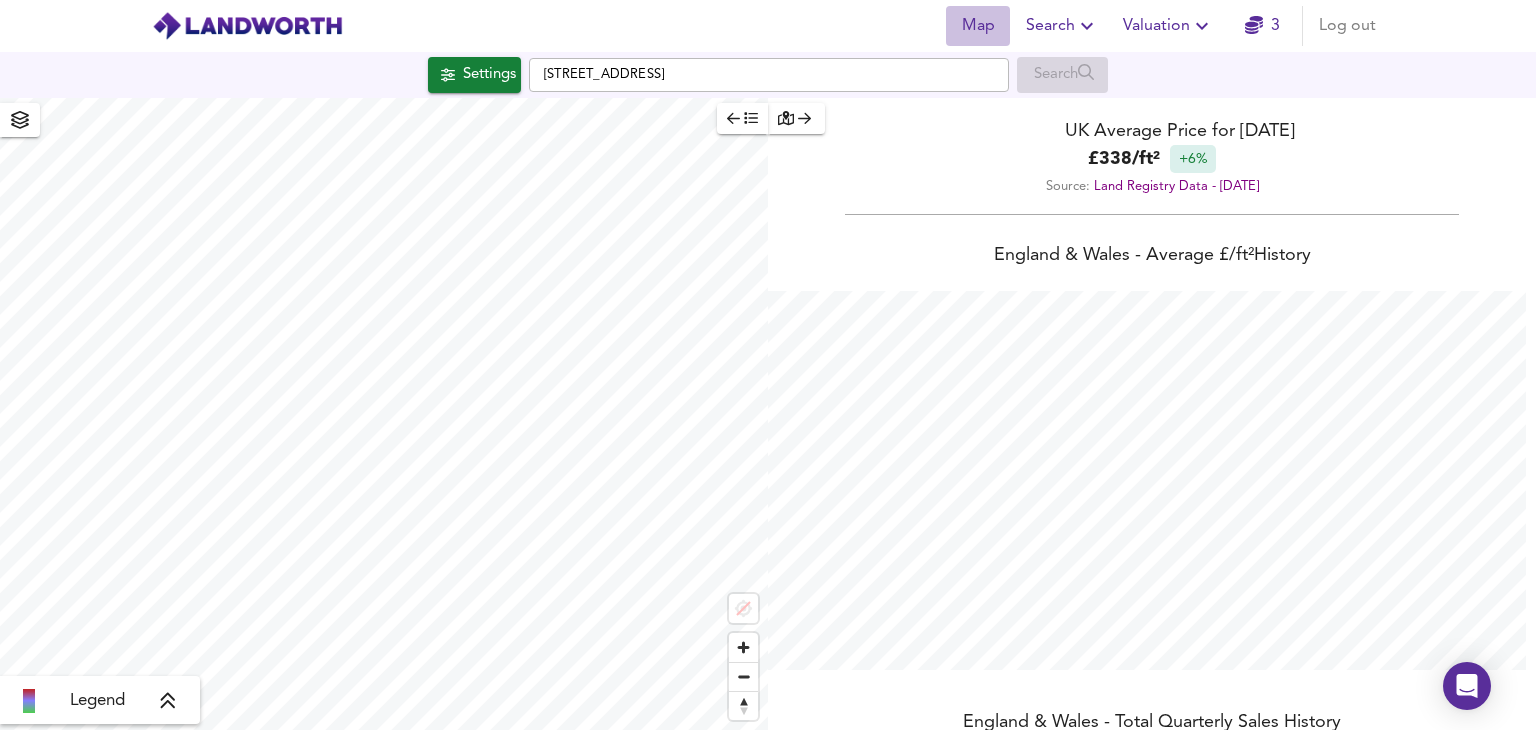 click on "Map" at bounding box center (978, 26) 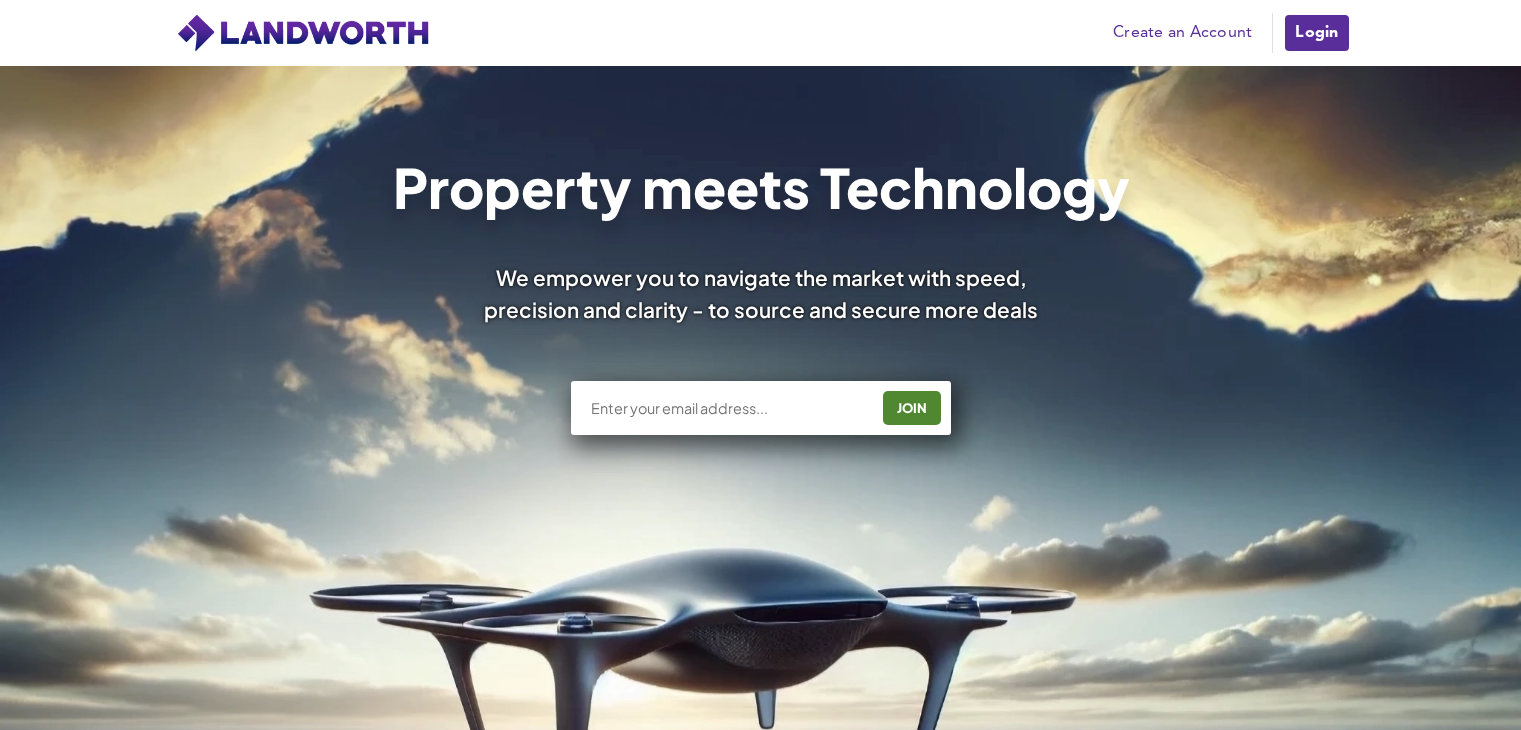 scroll, scrollTop: 1624, scrollLeft: 0, axis: vertical 